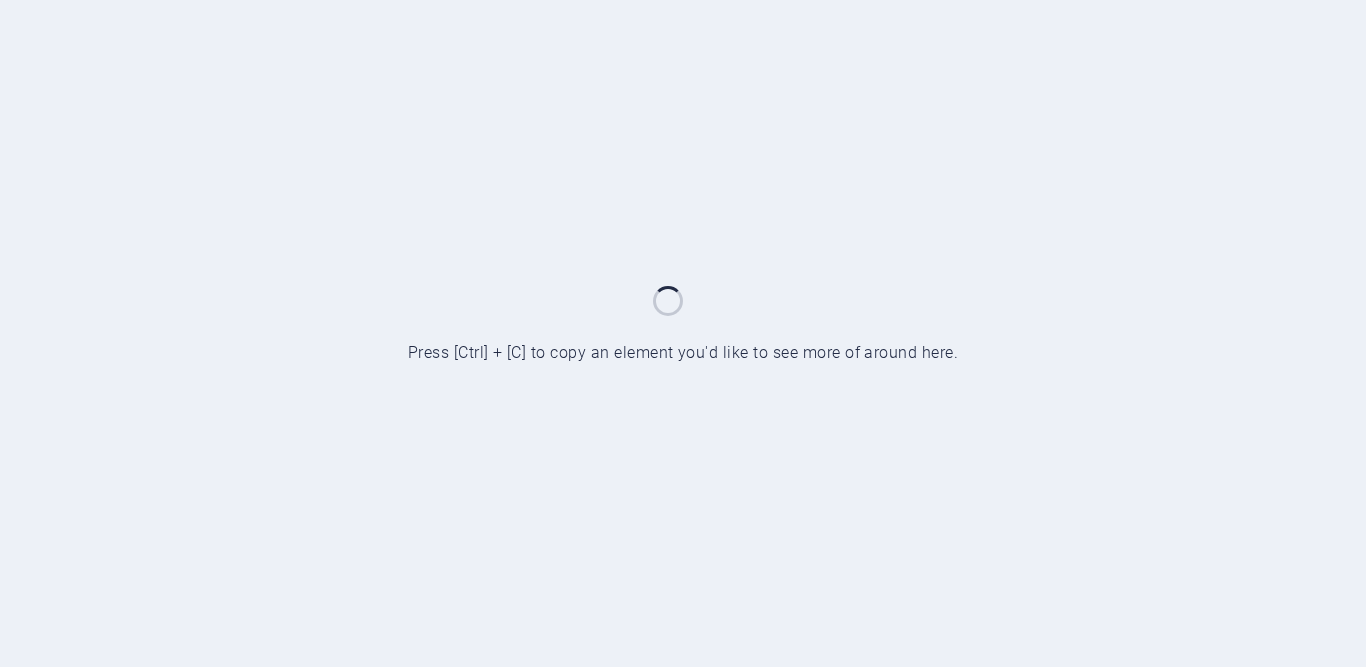 scroll, scrollTop: 0, scrollLeft: 0, axis: both 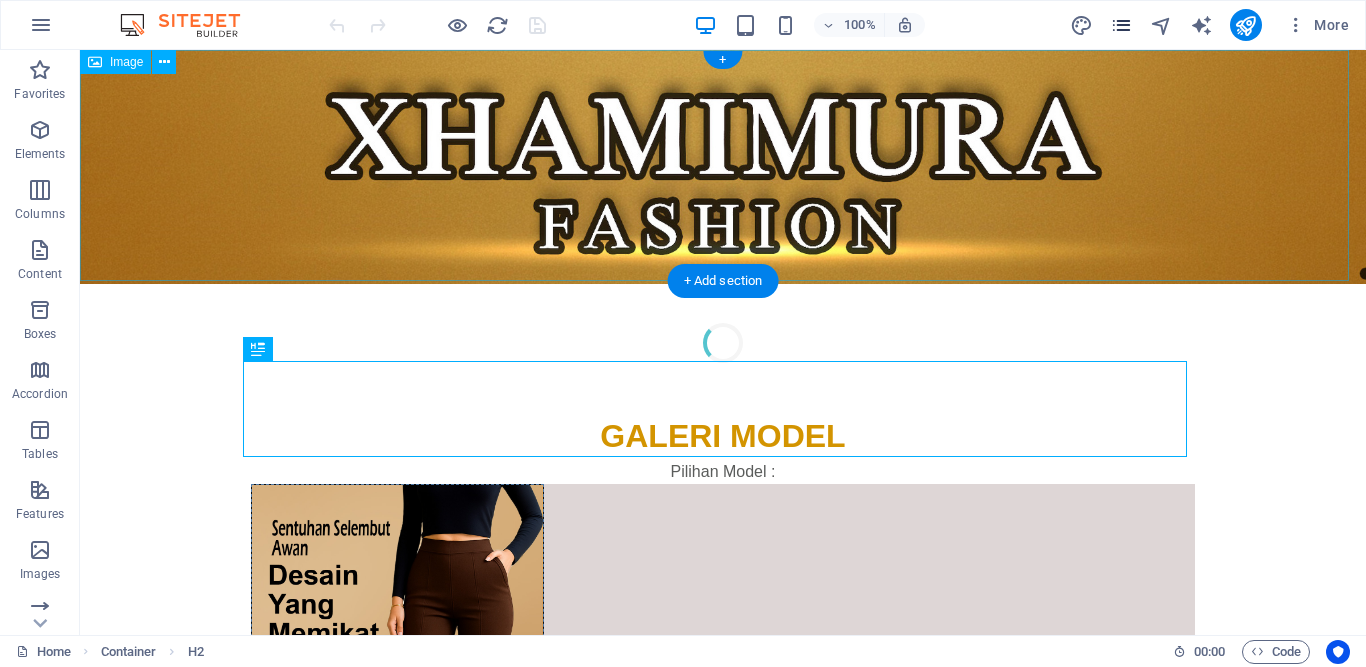 click at bounding box center [1121, 25] 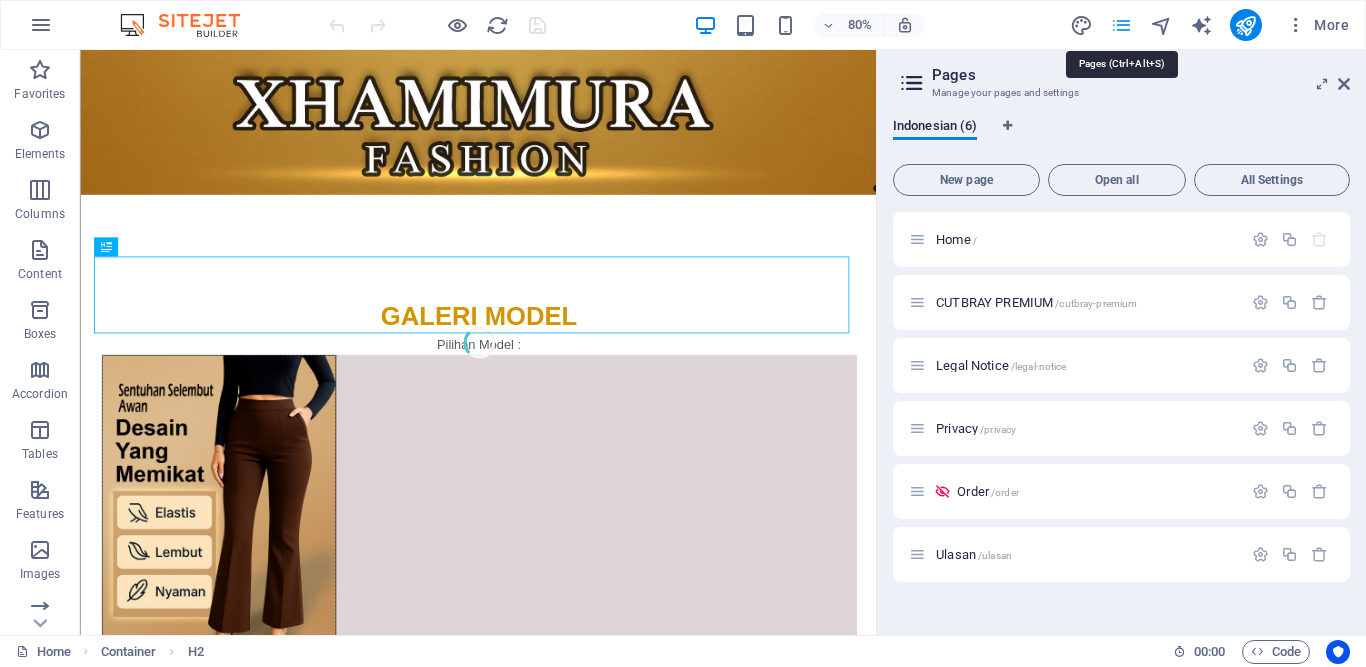 click at bounding box center [1121, 25] 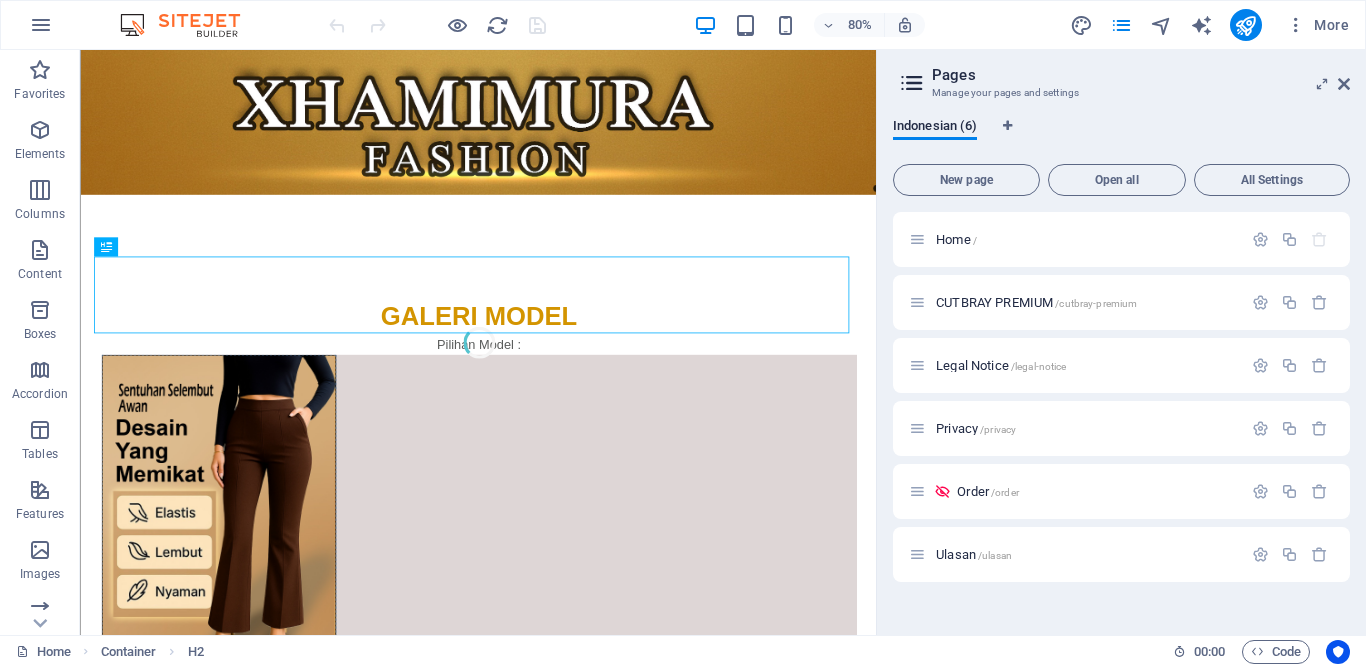 scroll, scrollTop: 0, scrollLeft: 0, axis: both 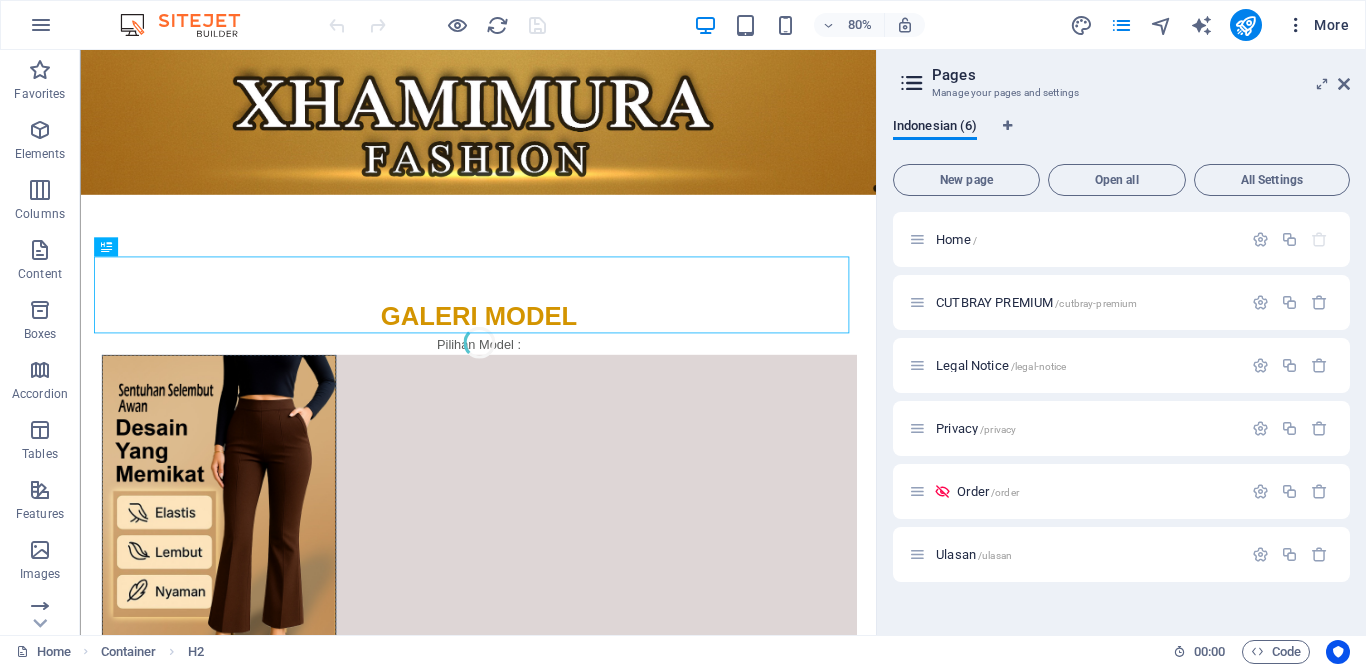 click at bounding box center (1296, 25) 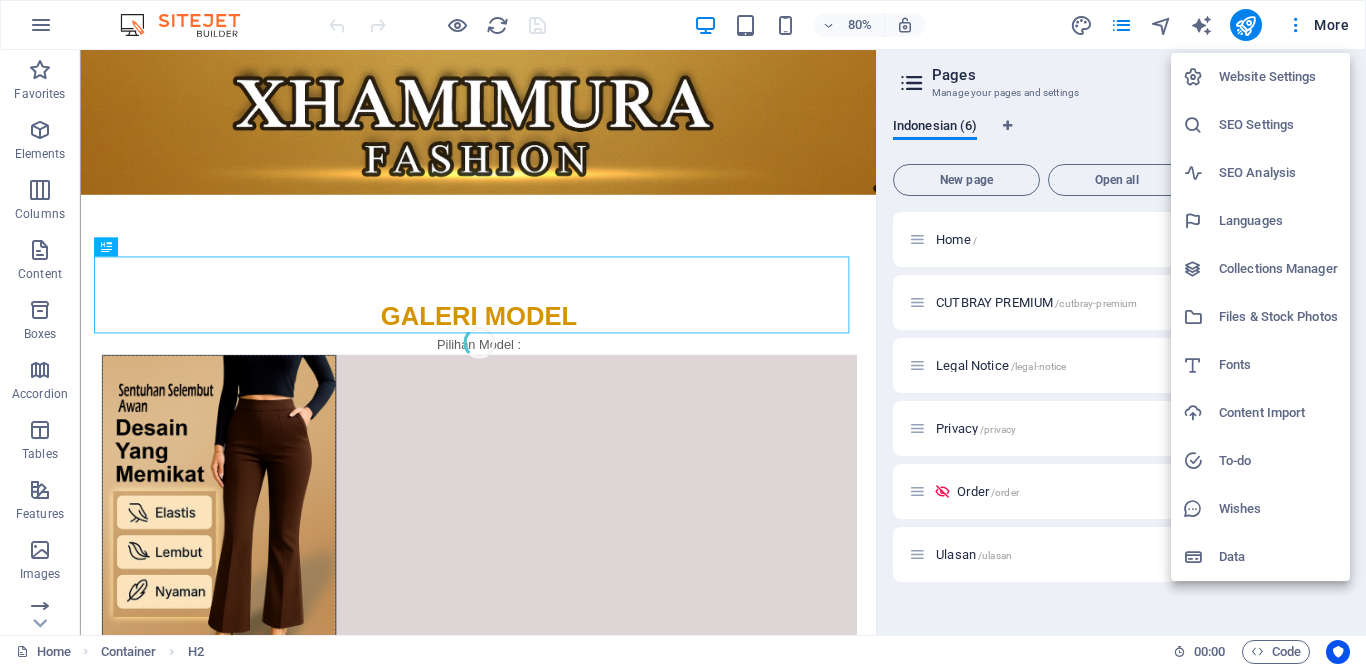 click on "Website Settings" at bounding box center [1278, 77] 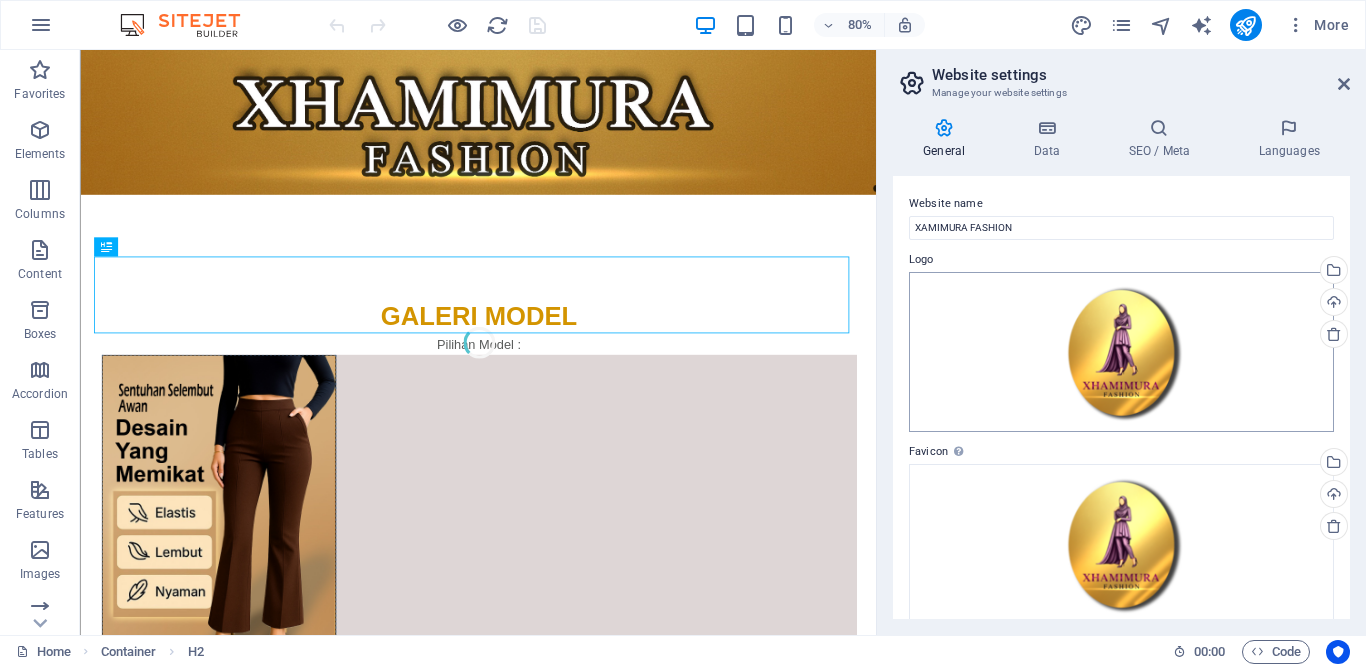 scroll, scrollTop: 423, scrollLeft: 0, axis: vertical 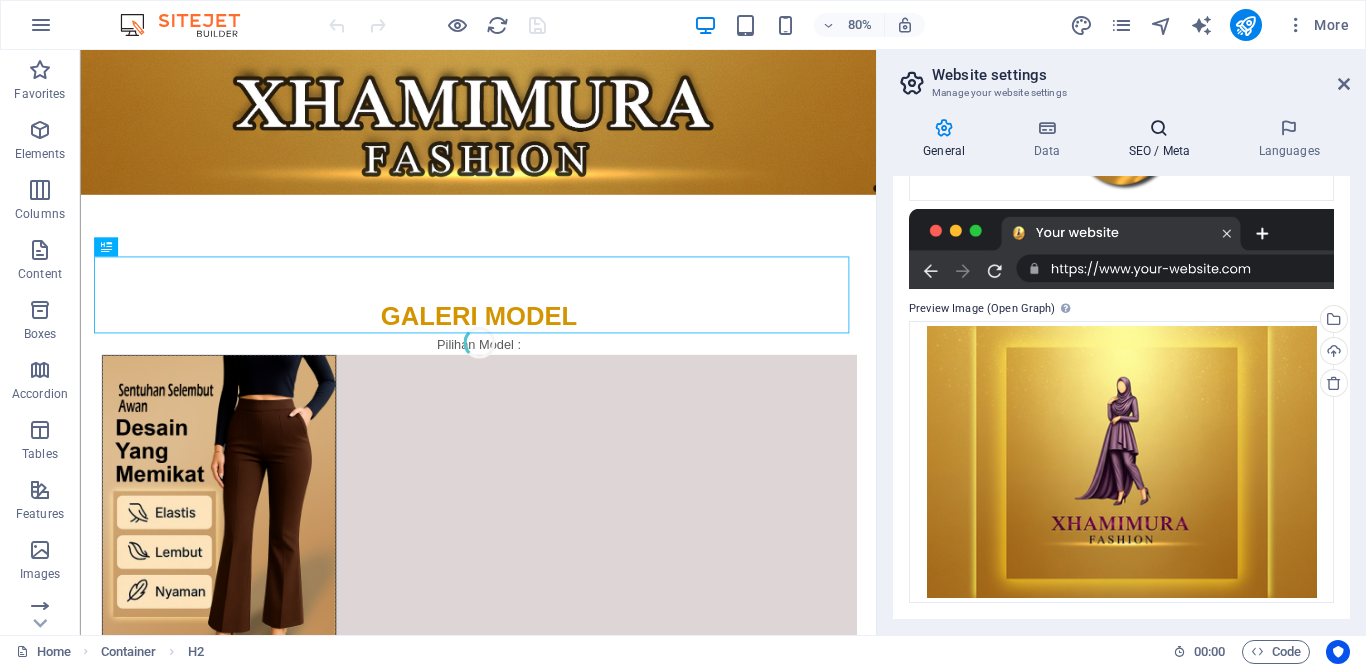 click on "SEO / Meta" at bounding box center [1163, 139] 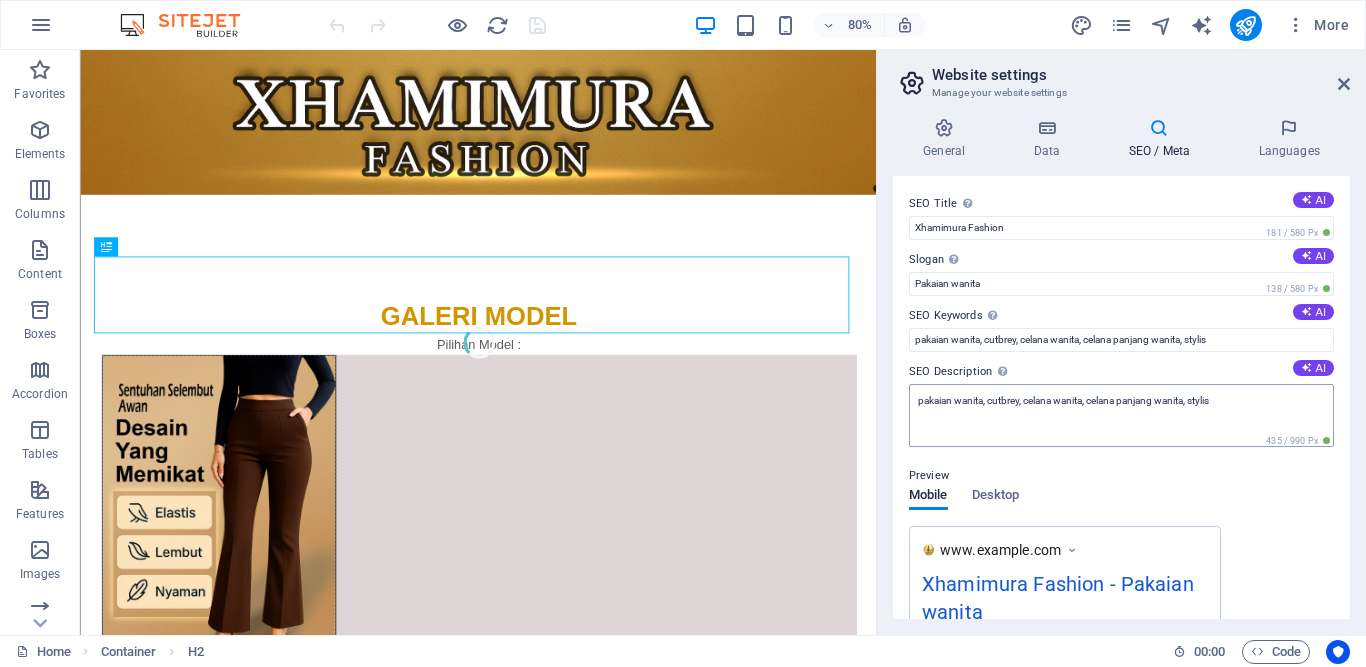 scroll, scrollTop: 341, scrollLeft: 0, axis: vertical 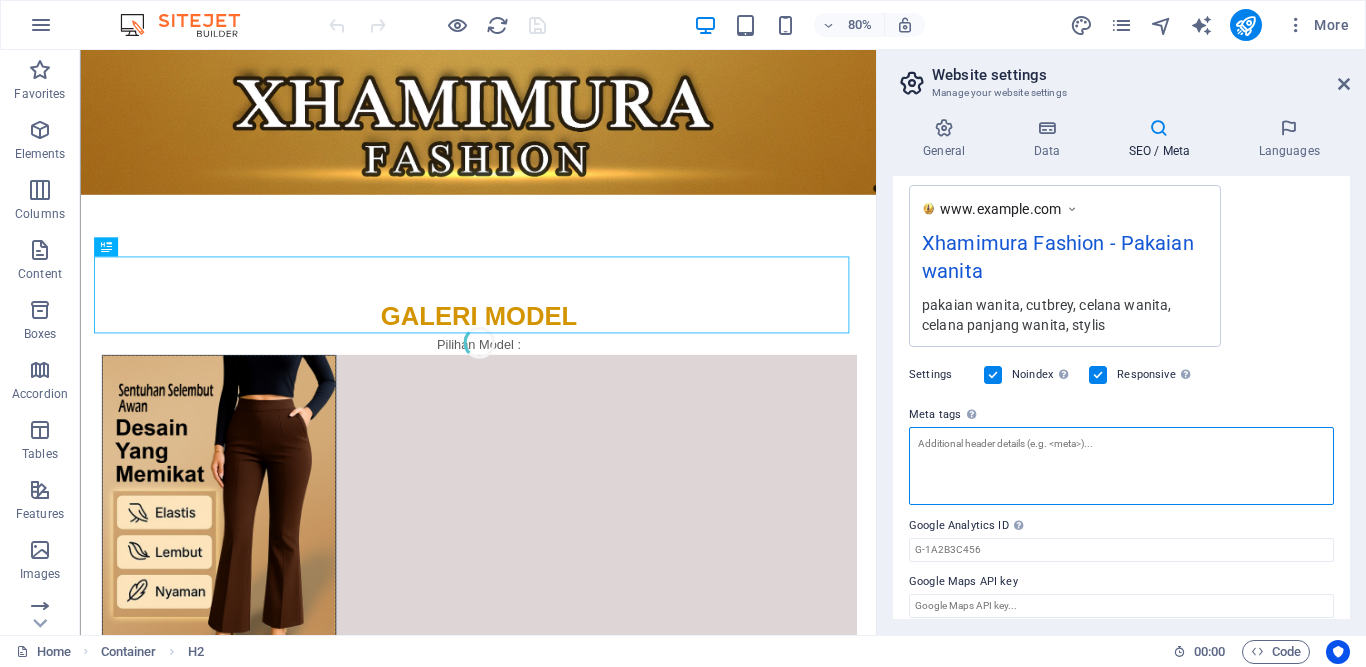click on "Meta tags Enter HTML code here that will be placed inside the  tags of your website. Please note that your website may not function if you include code with errors." at bounding box center [1121, 466] 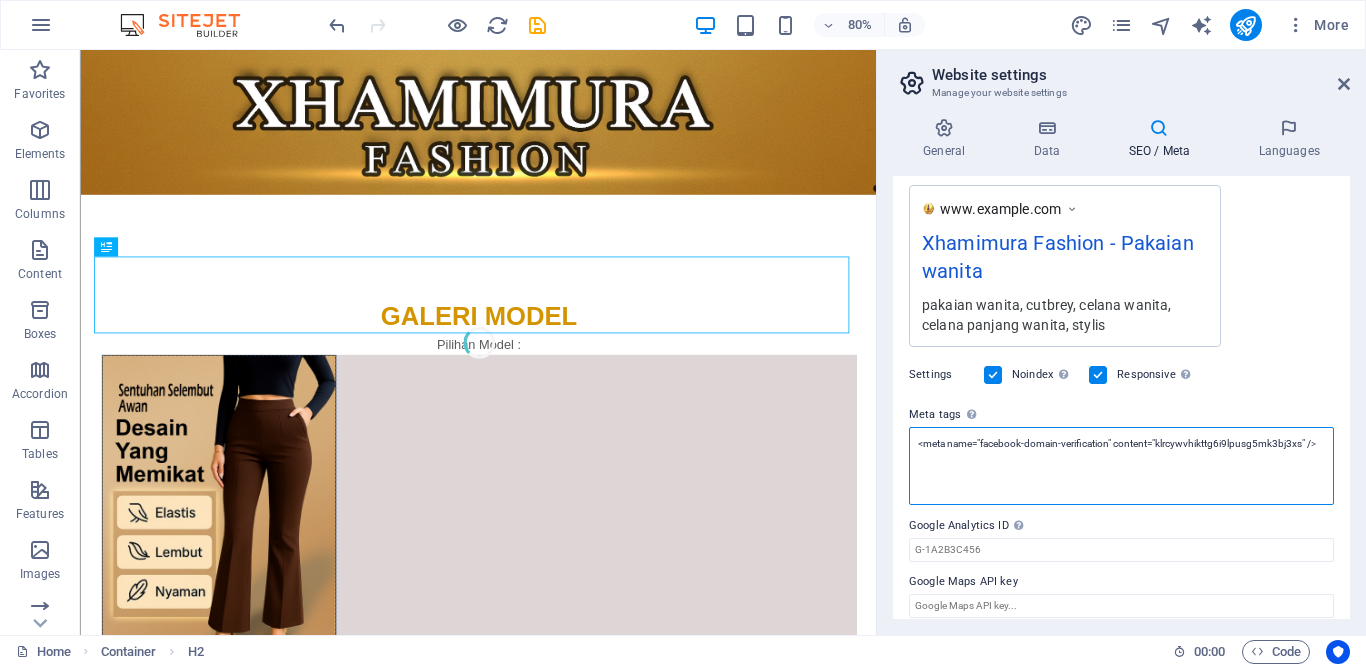 click on "<meta name="facebook-domain-verification" content="klrcywvhikttg6i9lpusg5mk3bj3xs" />" at bounding box center [1121, 466] 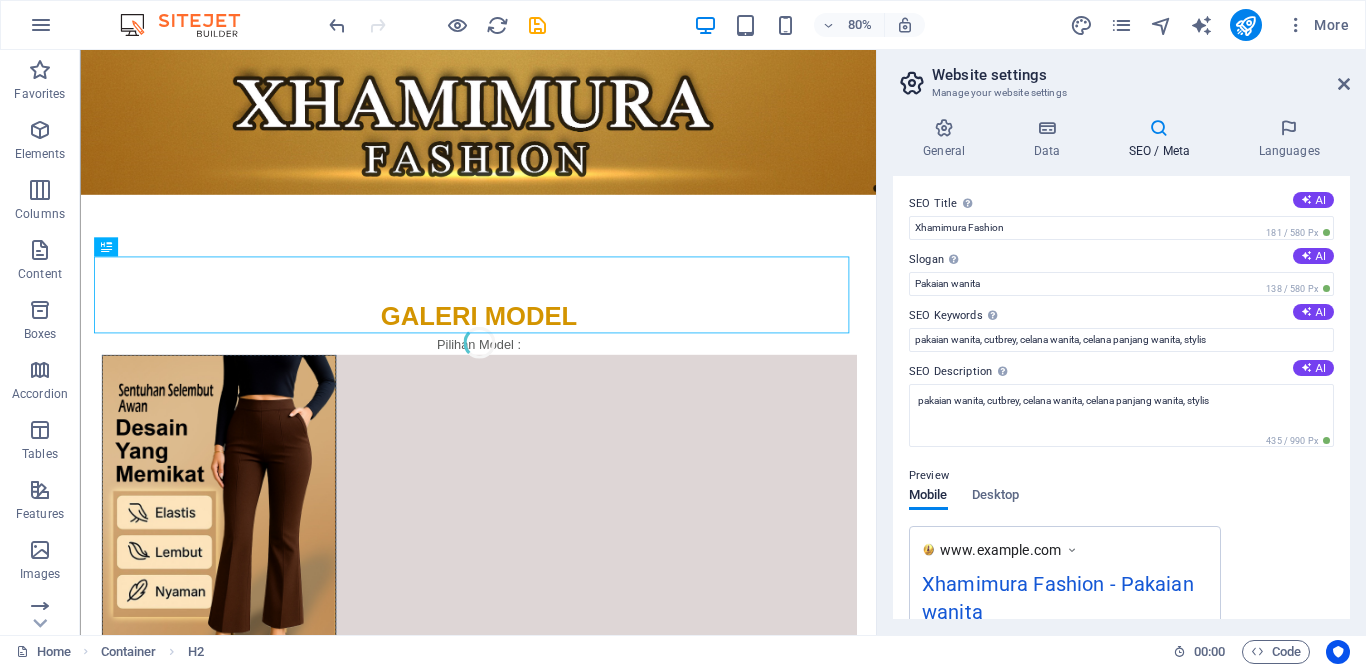 scroll, scrollTop: 356, scrollLeft: 0, axis: vertical 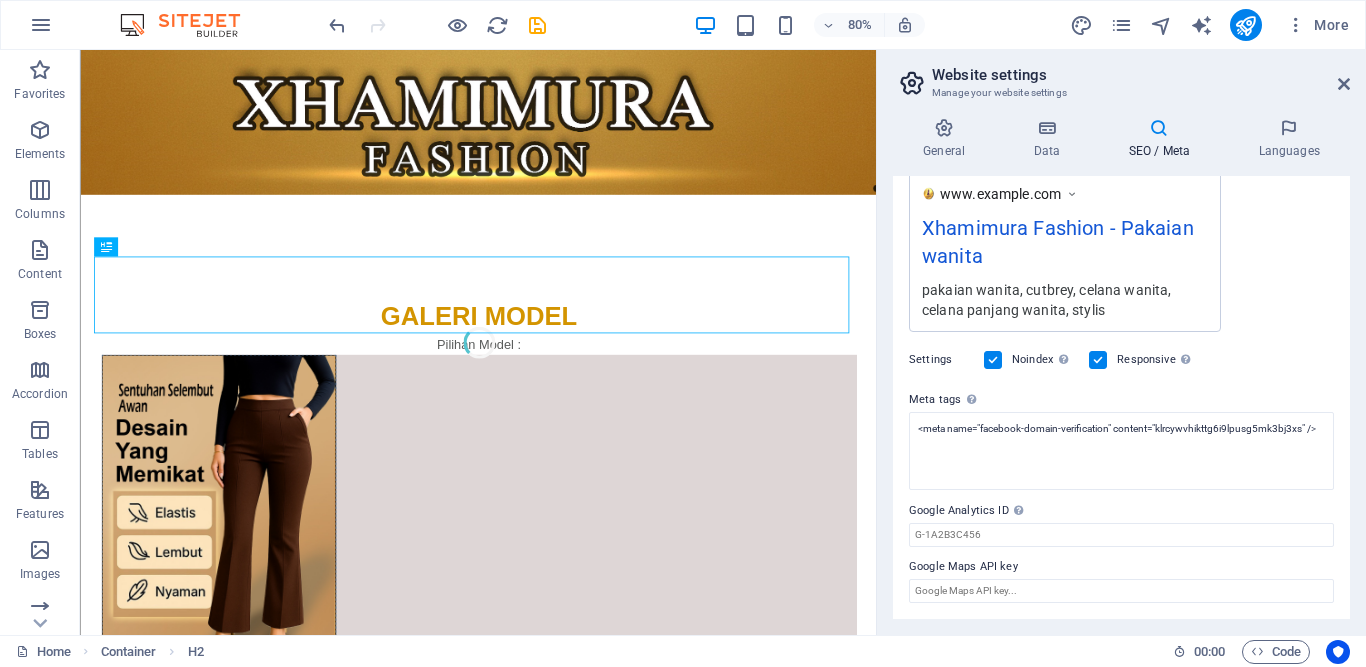 click on "XHAMIMURA FASHION Home Favorites Elements Columns Content Boxes Accordion Tables Features Images Slider Header Footer Forms Marketing Collections
Drag here to replace the existing content. Press “Ctrl” if you want to create a new element.
H2   Container   Image 80% More Home Container H2 00 : 00 Code Website settings Manage your website settings  General  Data  SEO / Meta  Languages Website name XAMIMURA FASHION Logo Drag files here, click to choose files or select files from Files or our free stock photos & videos Select files from the file manager, stock photos, or upload file(s) Upload Favicon Set the favicon of your website here. A favicon is a small icon shown in the browser tab next to your website title. It helps visitors identify your website. Drag files here, click to choose files or select files from Files or our free stock photos & videos Upload Preview Image (Open Graph) Upload 45166" at bounding box center (683, 333) 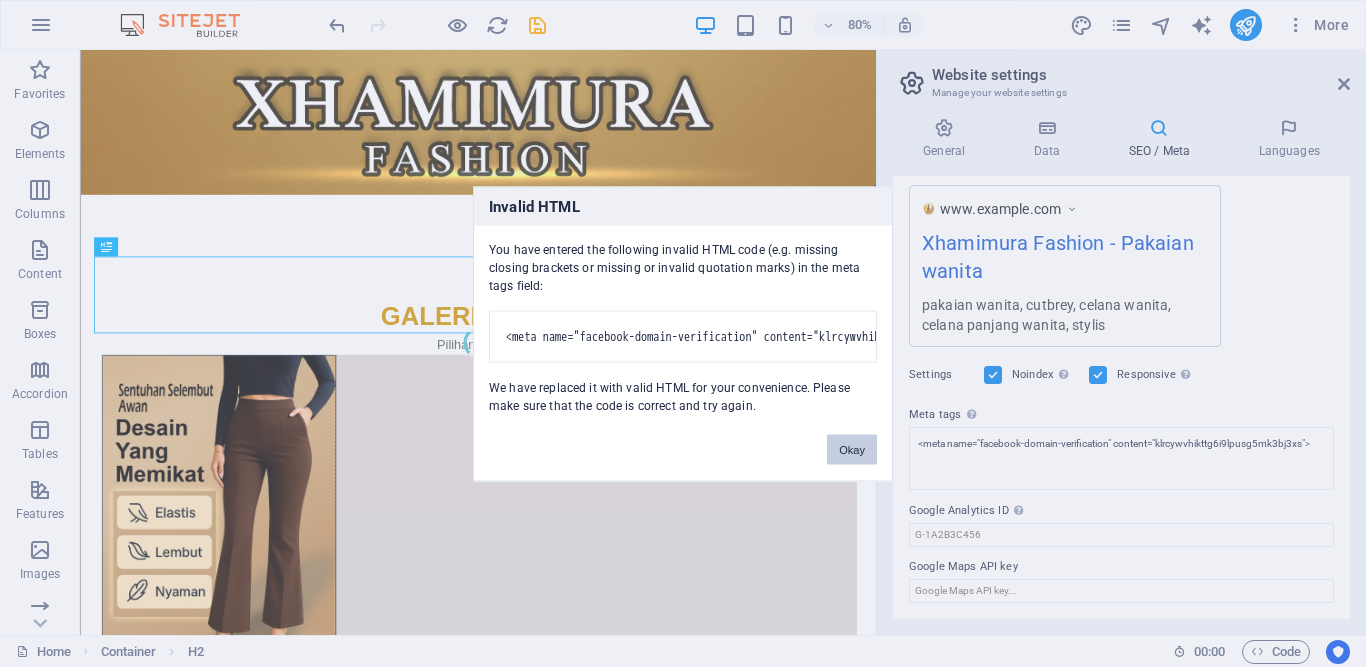 scroll, scrollTop: 341, scrollLeft: 0, axis: vertical 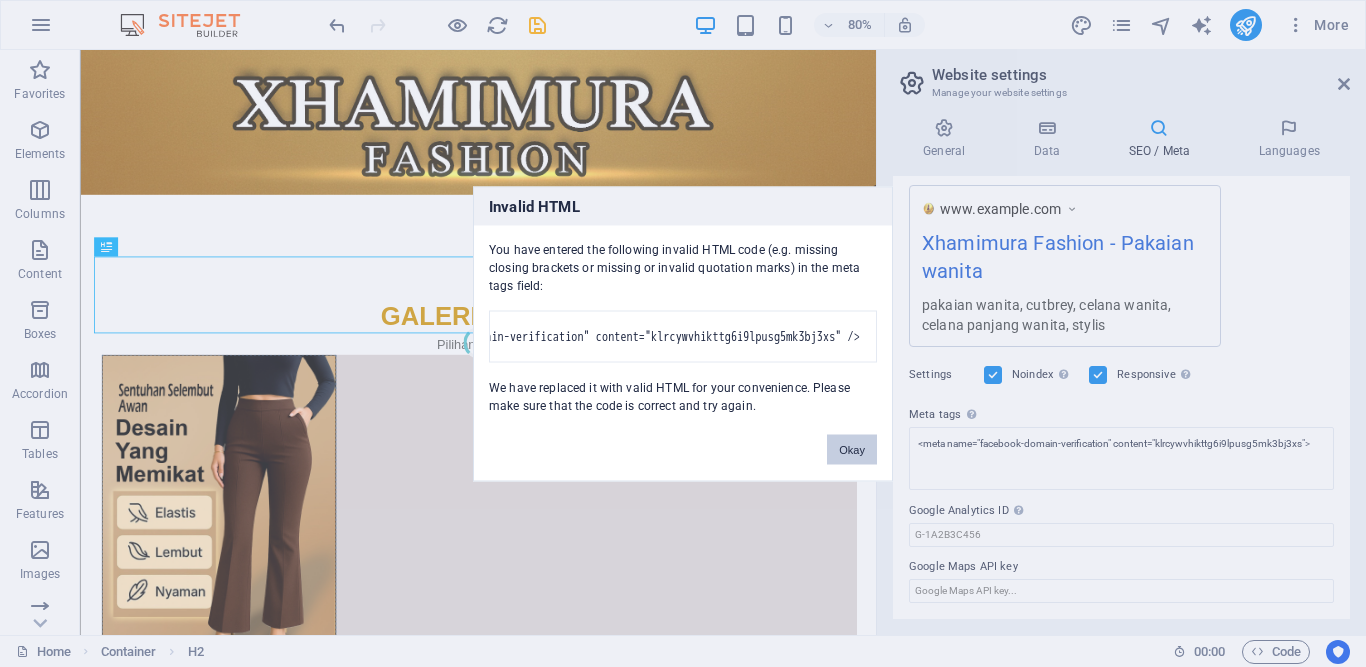 click on "Okay" at bounding box center (852, 449) 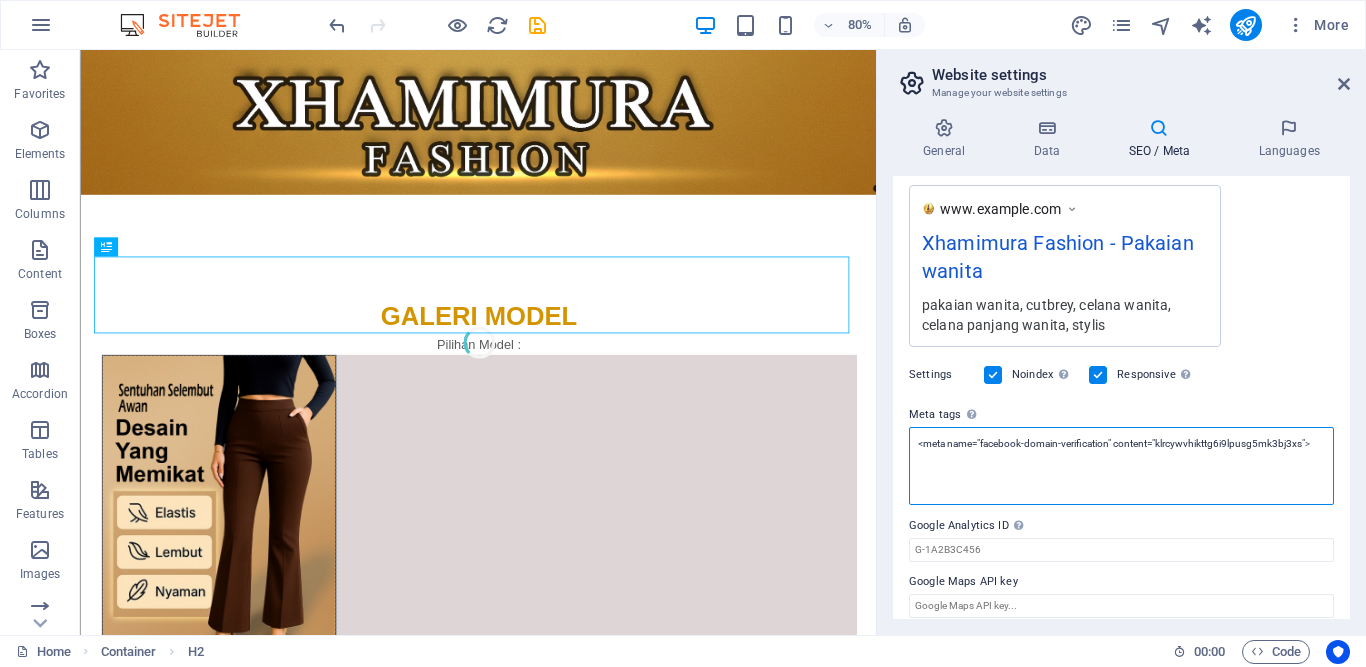 scroll, scrollTop: 356, scrollLeft: 0, axis: vertical 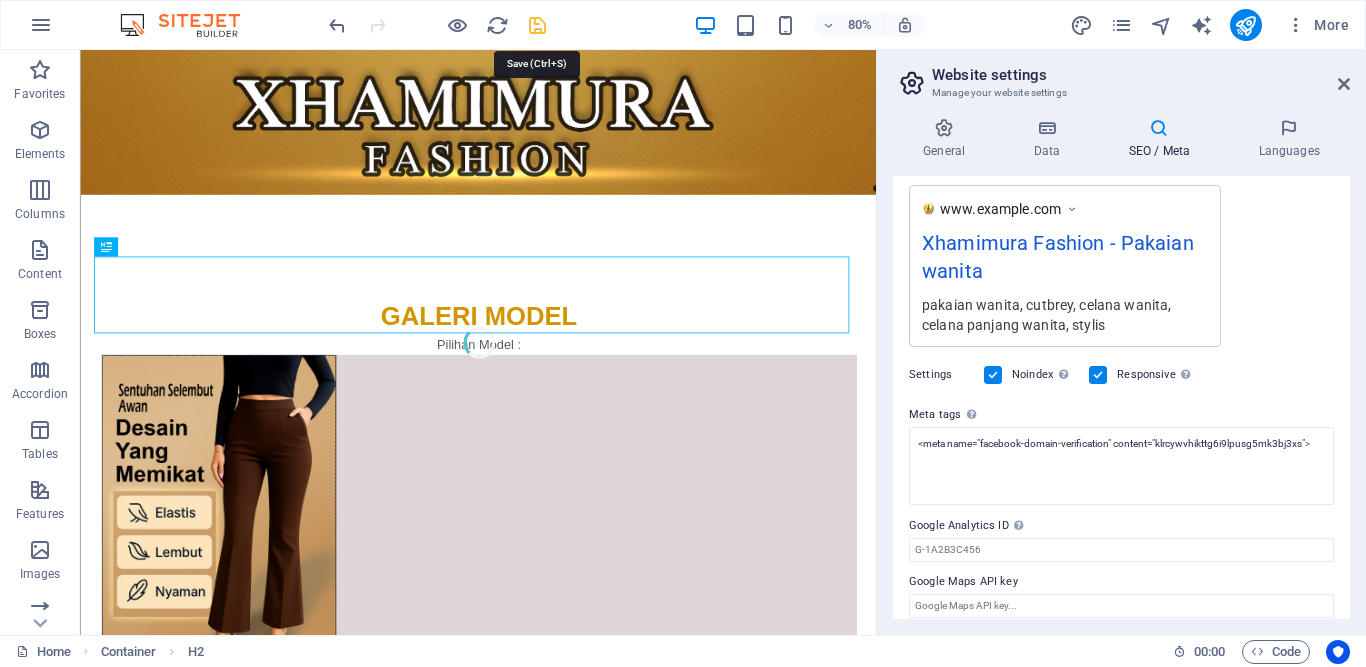 click at bounding box center (537, 25) 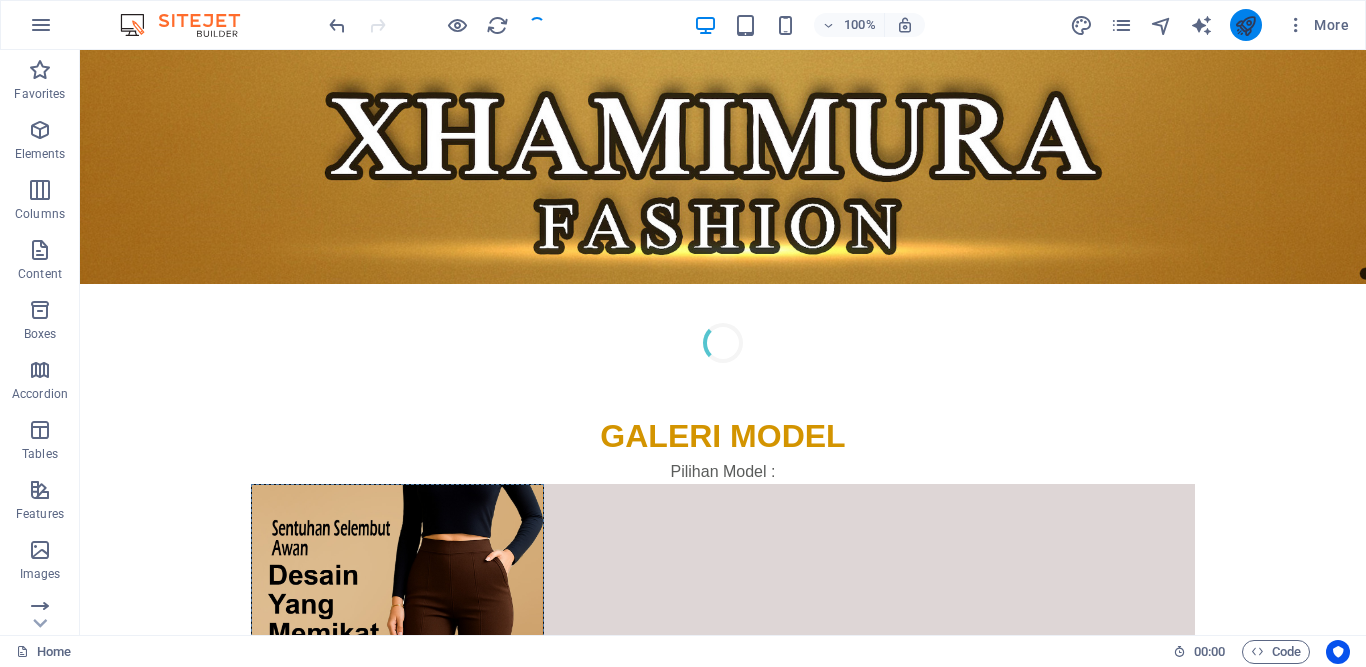 click on "More" at bounding box center [1213, 25] 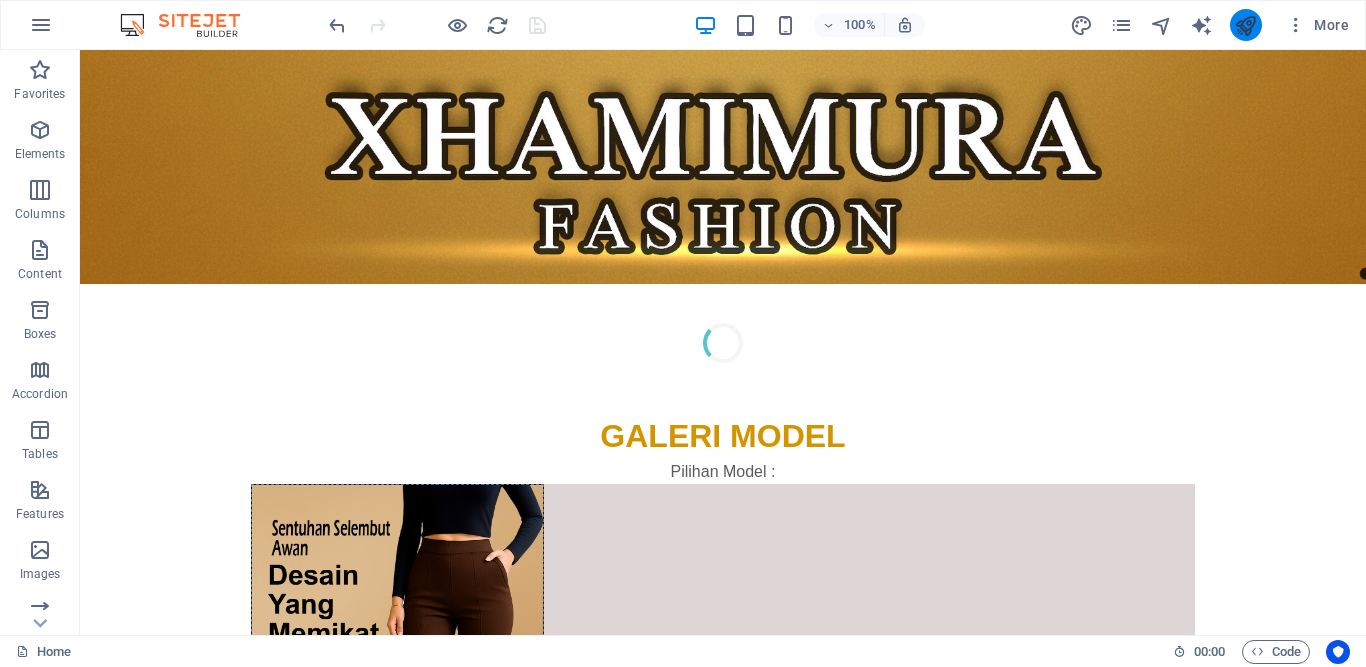 click at bounding box center (1245, 25) 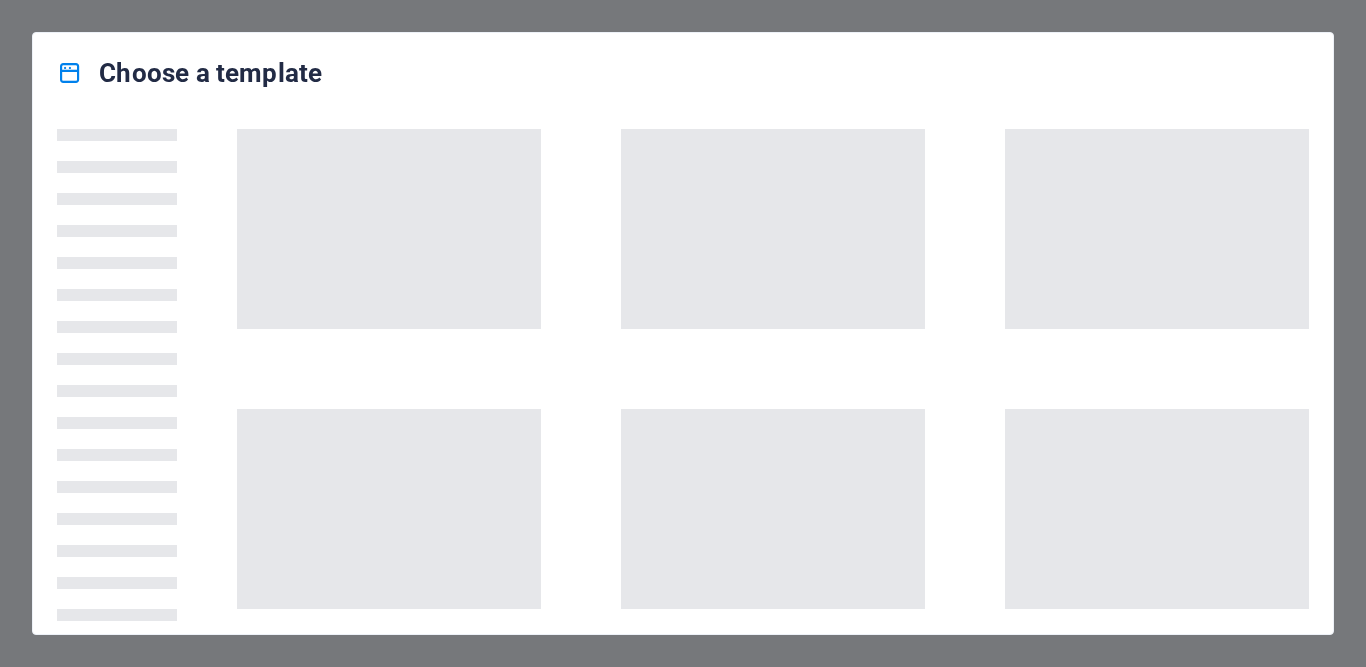 scroll, scrollTop: 0, scrollLeft: 0, axis: both 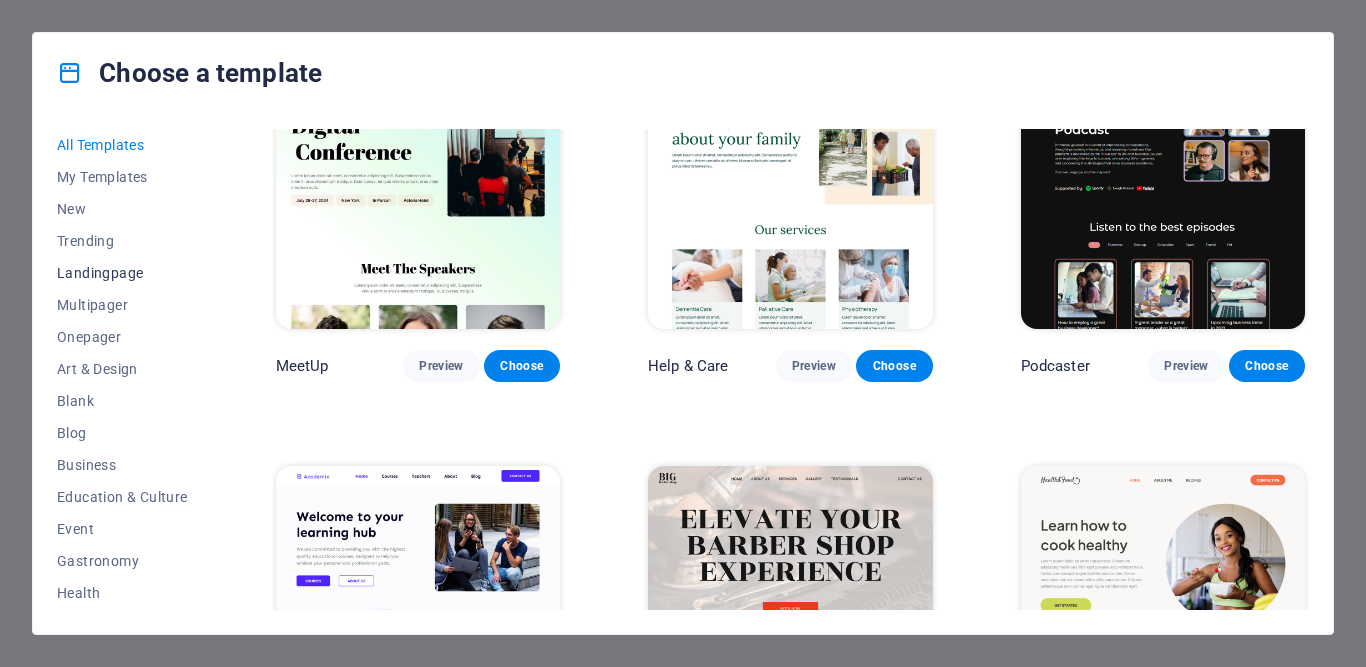 click on "Landingpage" at bounding box center (122, 273) 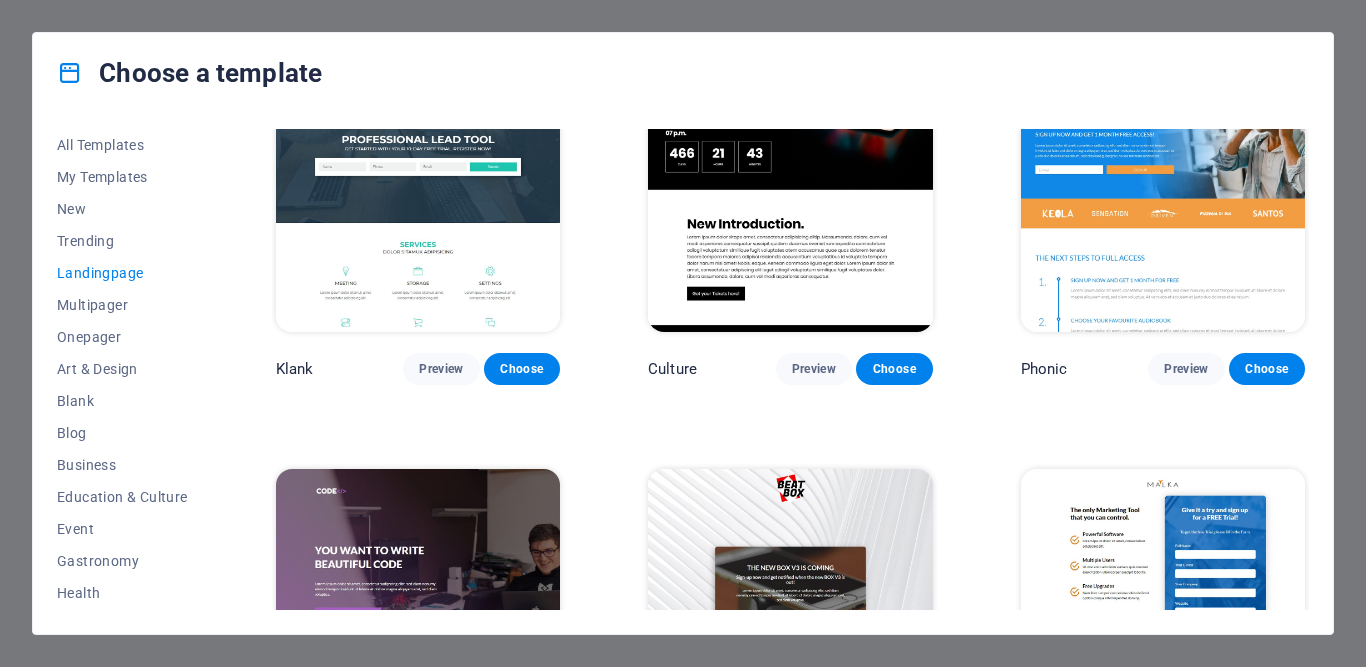 scroll, scrollTop: 0, scrollLeft: 0, axis: both 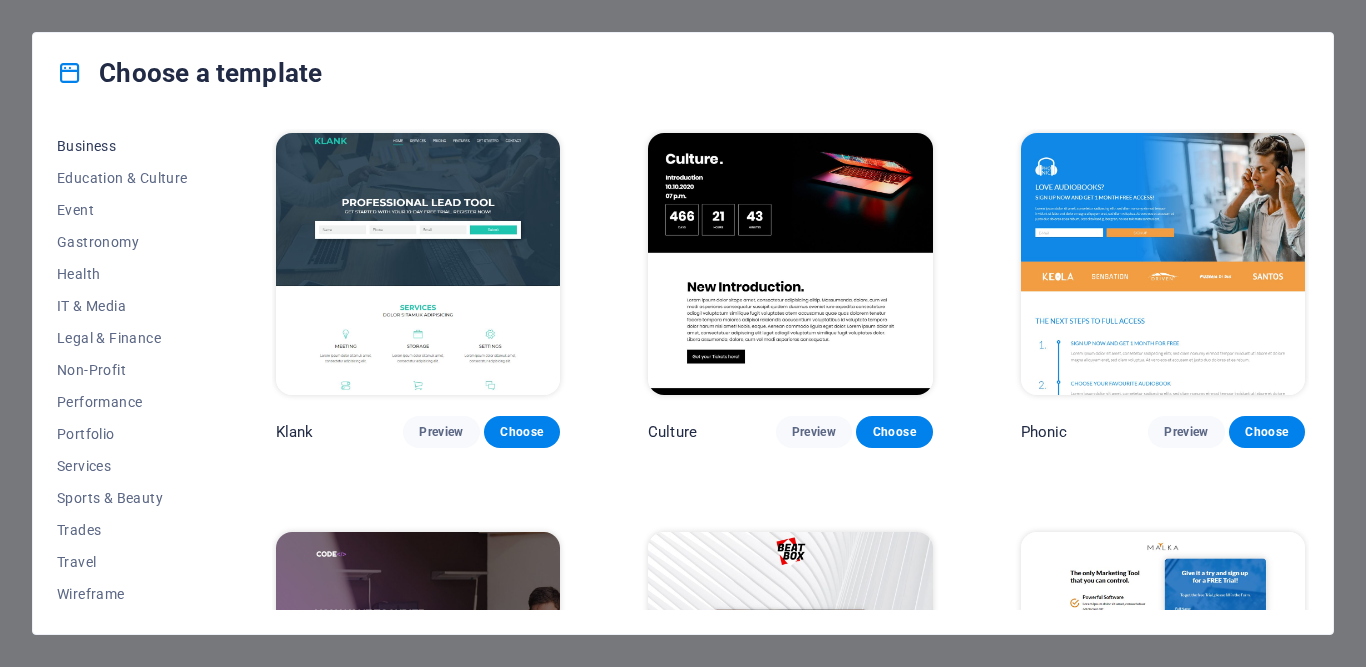 click on "Business" at bounding box center (122, 146) 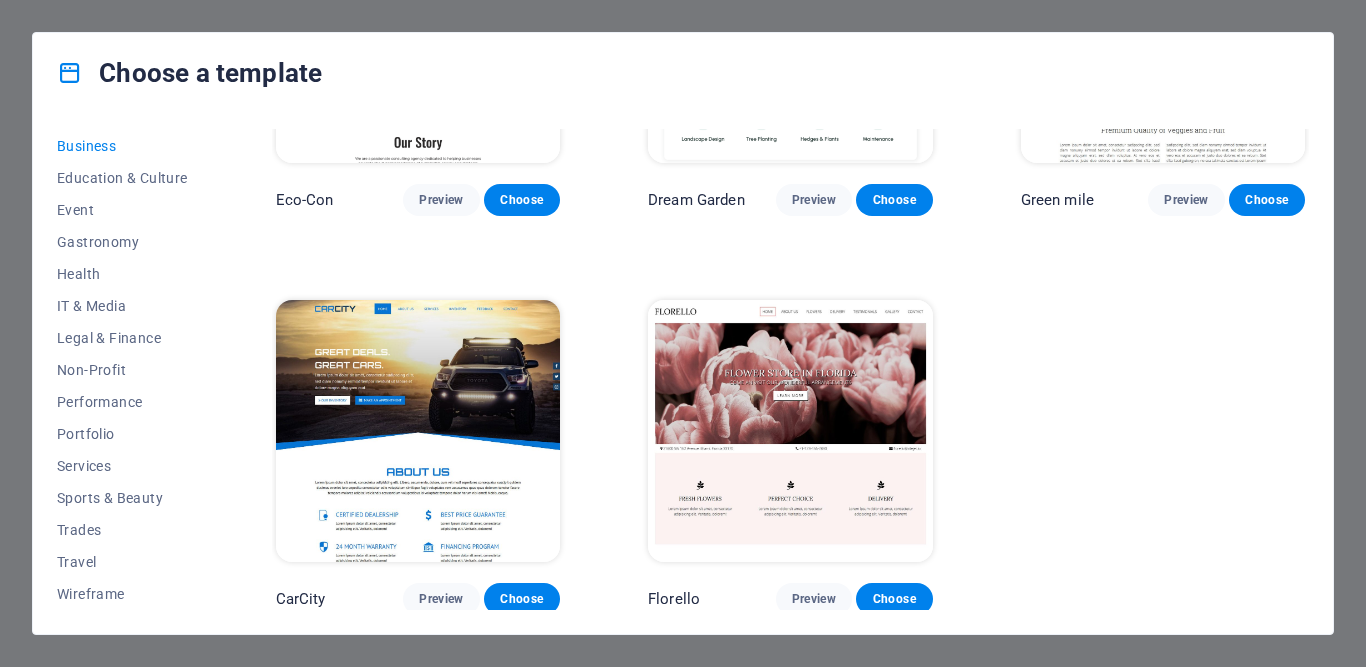 scroll, scrollTop: 0, scrollLeft: 0, axis: both 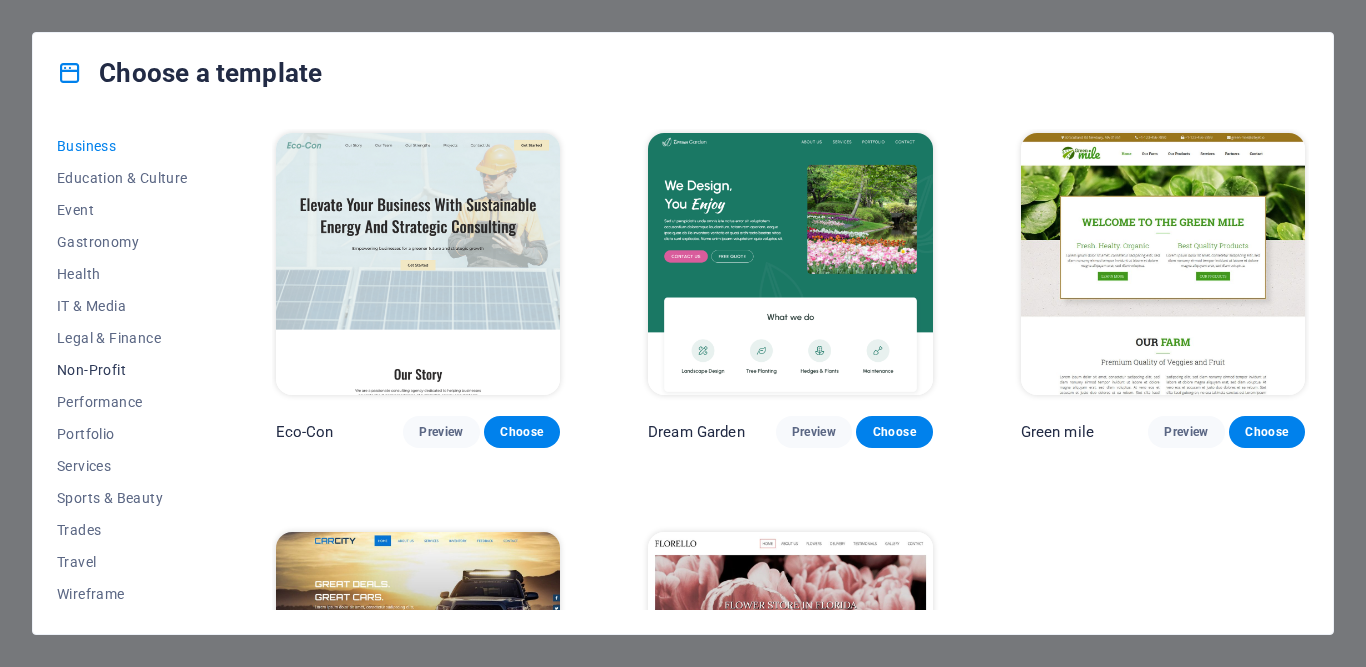 click on "Non-Profit" at bounding box center (122, 370) 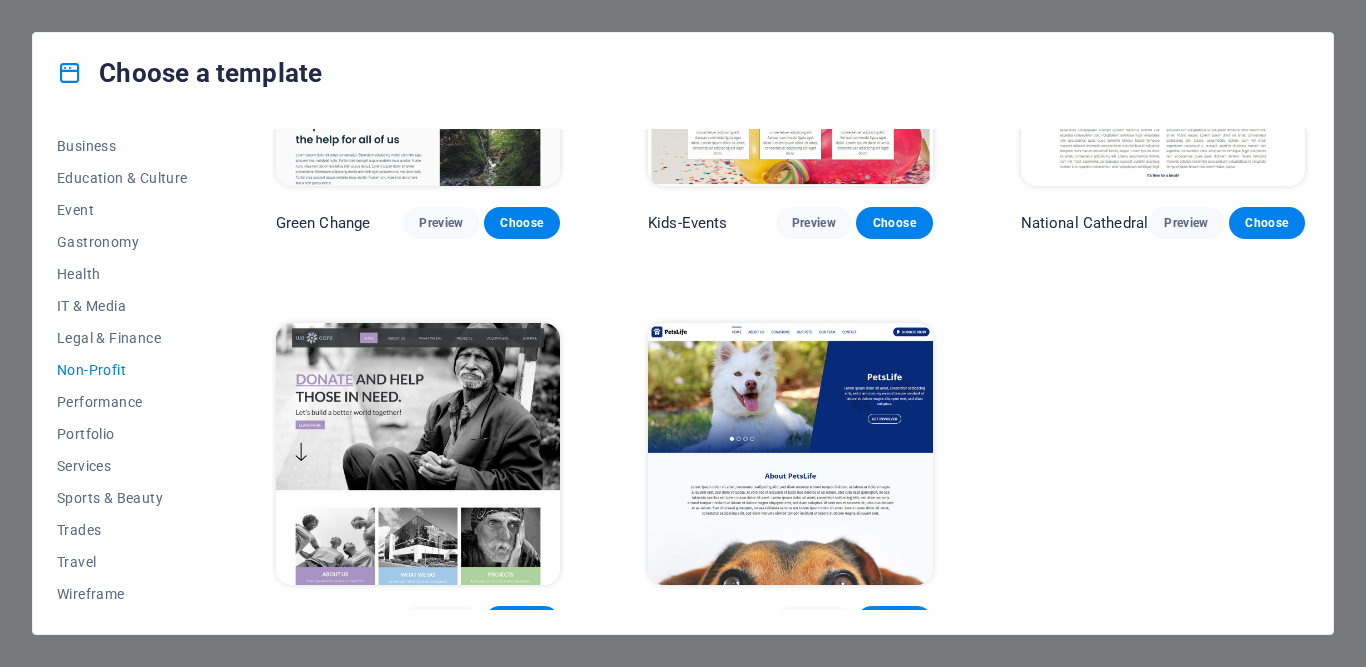 scroll, scrollTop: 240, scrollLeft: 0, axis: vertical 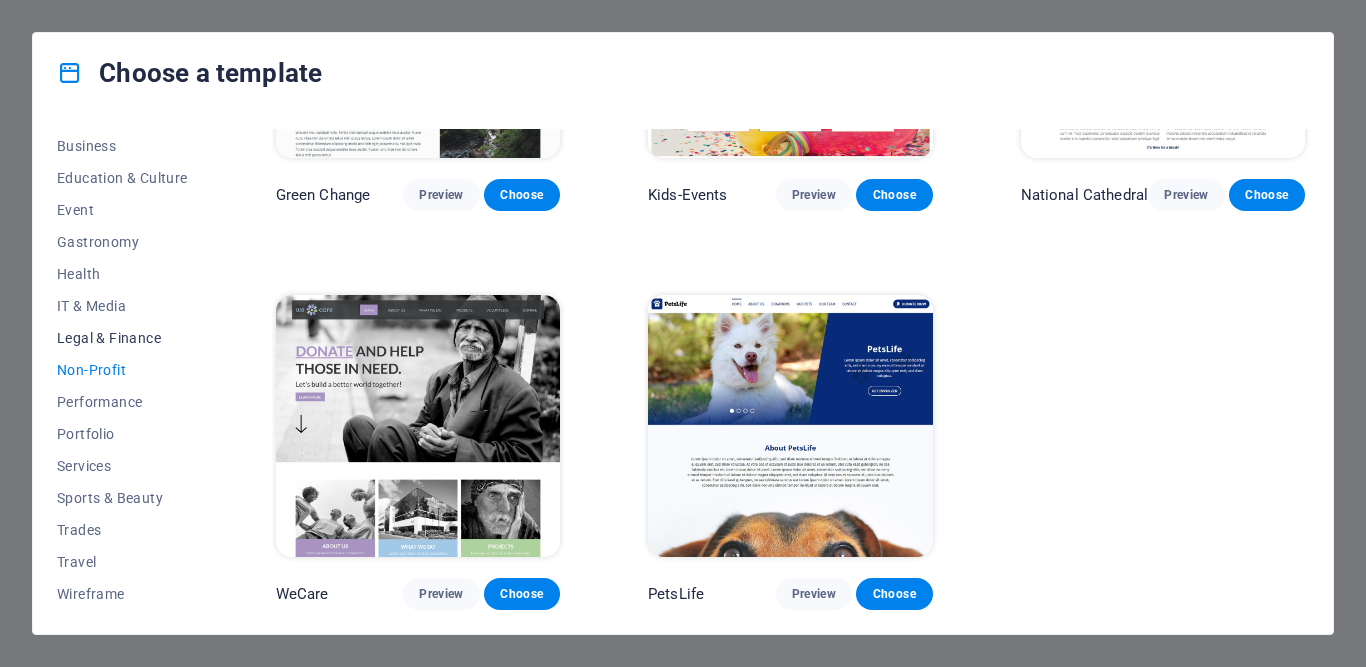 click on "Legal & Finance" at bounding box center (122, 338) 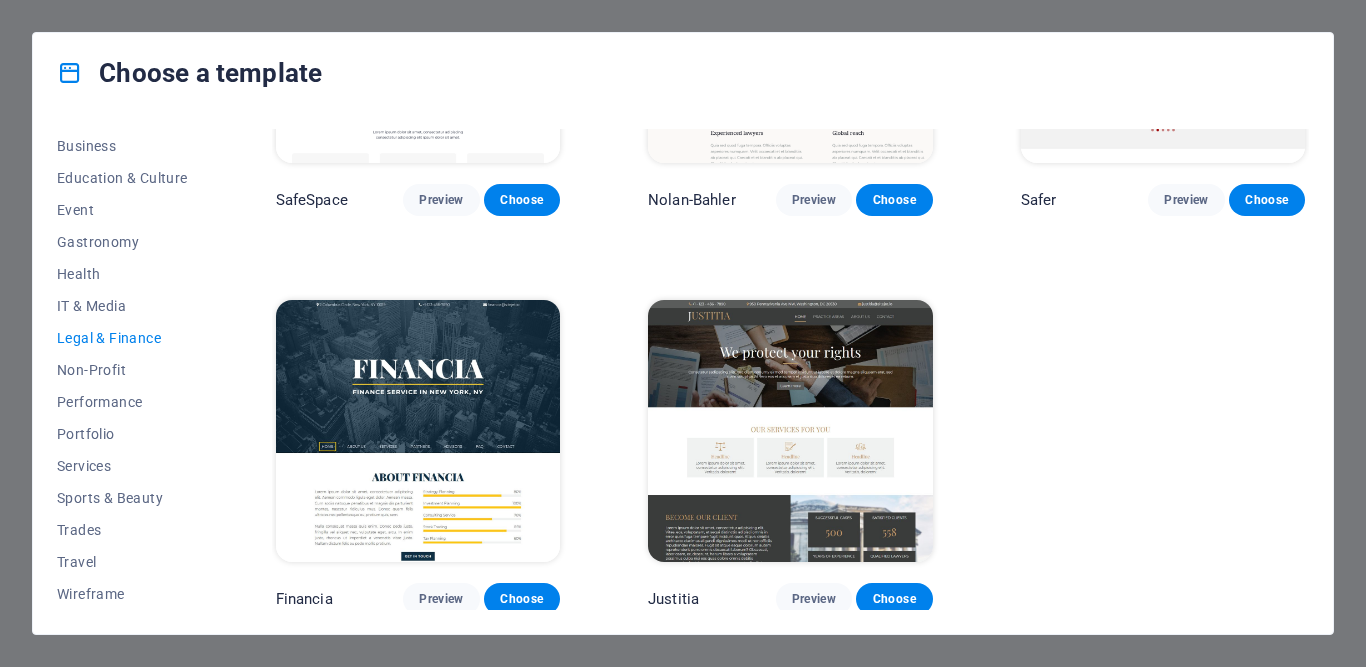 scroll, scrollTop: 0, scrollLeft: 0, axis: both 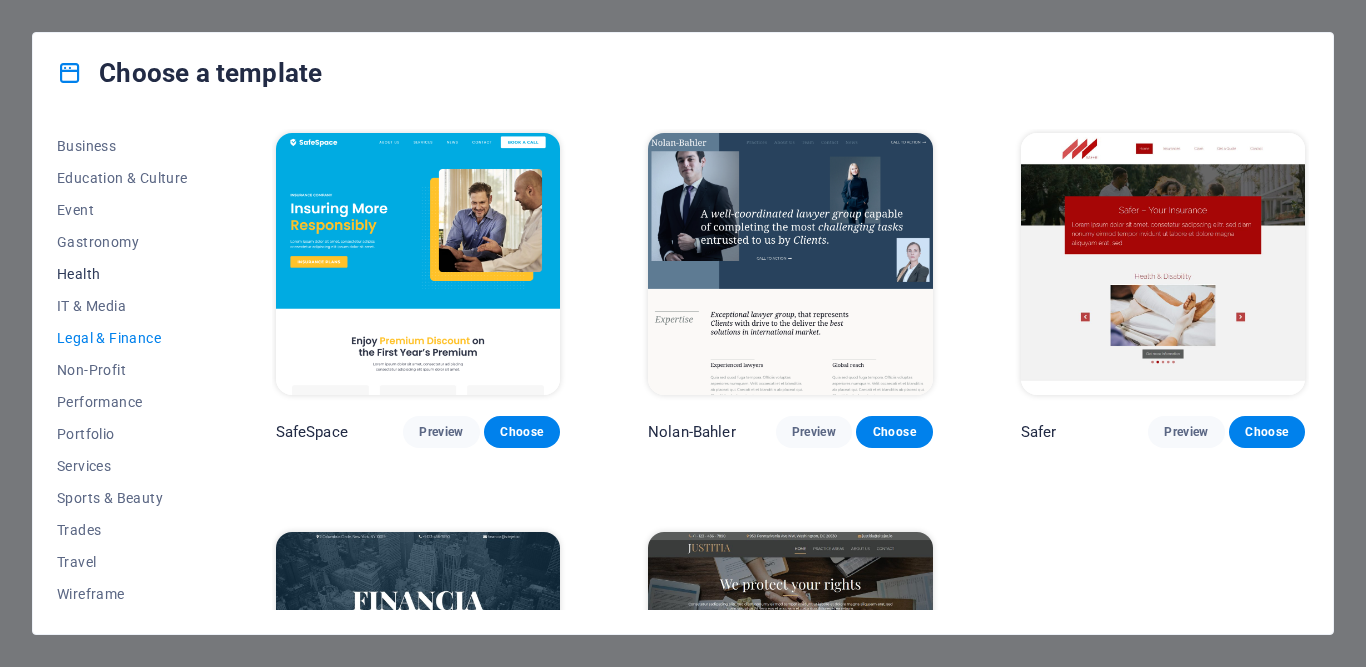 click on "Health" at bounding box center [122, 274] 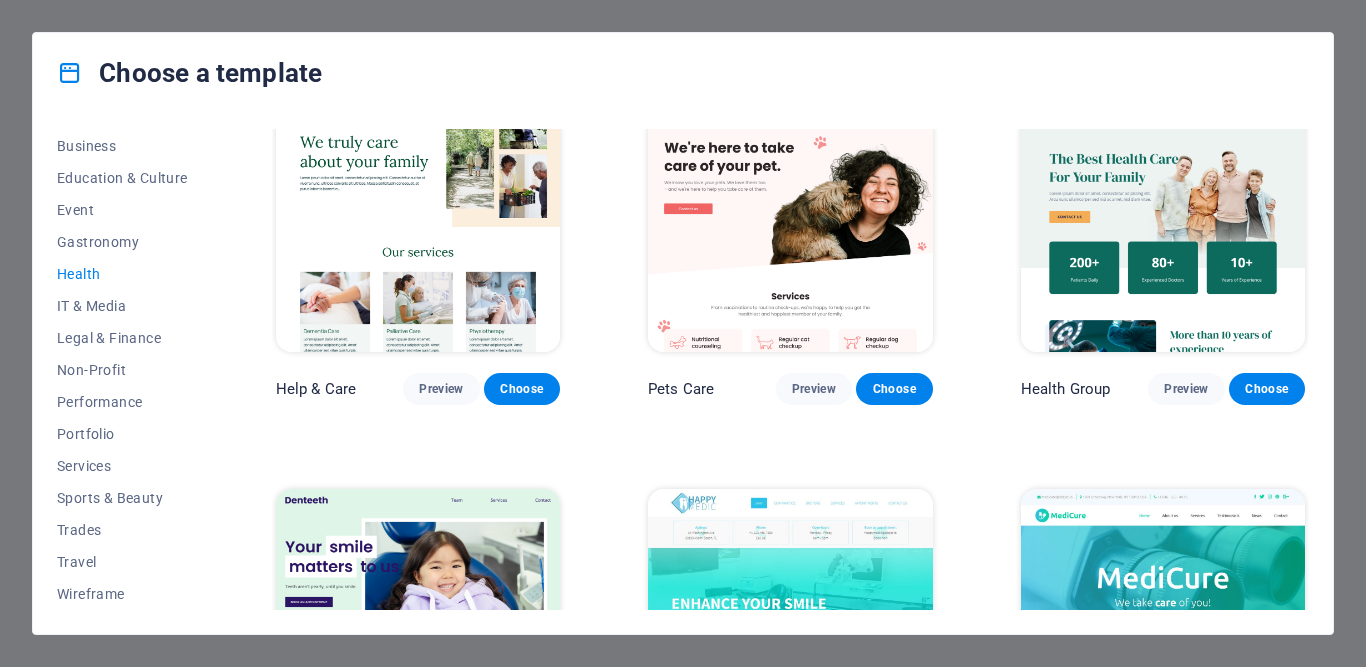 scroll, scrollTop: 0, scrollLeft: 0, axis: both 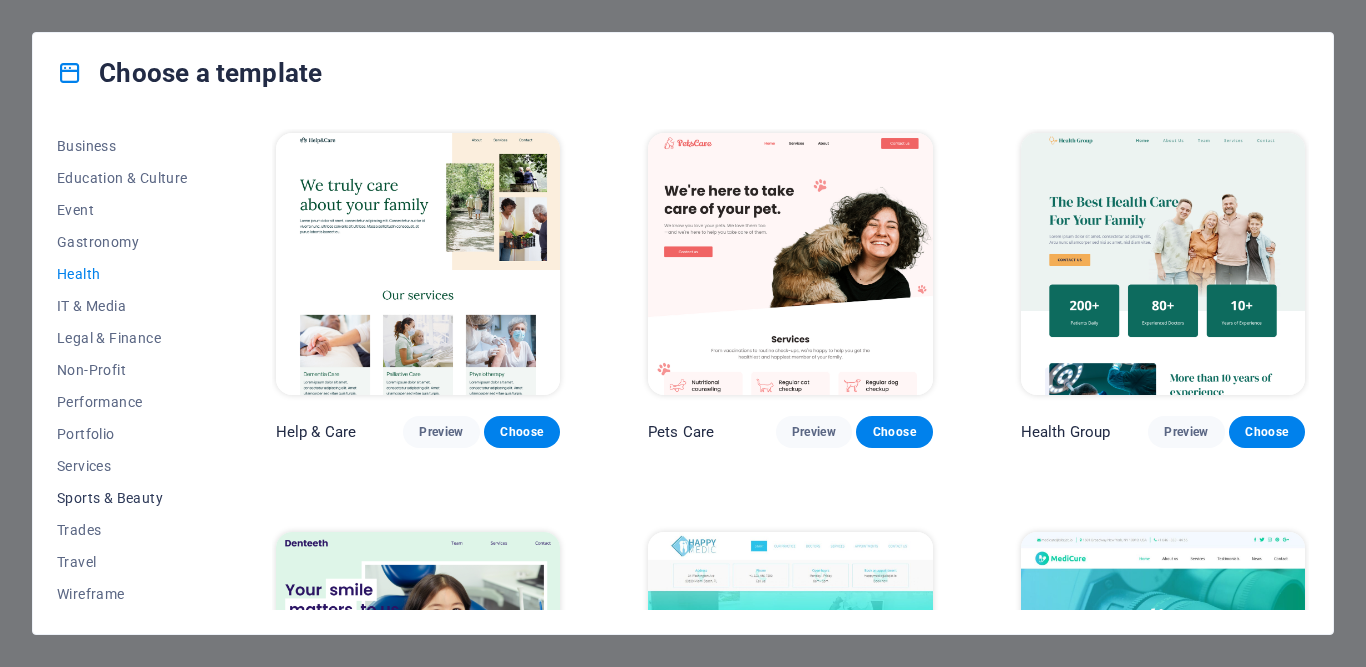 click on "Sports & Beauty" at bounding box center (122, 498) 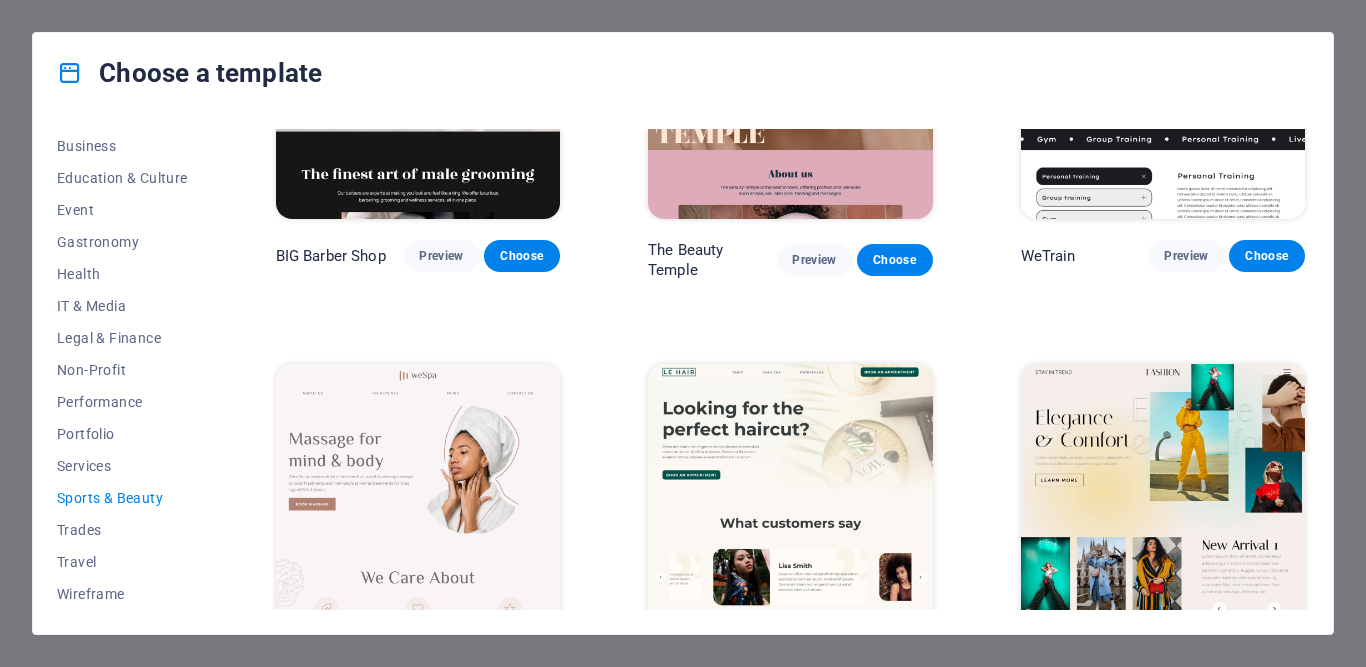 scroll, scrollTop: 597, scrollLeft: 0, axis: vertical 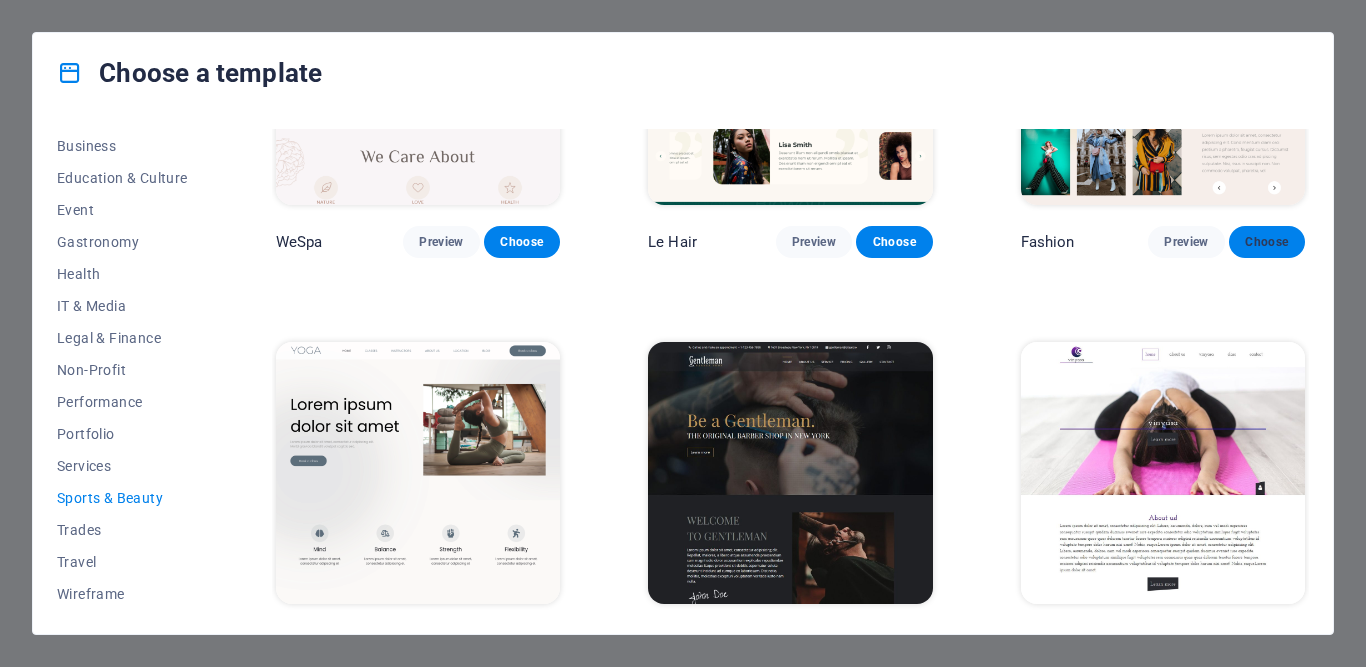 click on "Choose" at bounding box center (1267, 242) 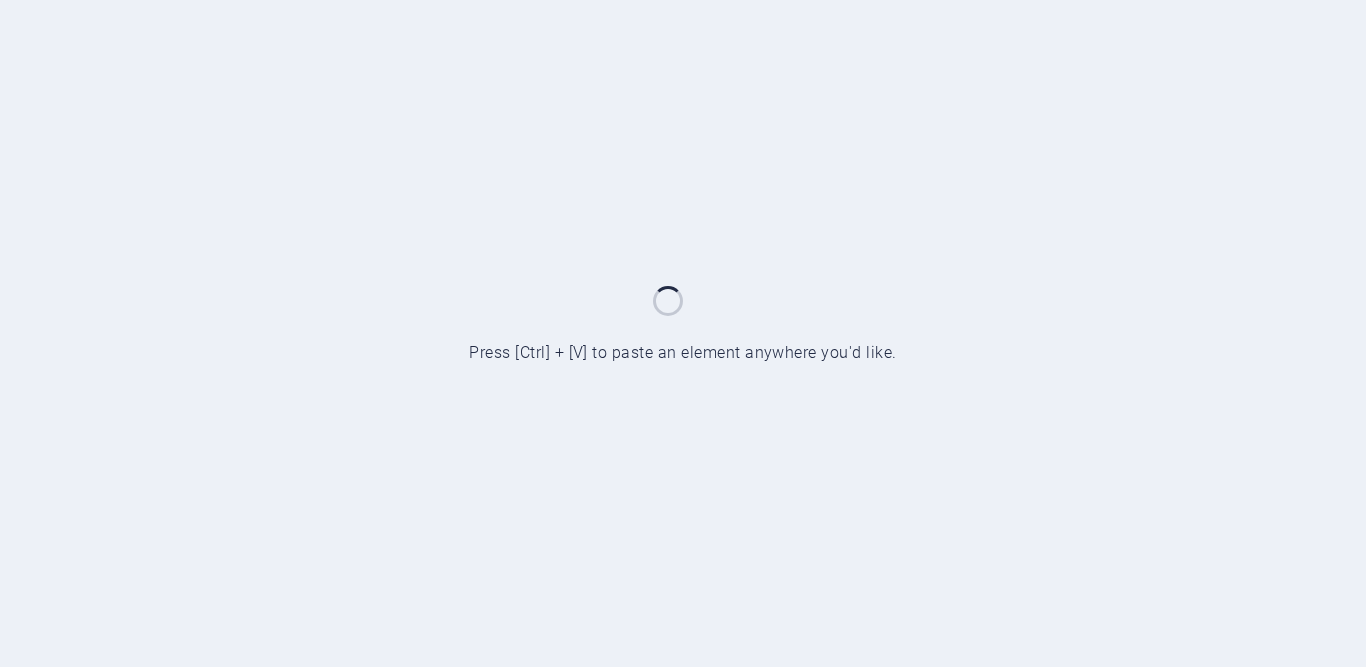 scroll, scrollTop: 0, scrollLeft: 0, axis: both 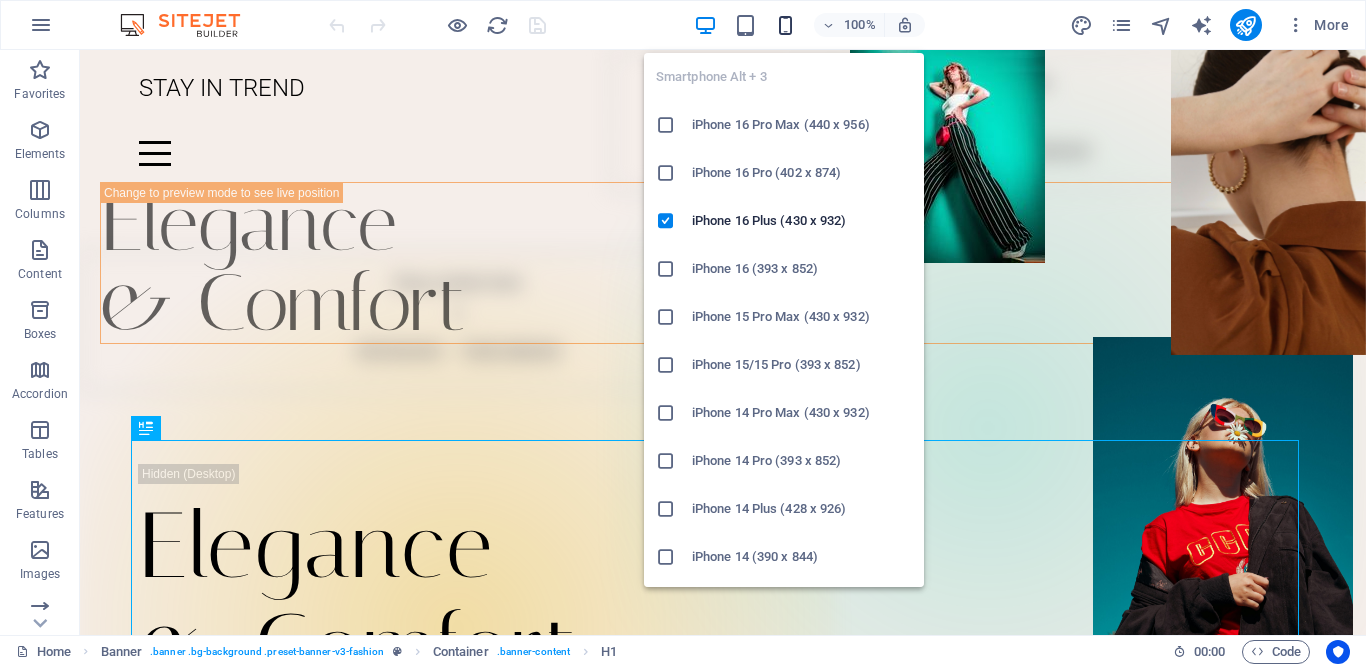 click at bounding box center [785, 25] 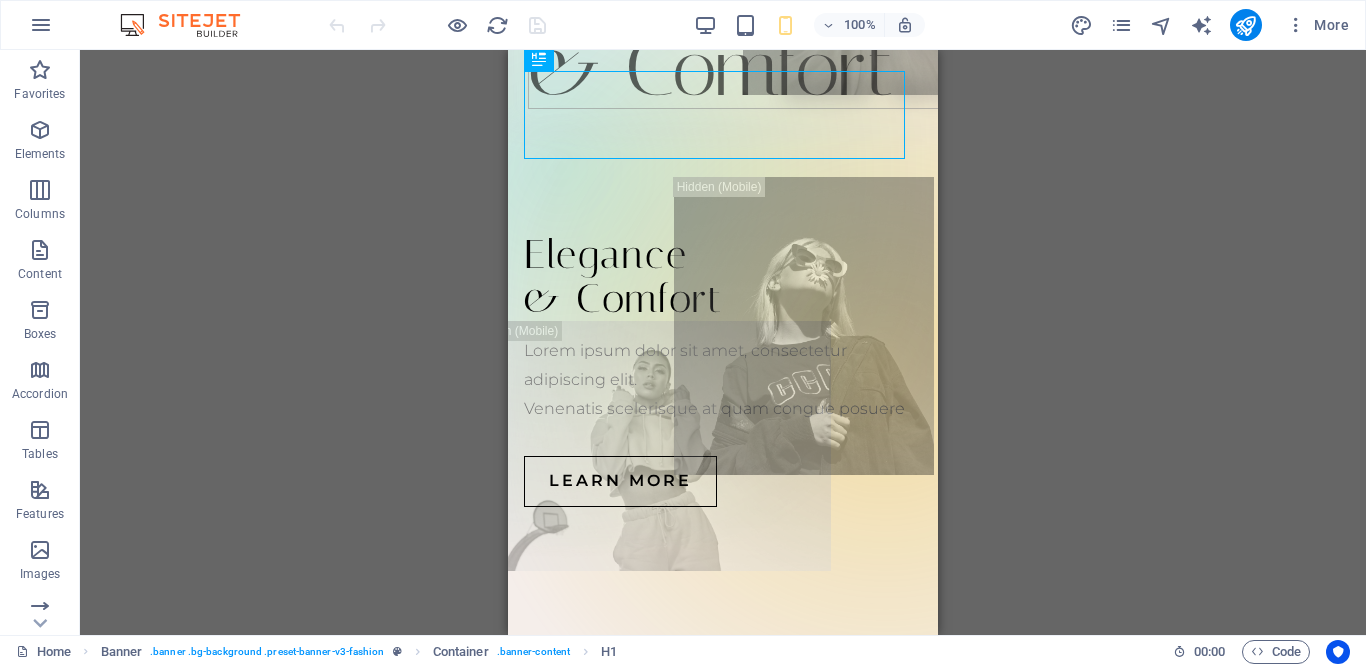 scroll, scrollTop: 366, scrollLeft: 0, axis: vertical 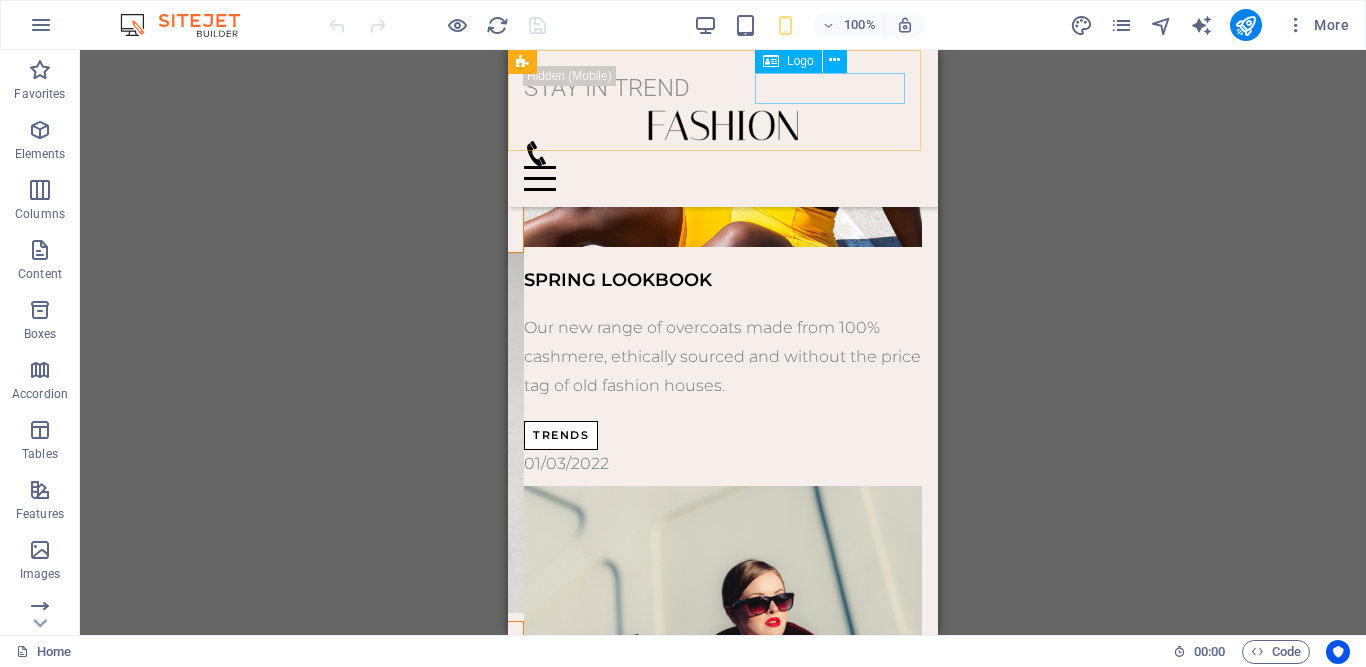 click at bounding box center [723, 125] 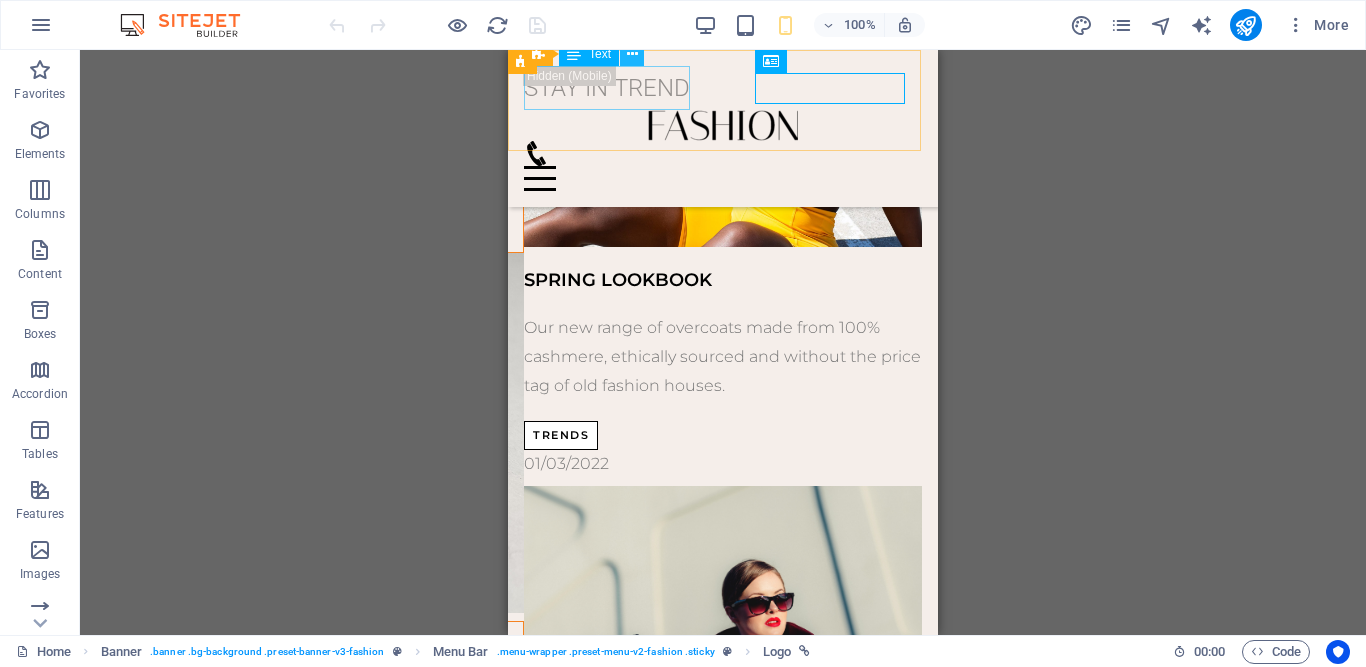 click at bounding box center (632, 54) 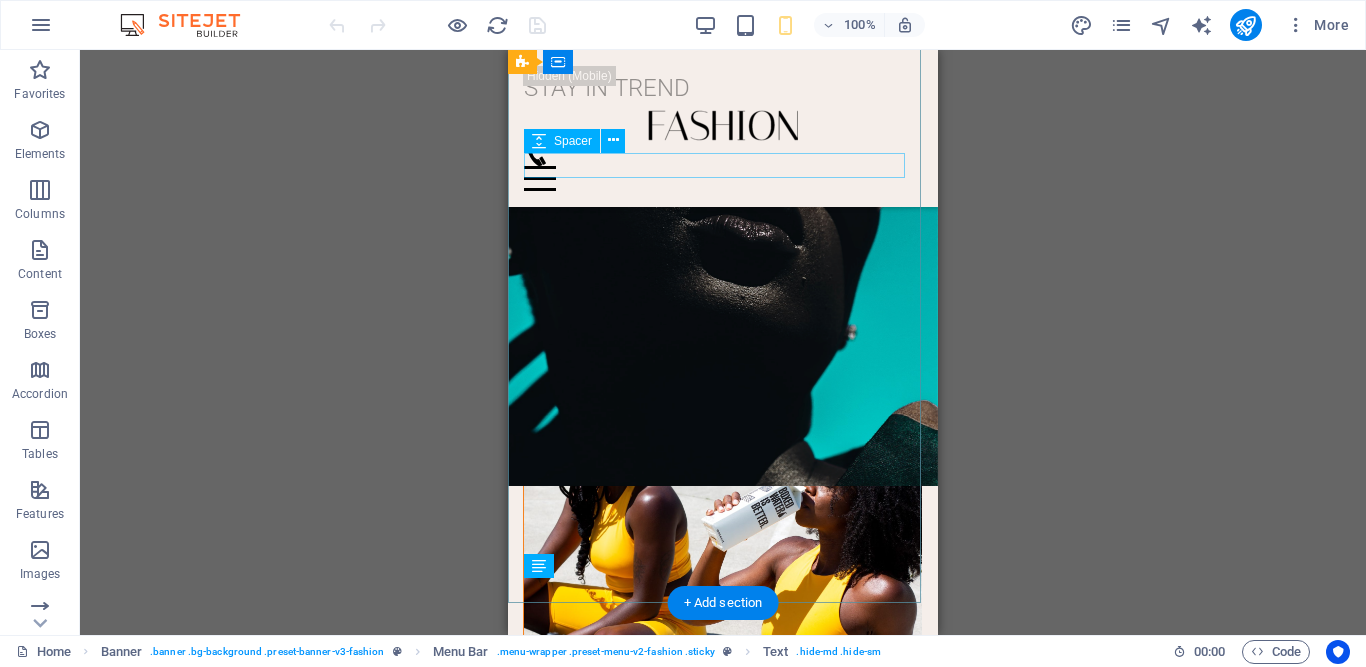 scroll, scrollTop: 2927, scrollLeft: 0, axis: vertical 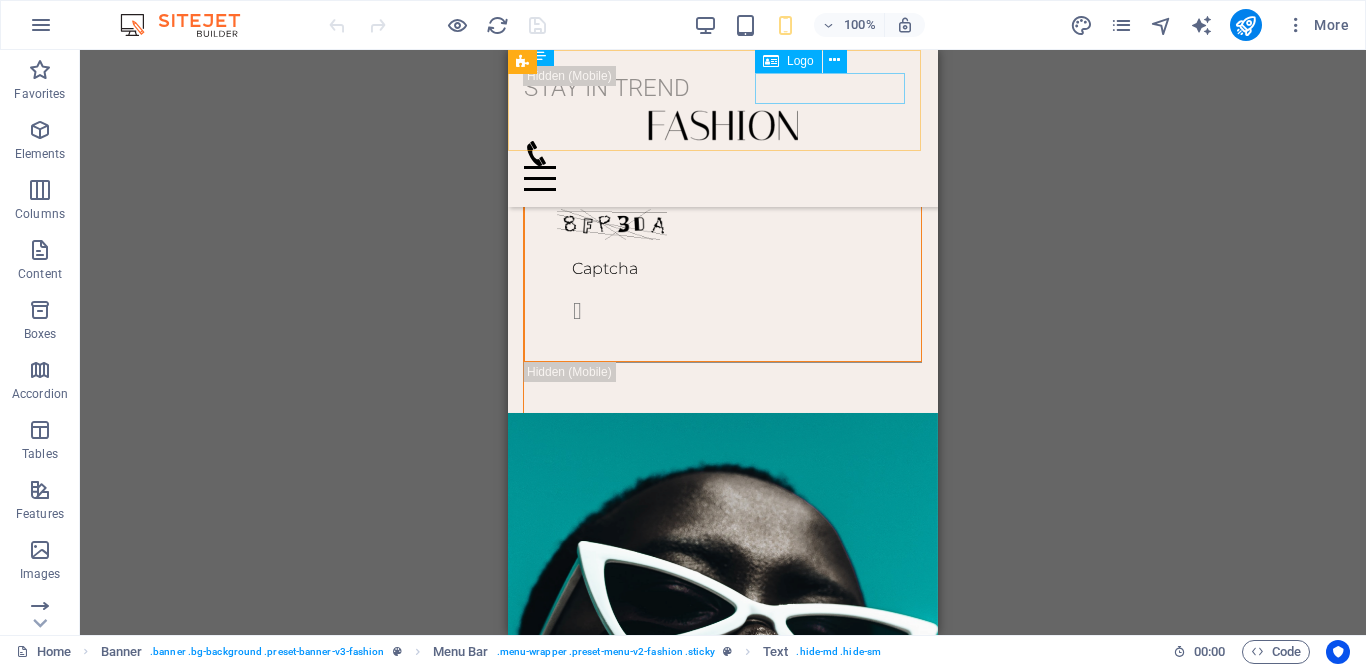 drag, startPoint x: 784, startPoint y: 66, endPoint x: 196, endPoint y: 39, distance: 588.61957 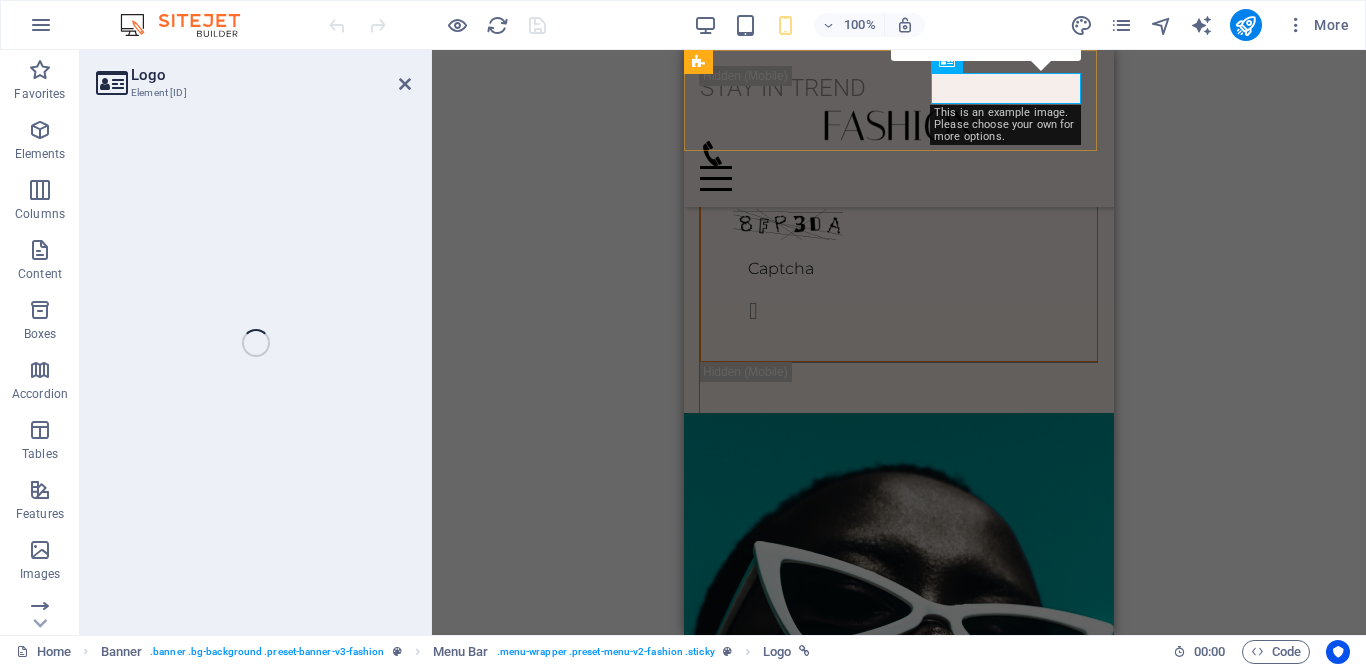 select on "px" 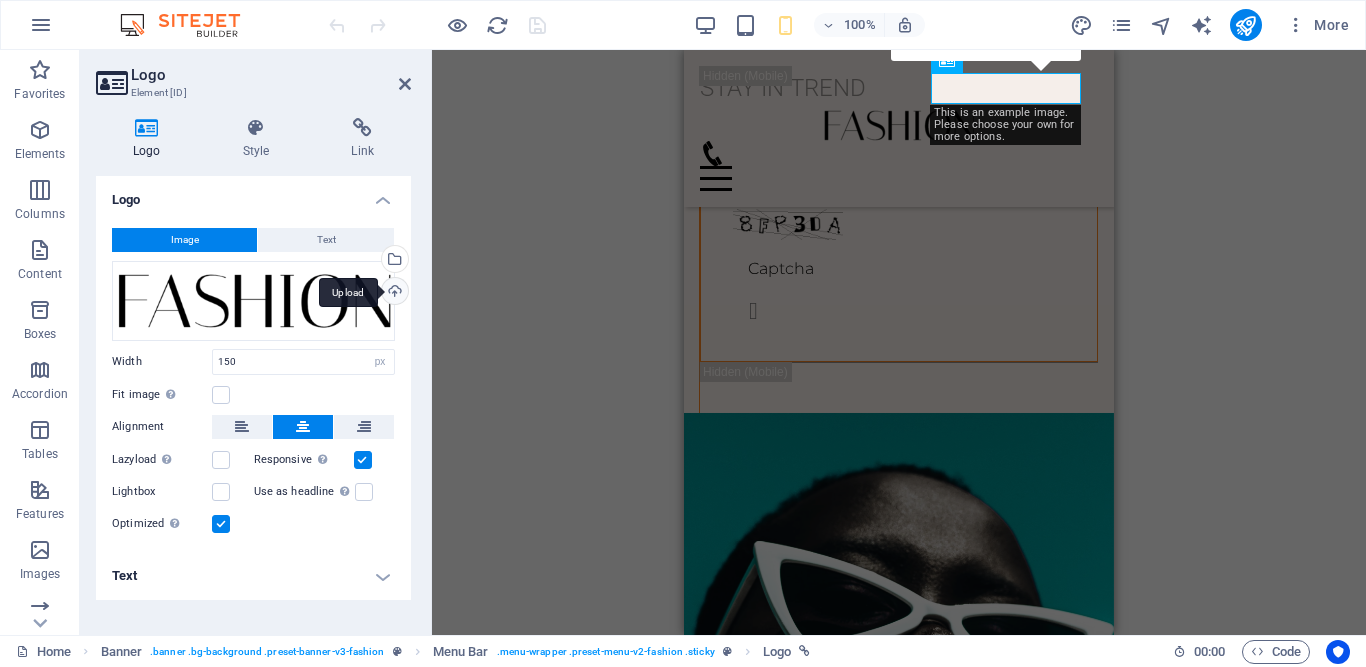 click on "Upload" at bounding box center (393, 293) 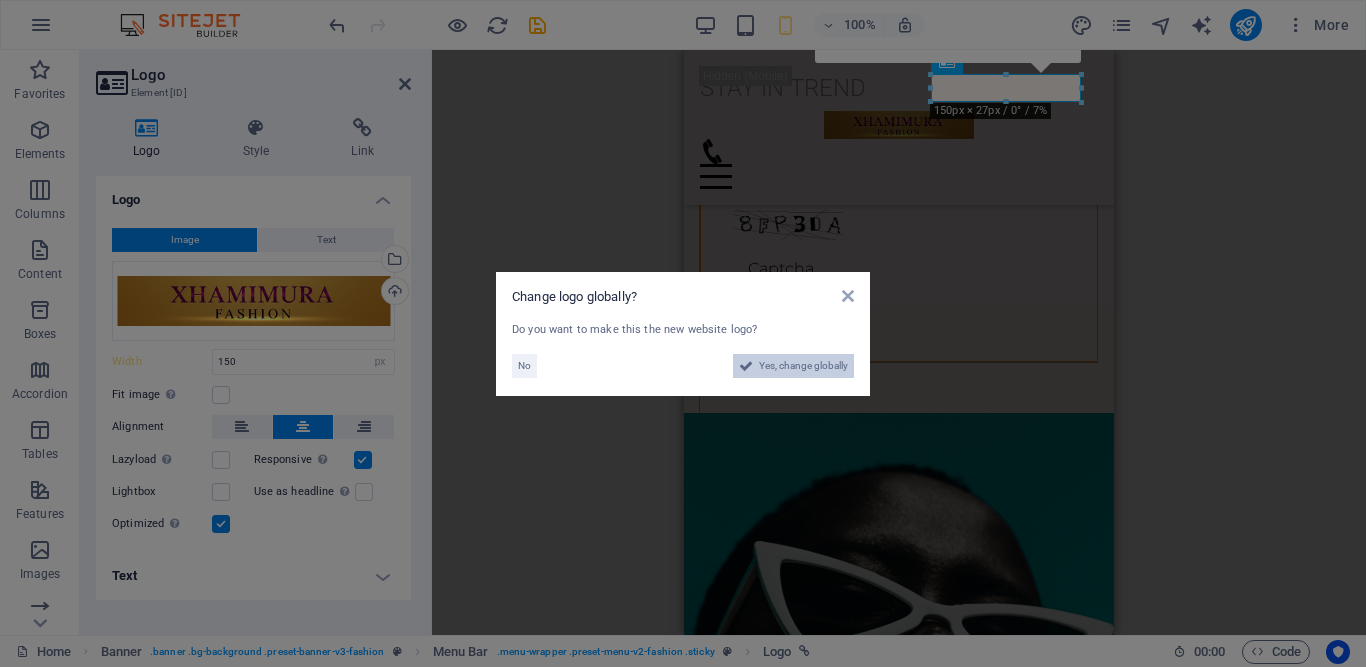 click on "Yes, change globally" at bounding box center (803, 366) 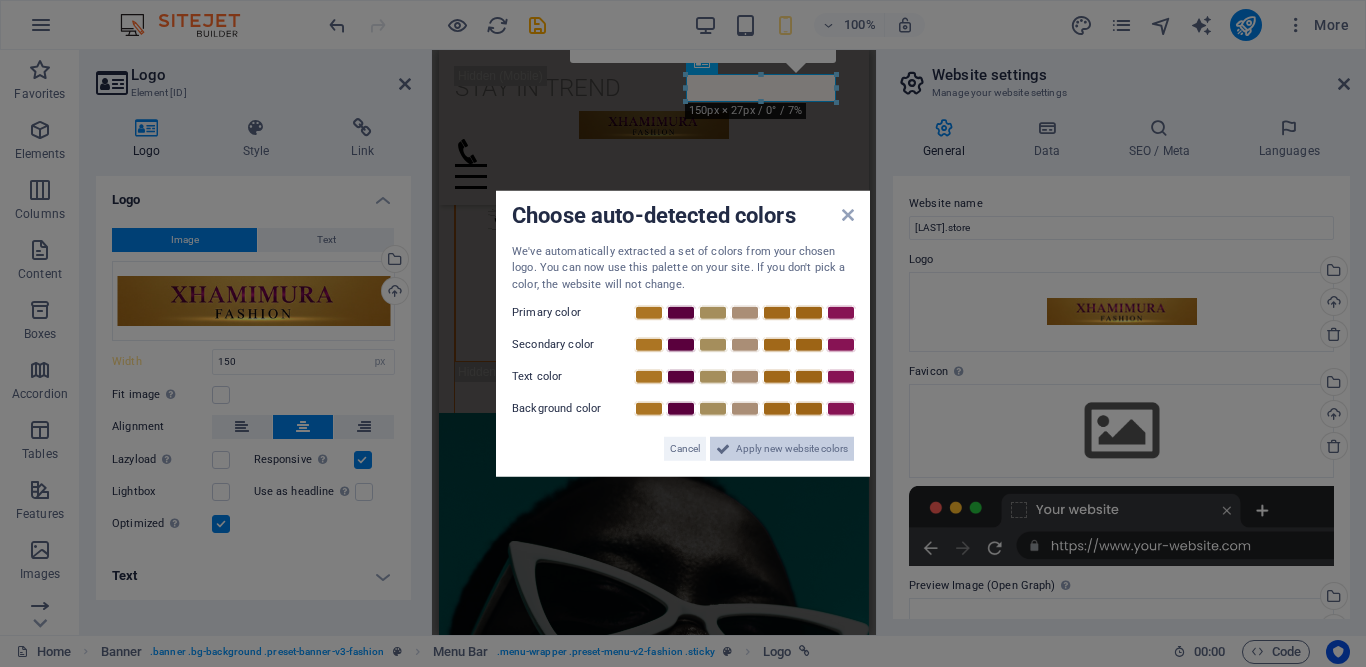 click on "Apply new website colors" at bounding box center [792, 449] 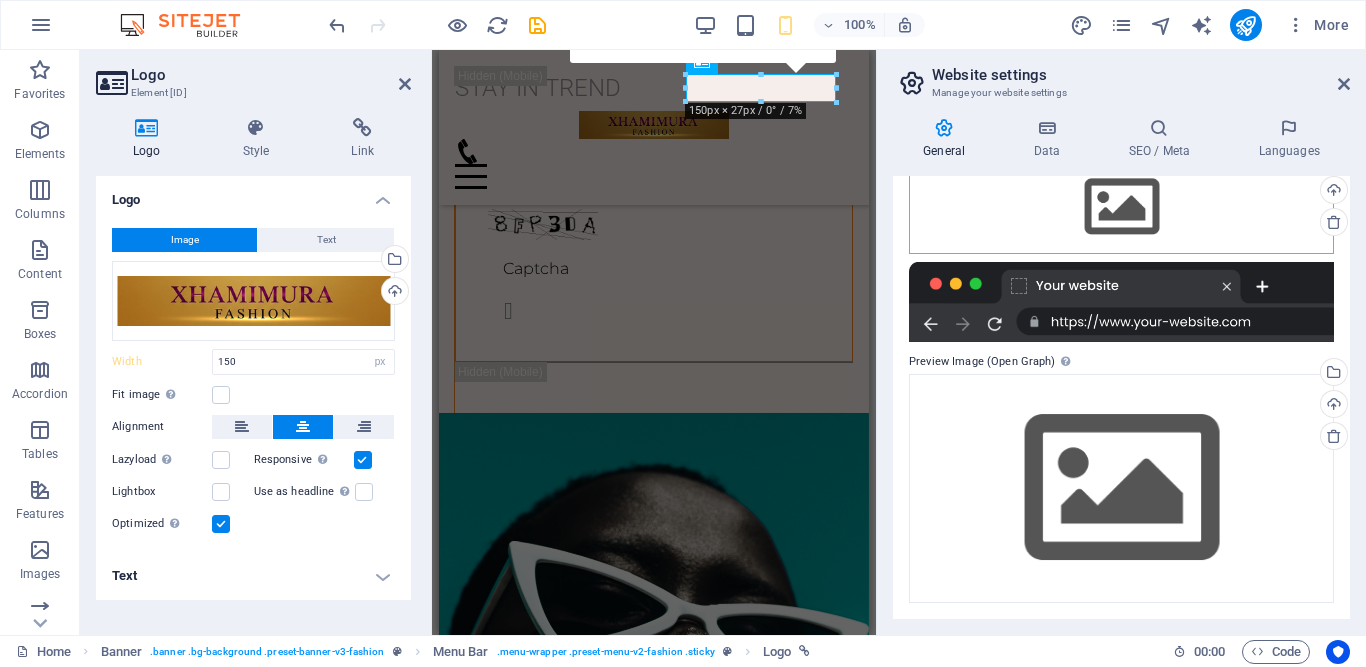 scroll, scrollTop: 0, scrollLeft: 0, axis: both 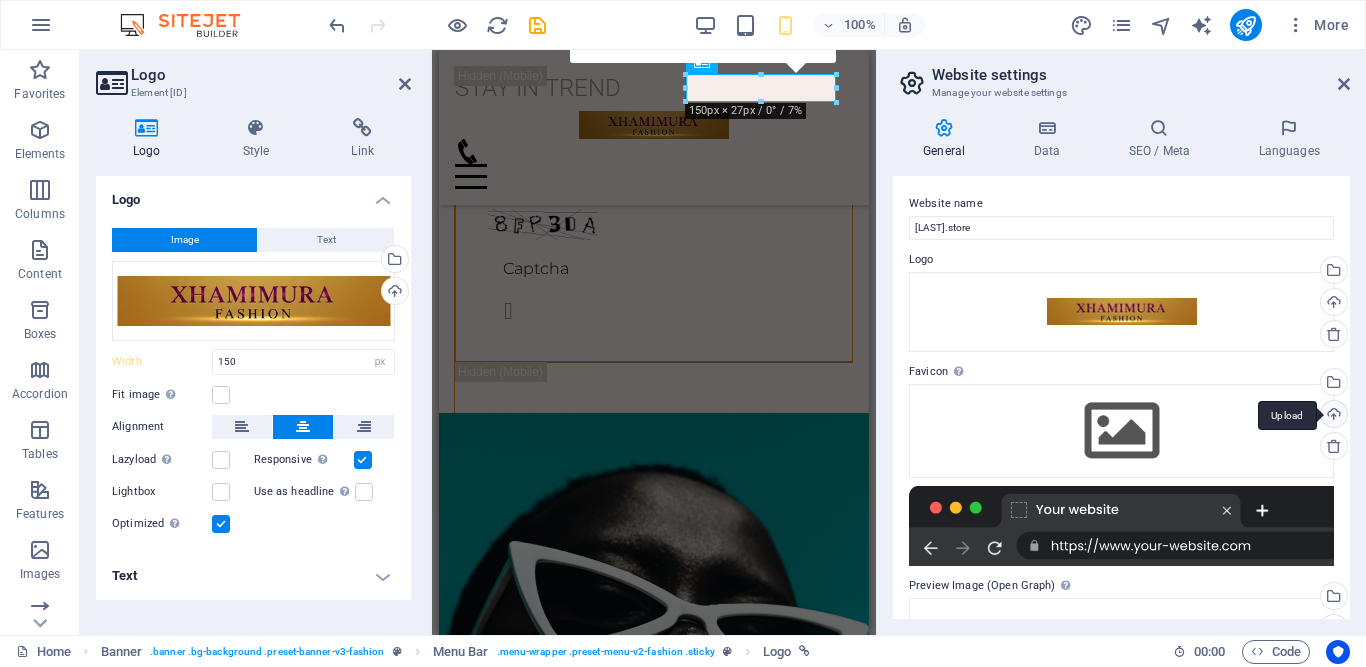 click on "Upload" at bounding box center (1332, 416) 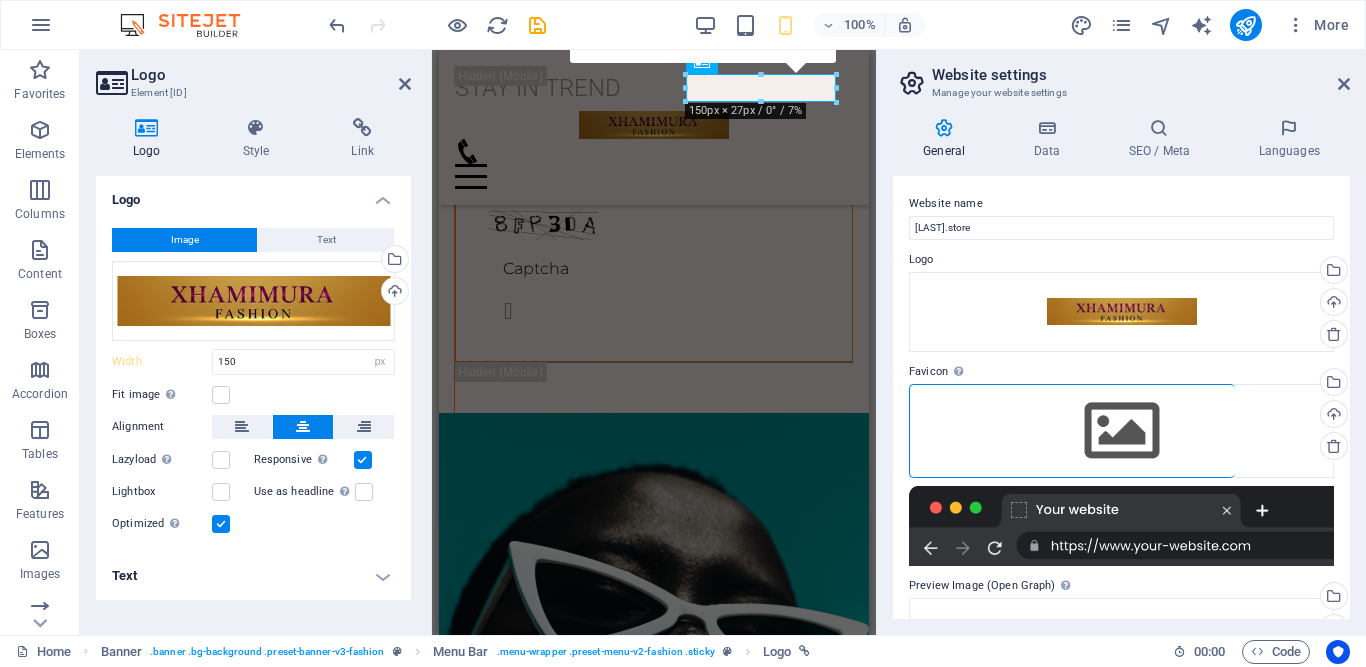 scroll, scrollTop: 224, scrollLeft: 0, axis: vertical 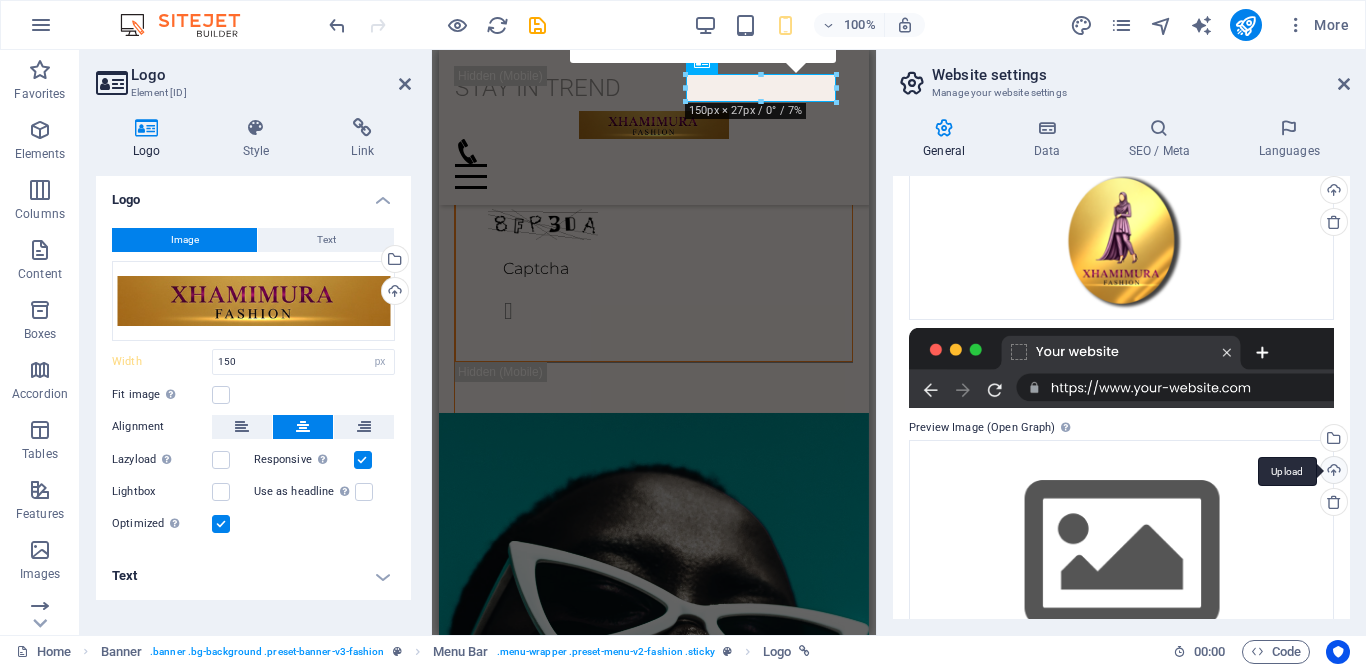 click on "Upload" at bounding box center [1332, 472] 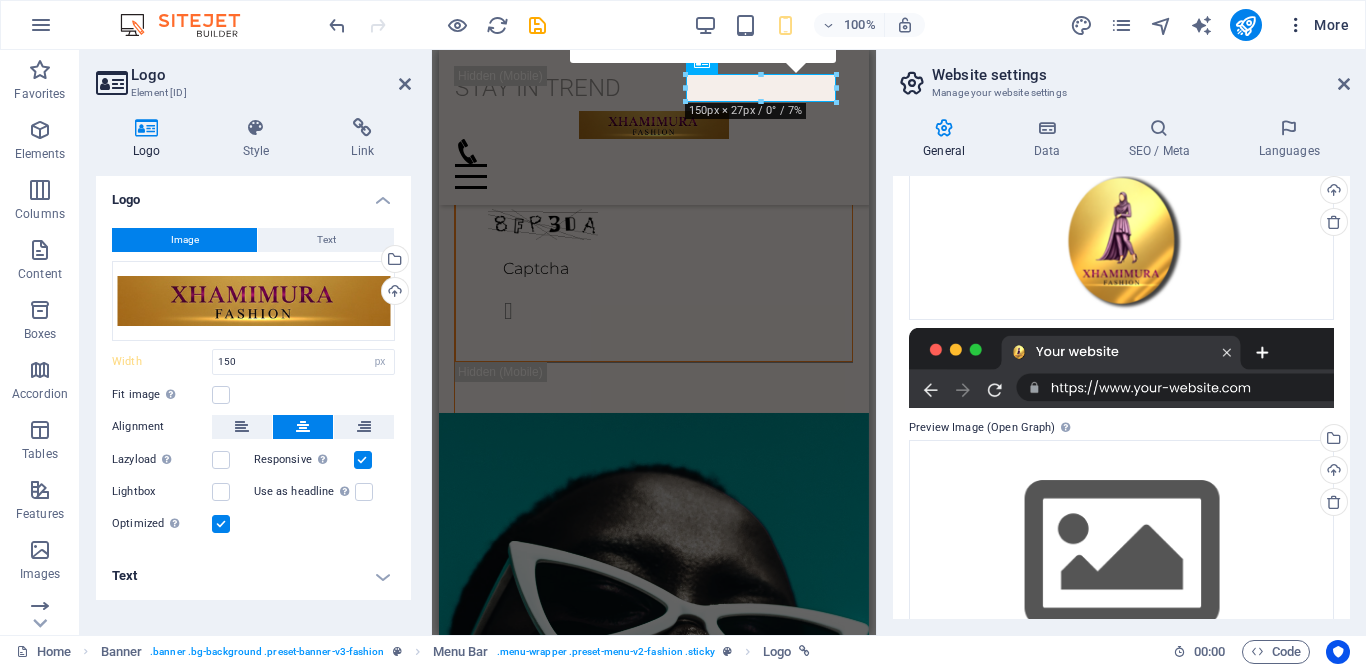click at bounding box center (1296, 25) 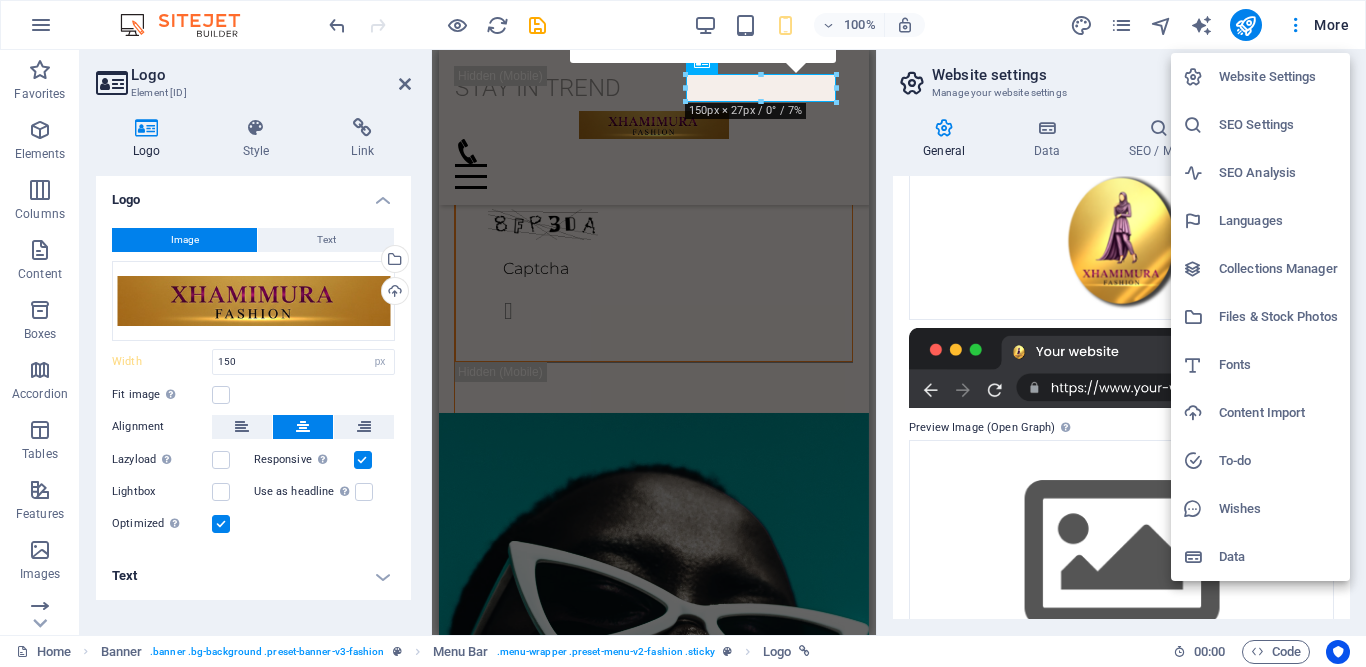 click on "Website Settings" at bounding box center [1278, 77] 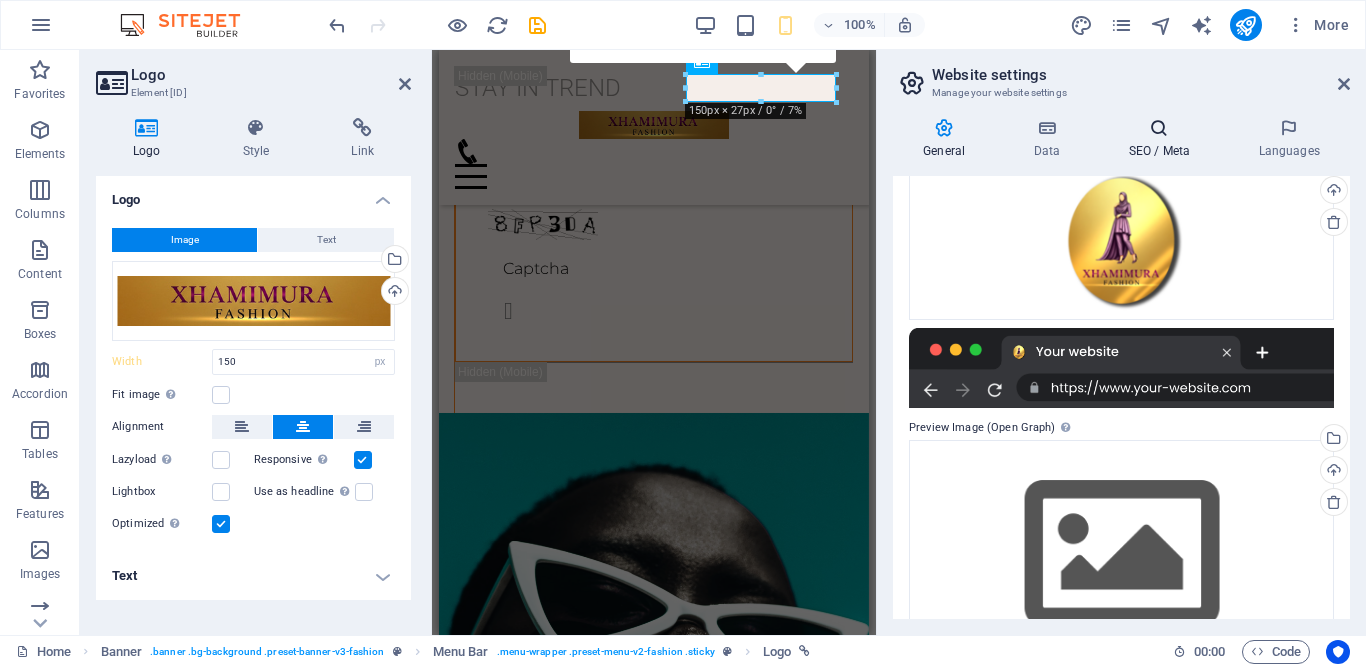 scroll, scrollTop: 290, scrollLeft: 0, axis: vertical 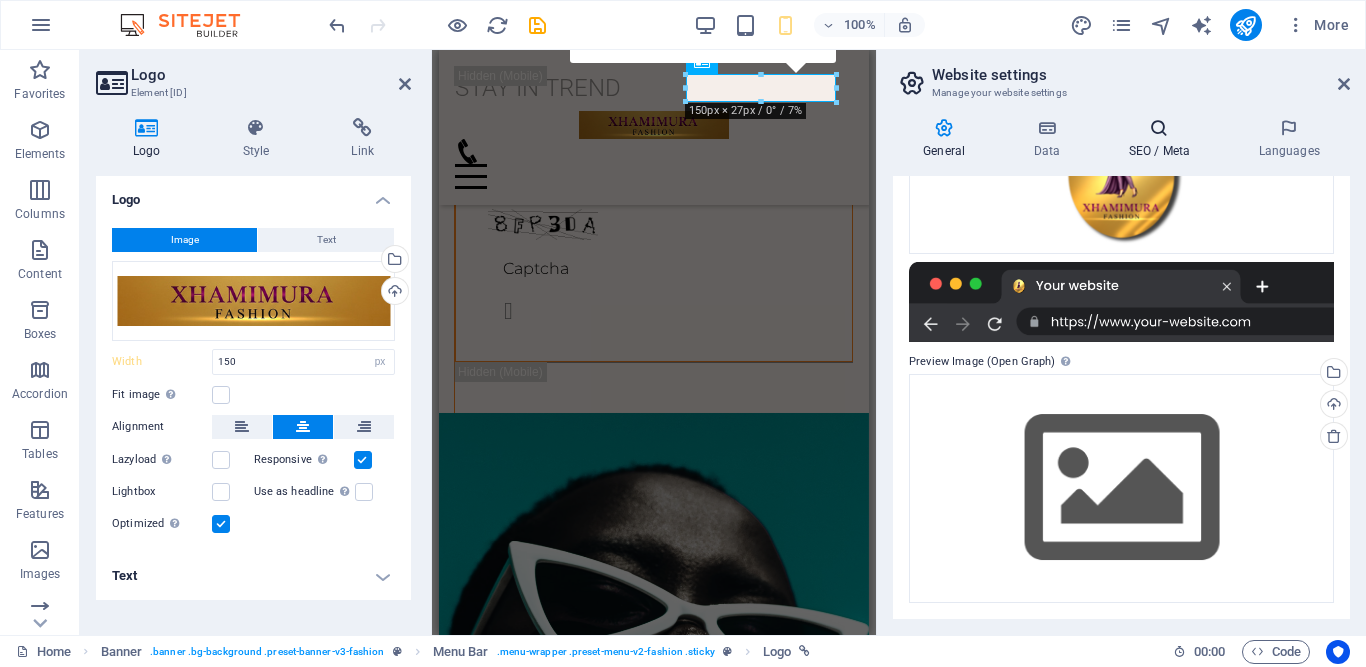 click on "SEO / Meta" at bounding box center [1163, 139] 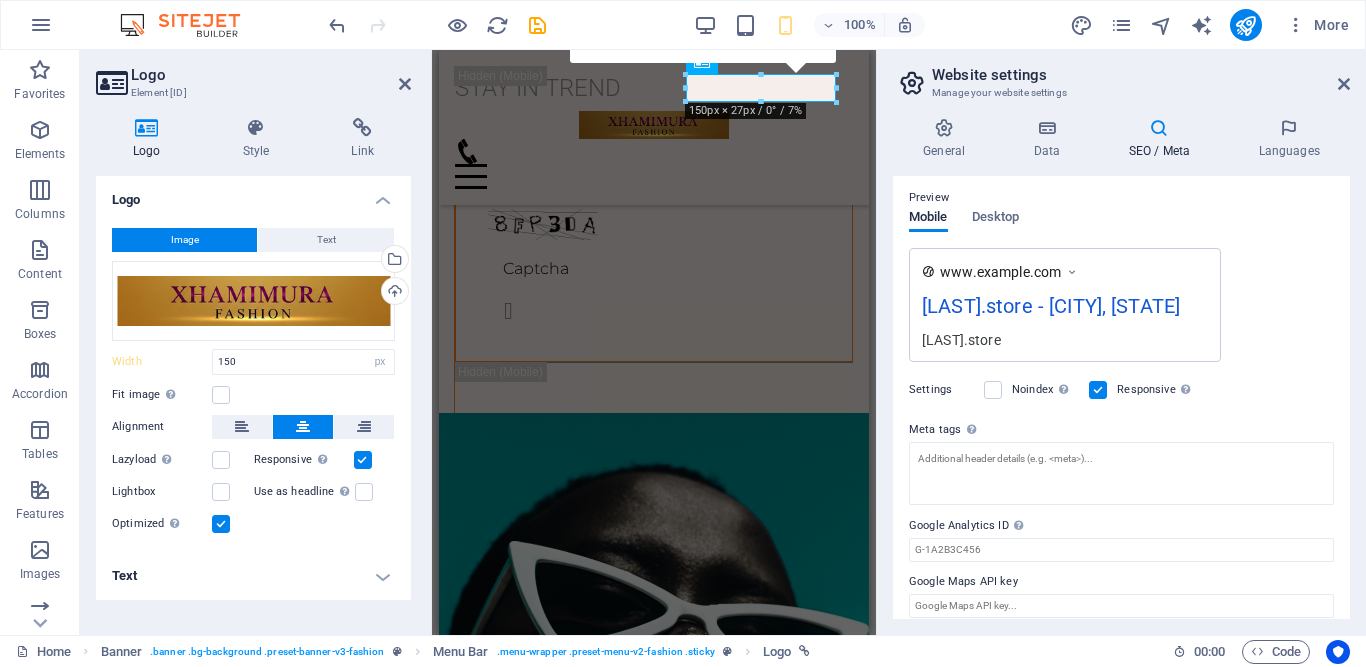 scroll, scrollTop: 321, scrollLeft: 0, axis: vertical 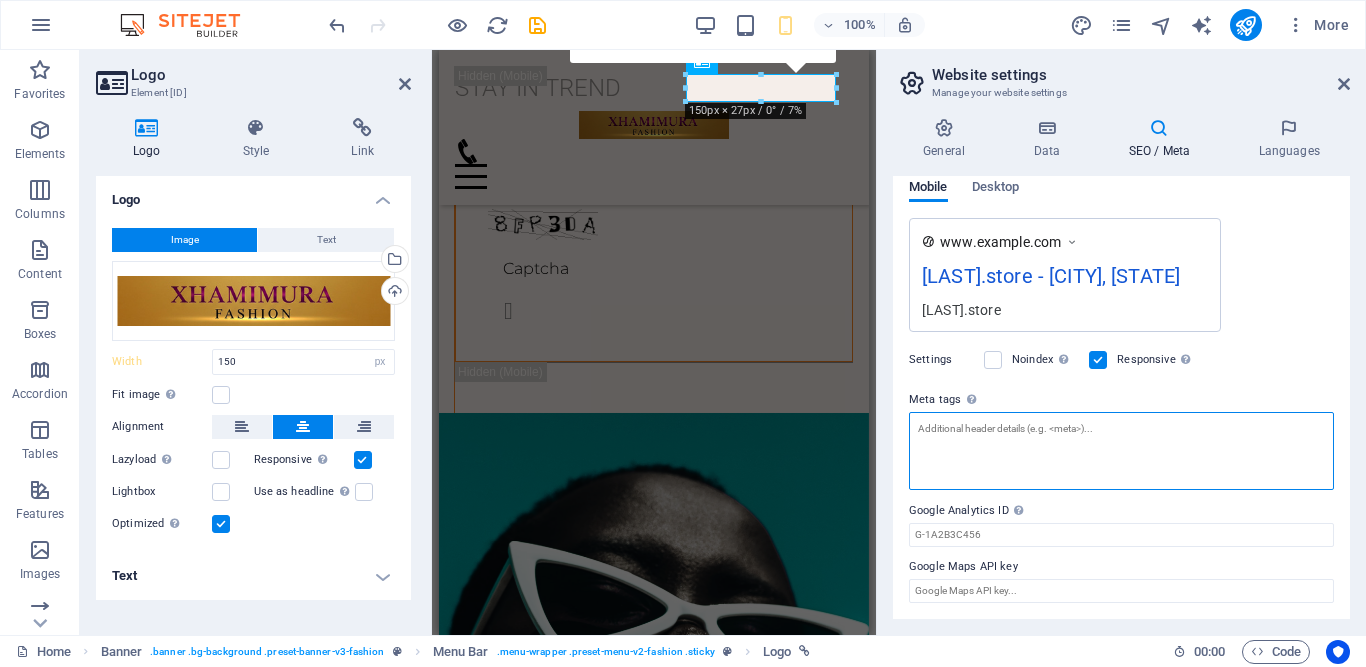 click on "Meta tags Enter HTML code here that will be placed inside the  tags of your website. Please note that your website may not function if you include code with errors." at bounding box center (1121, 451) 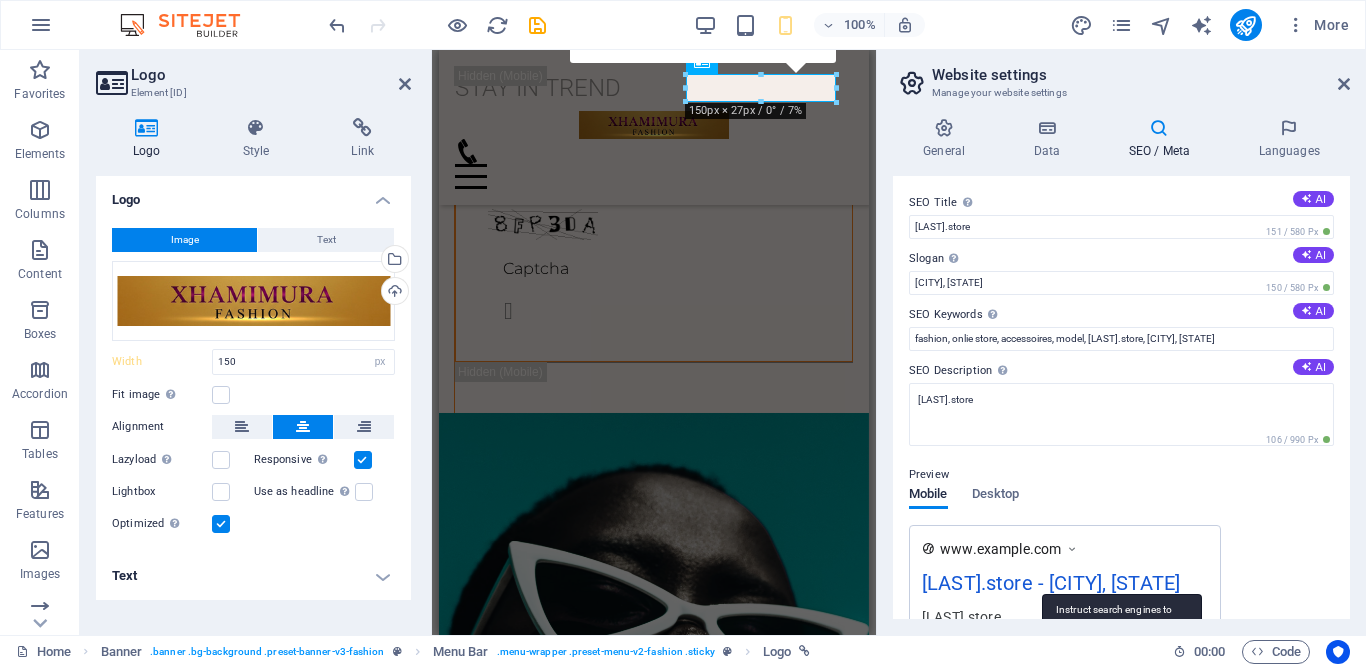 scroll, scrollTop: 0, scrollLeft: 0, axis: both 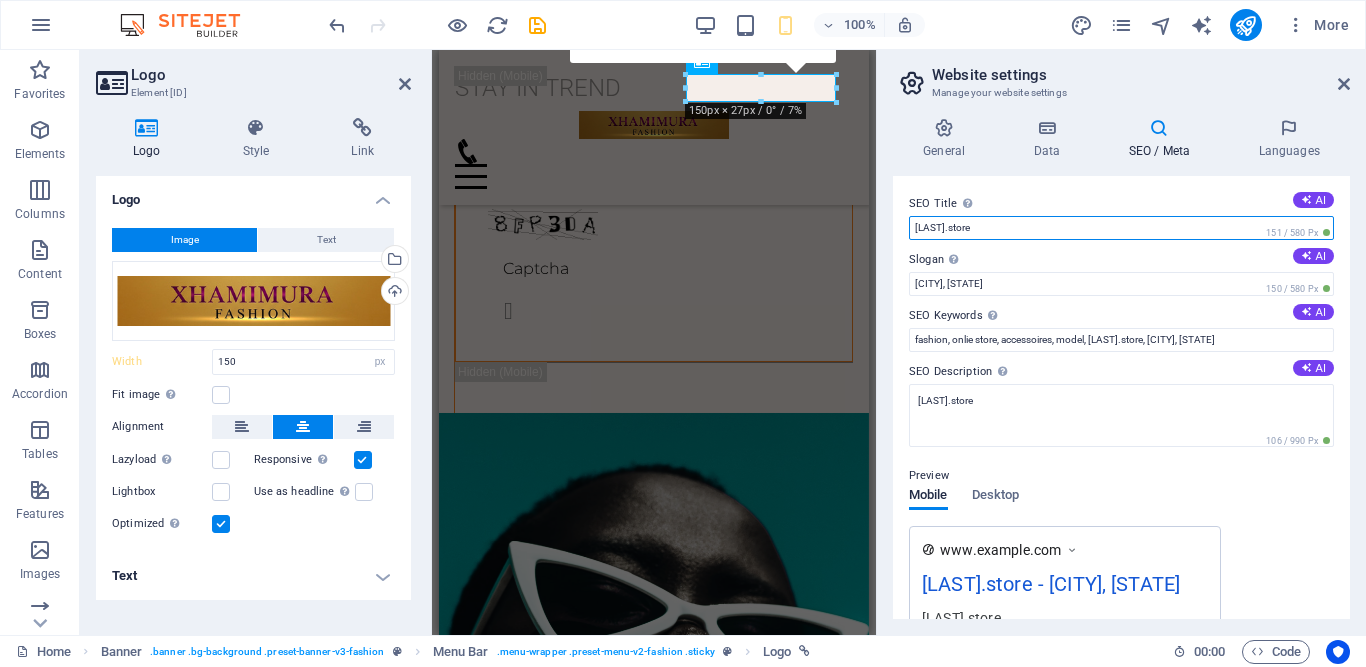 click on "xhamimura.store Home Favorites Elements Columns Content Boxes Accordion Tables Features Images Slider Header Footer Forms Marketing Collections Logo Element #ed-827208227 Logo Style Link Logo Image Text Drag files here, click to choose files or select files from Files or our free stock photos & videos Select files from the file manager, stock photos, or upload file(s) Upload Width 150 Default auto px rem % em vh vw Fit image Automatically fit image to a fixed width and height Height Default auto px Alignment Lazyload Loading images after the page loads improves page speed. Responsive Automatically load retina image and smartphone optimized sizes. Lightbox Use as headline The image will be wrapped in an H1 headline tag. Useful for giving alternative text the weight of an H1 headline, e.g. for the logo. Leave unchecked if uncertain. Optimized Images are compressed to improve page speed. Position Direction Custom X offset 50 px rem %" at bounding box center [683, 333] 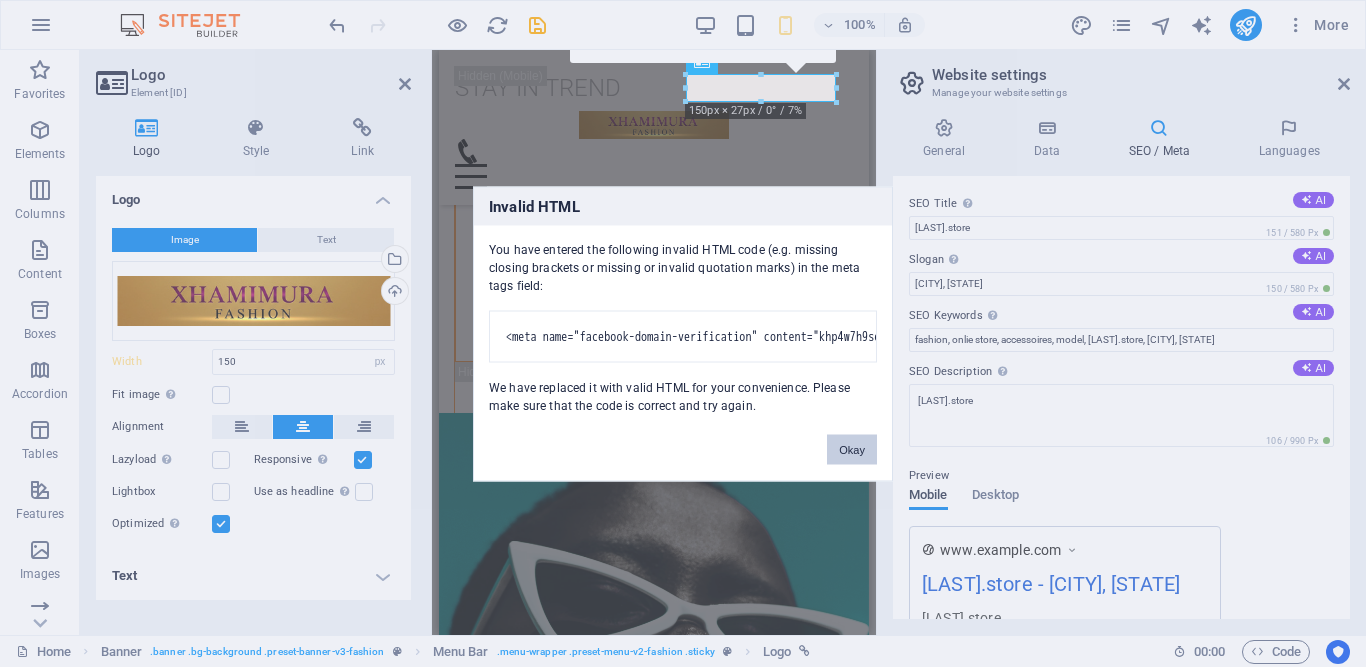 click on "Okay" at bounding box center (852, 449) 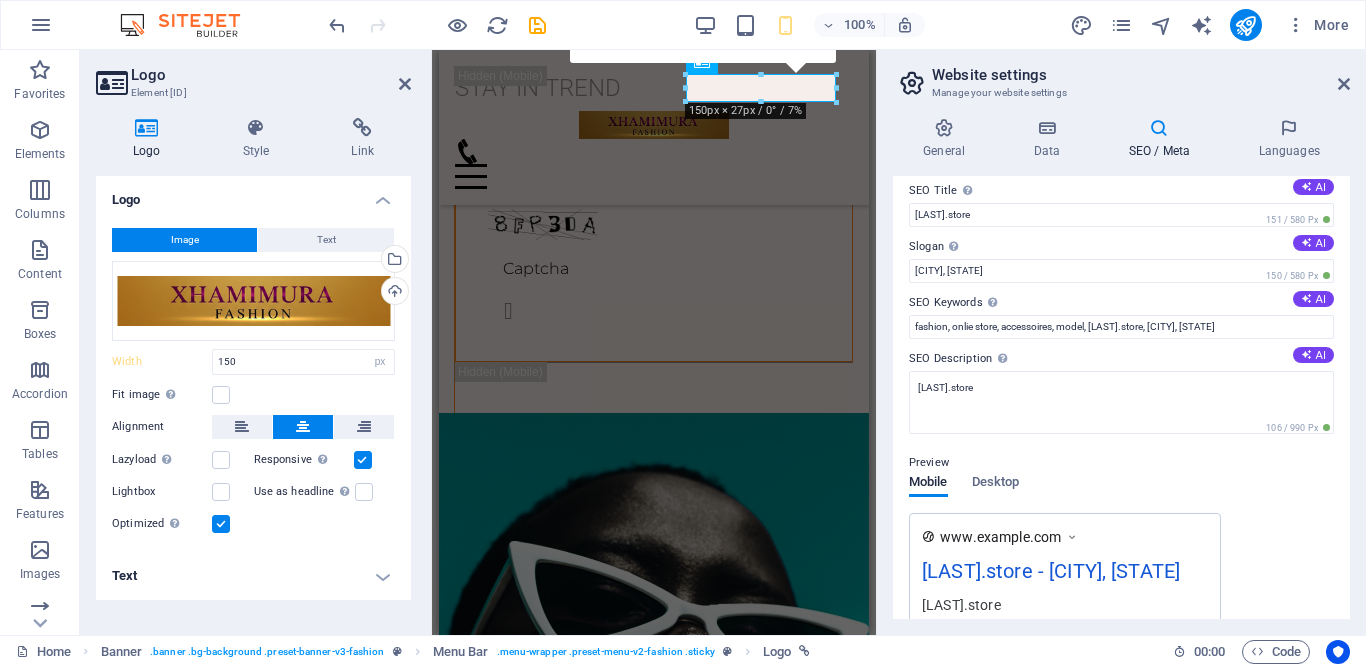 scroll, scrollTop: 0, scrollLeft: 0, axis: both 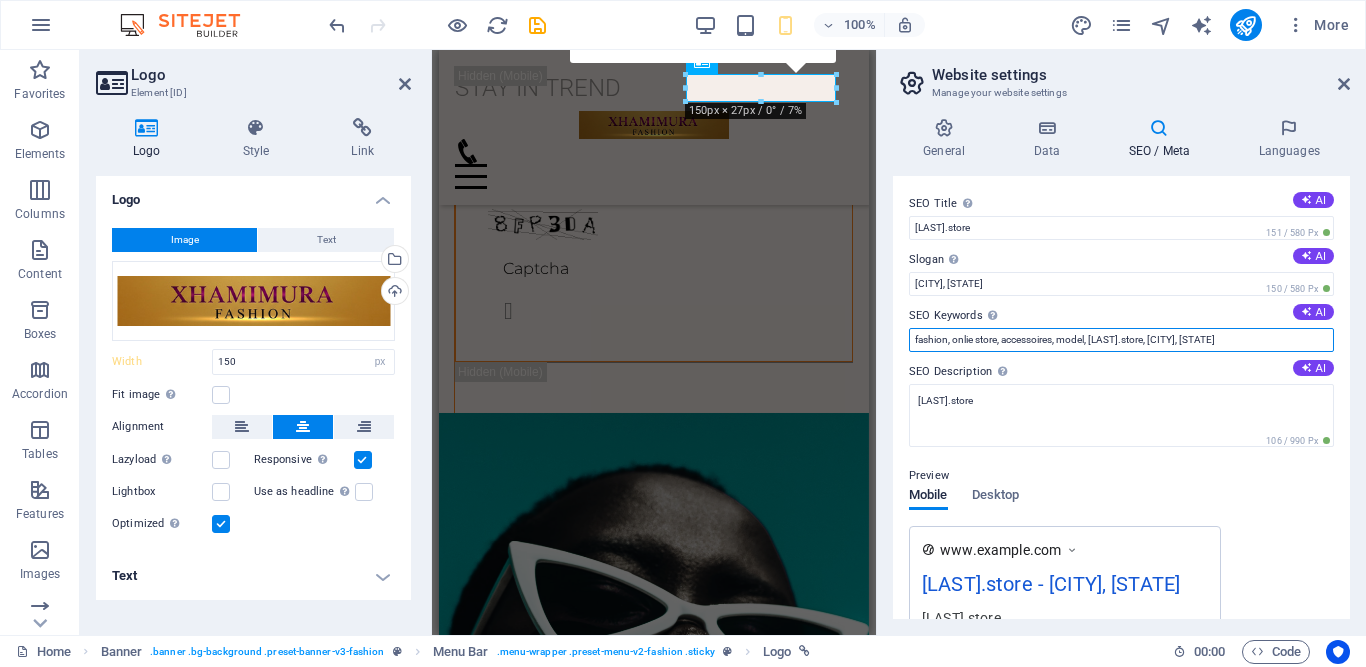 click on "fashion, onlie store, accessoires, model, xhamimura.store, Los Angeles, CA" at bounding box center [1121, 340] 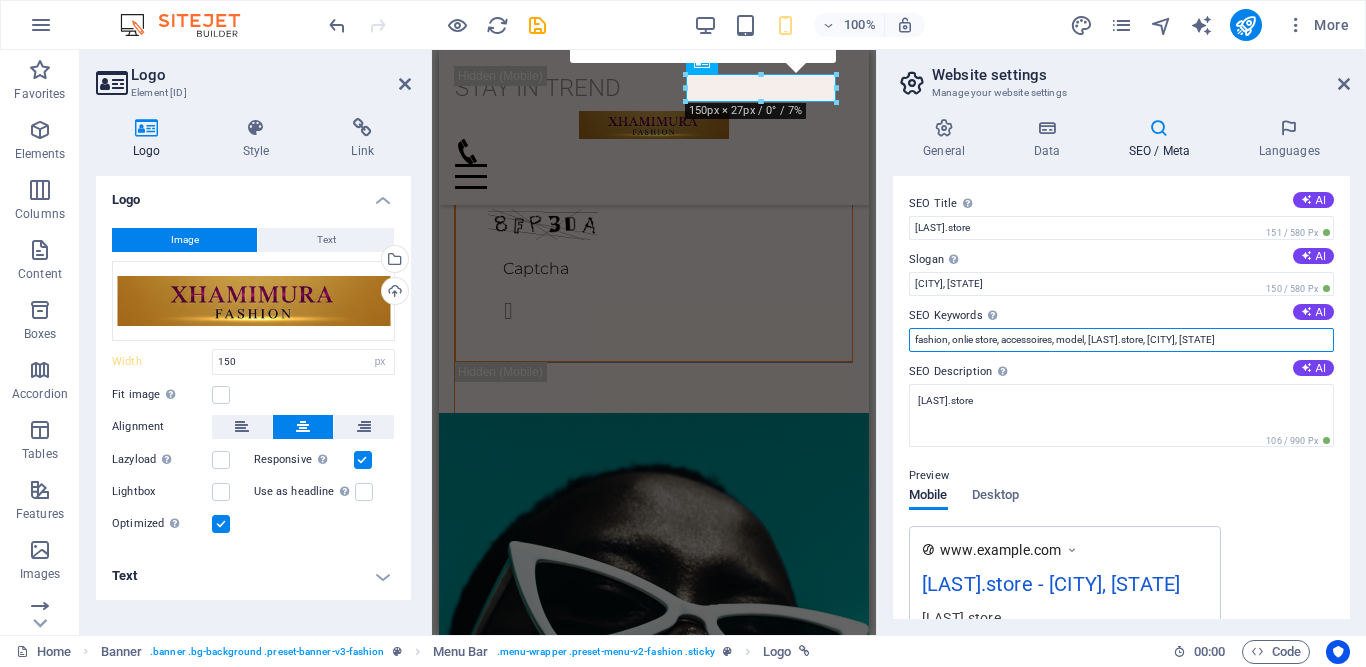 drag, startPoint x: 1244, startPoint y: 337, endPoint x: 1147, endPoint y: 336, distance: 97.00516 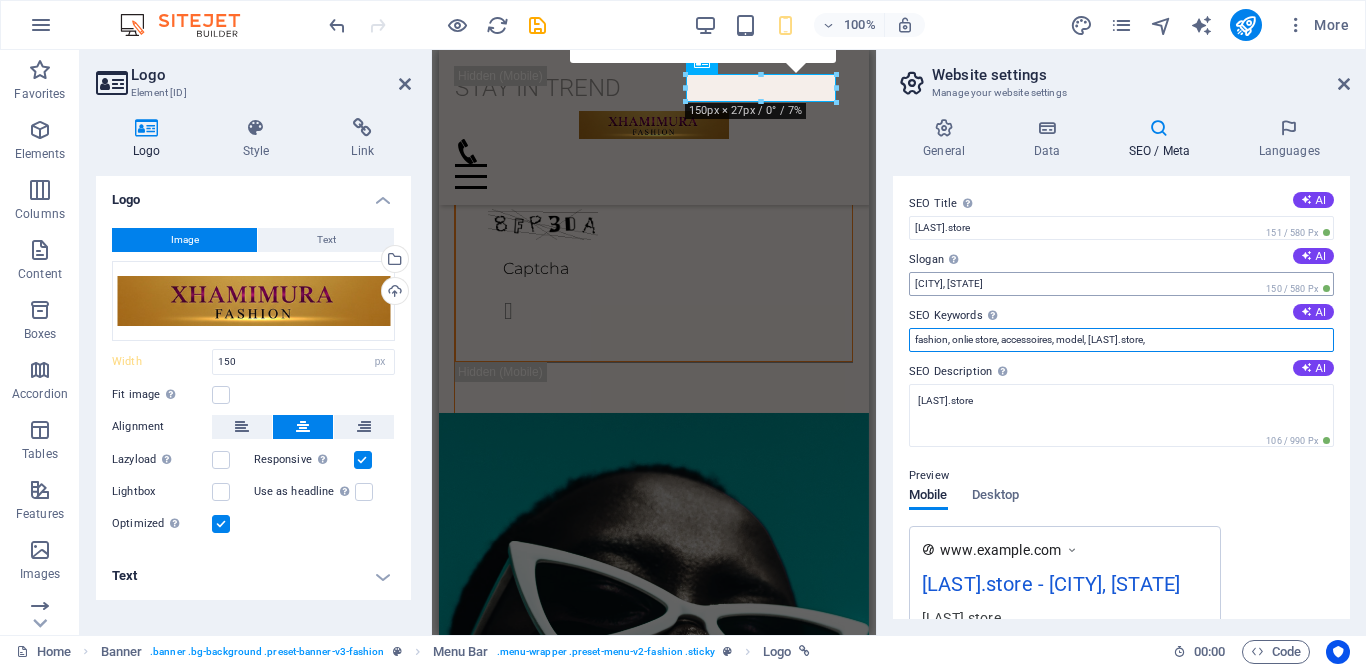 type on "fashion, onlie store, accessoires, model, xhamimura.store," 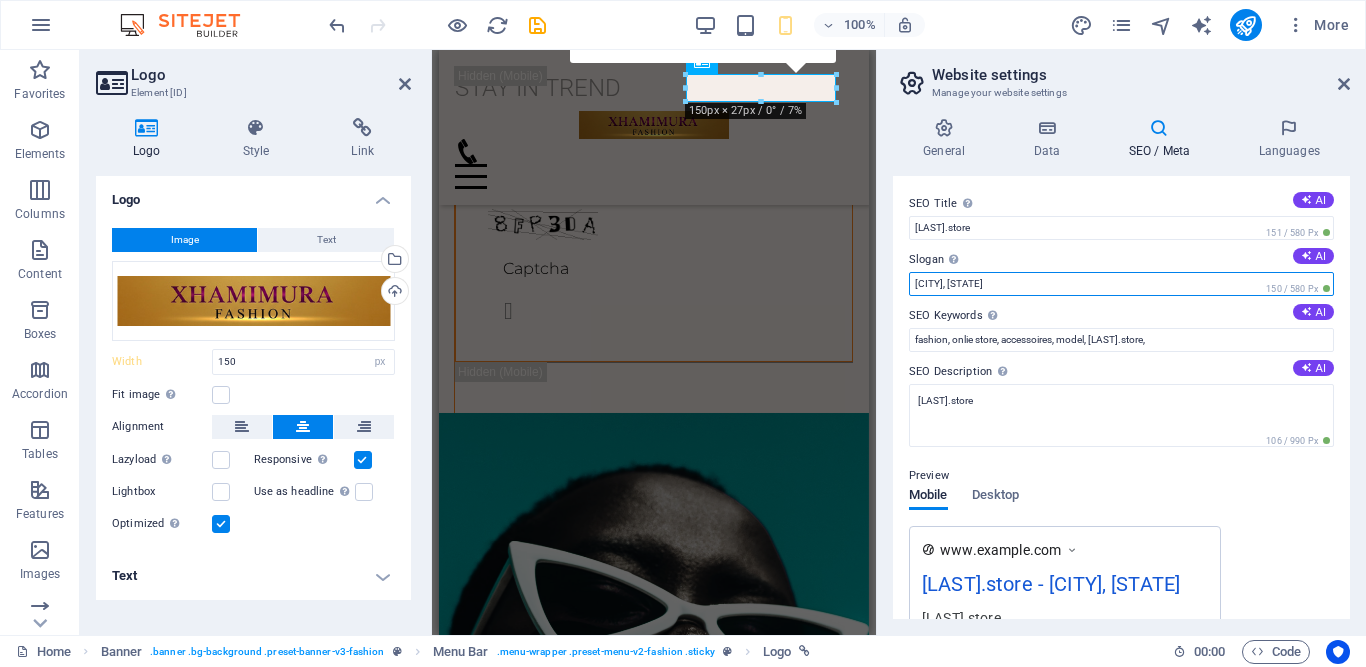 drag, startPoint x: 1543, startPoint y: 324, endPoint x: 853, endPoint y: 276, distance: 691.66754 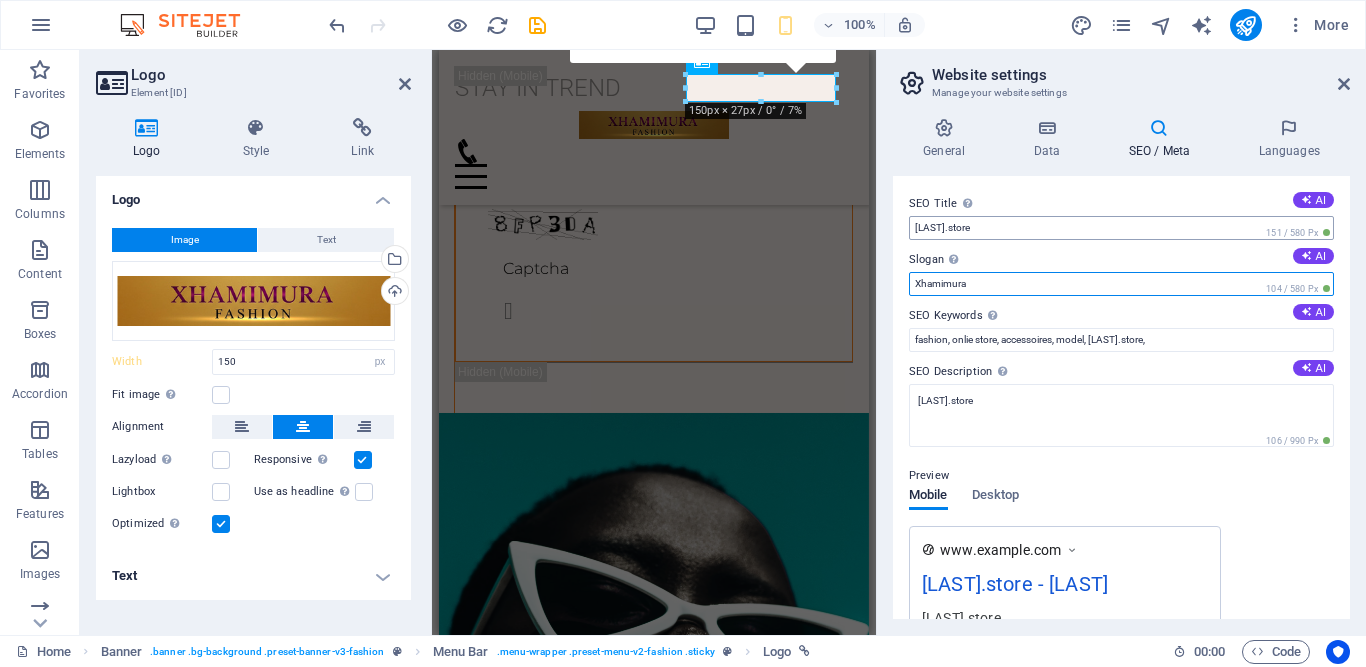 type on "Xhamimura" 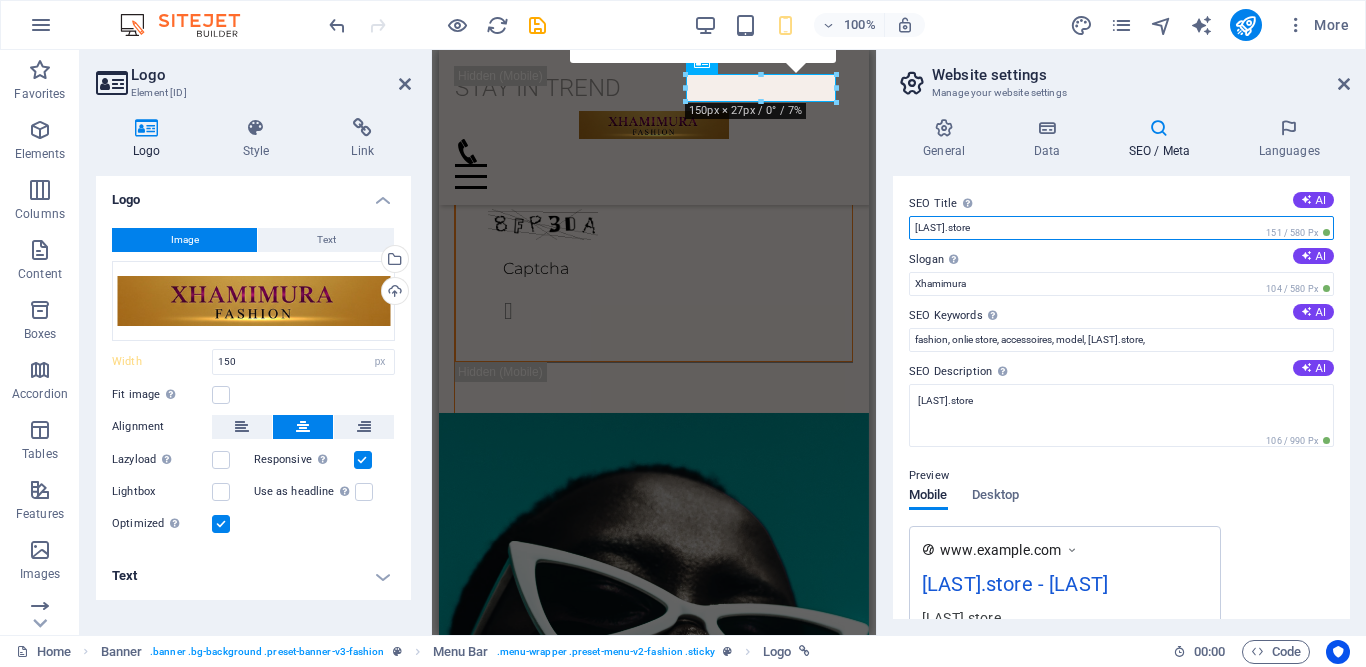 drag, startPoint x: 1081, startPoint y: 218, endPoint x: 893, endPoint y: 220, distance: 188.01064 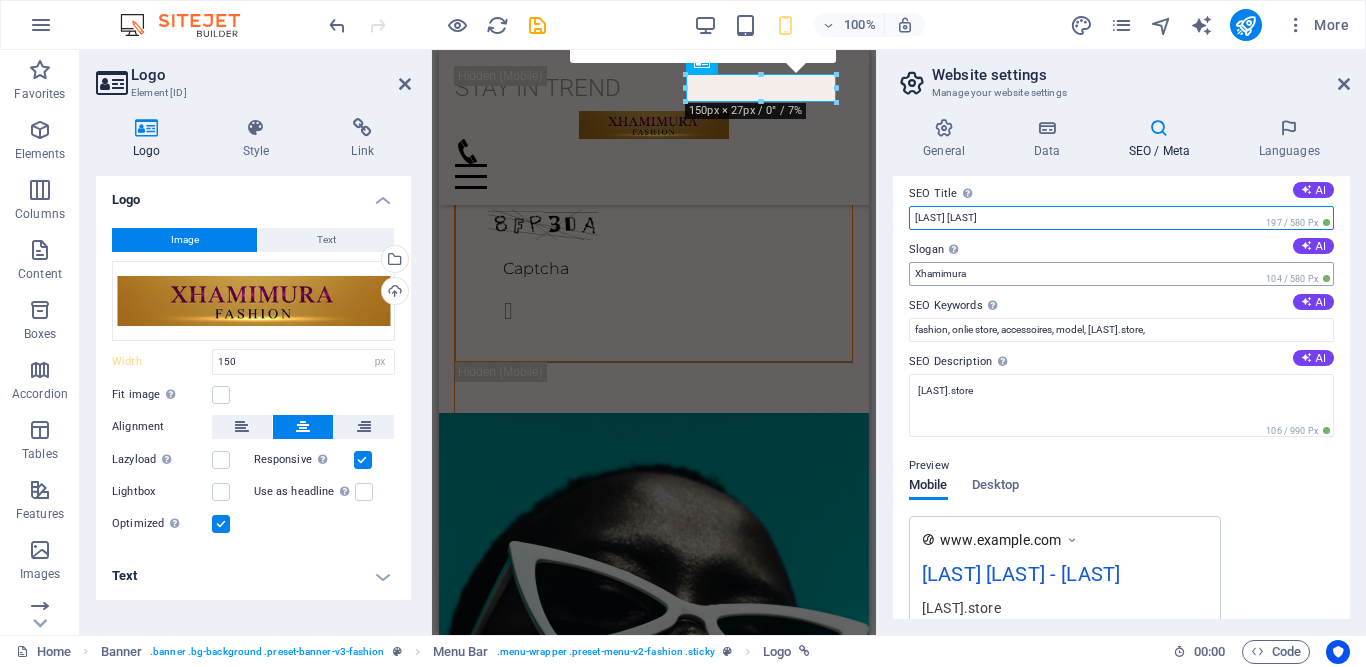 scroll, scrollTop: 0, scrollLeft: 0, axis: both 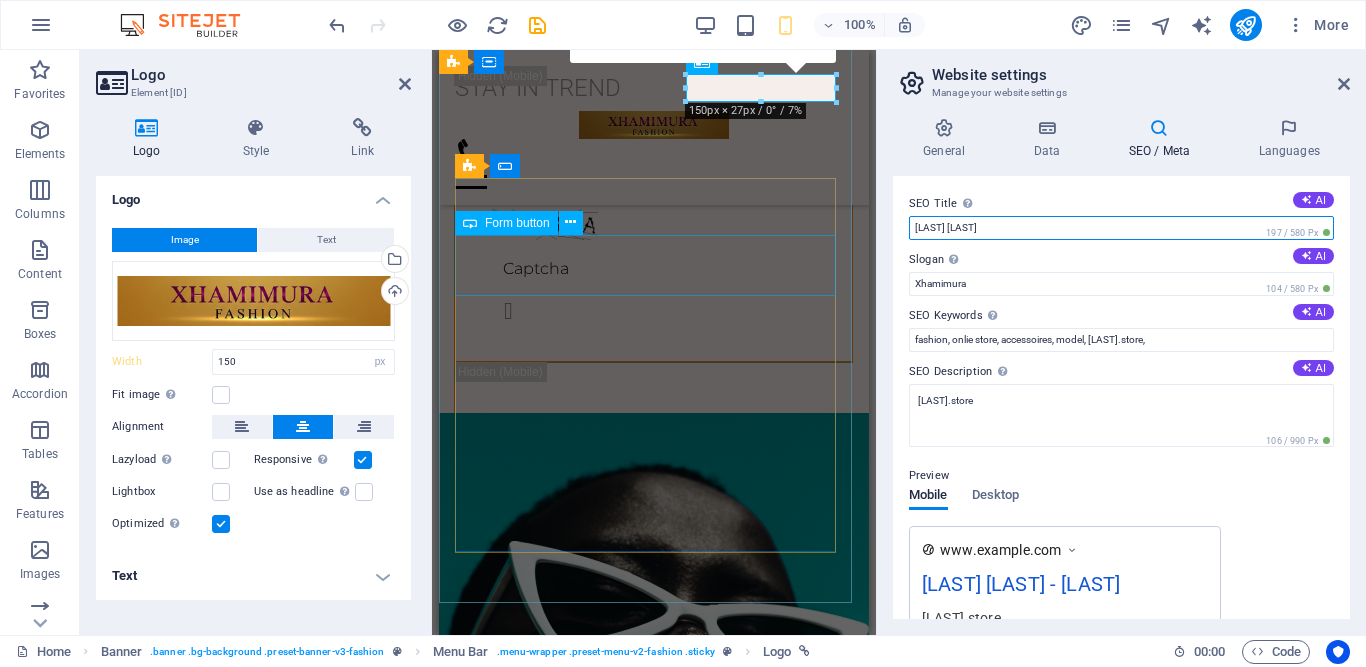 type on "XHAMIMURA STORE" 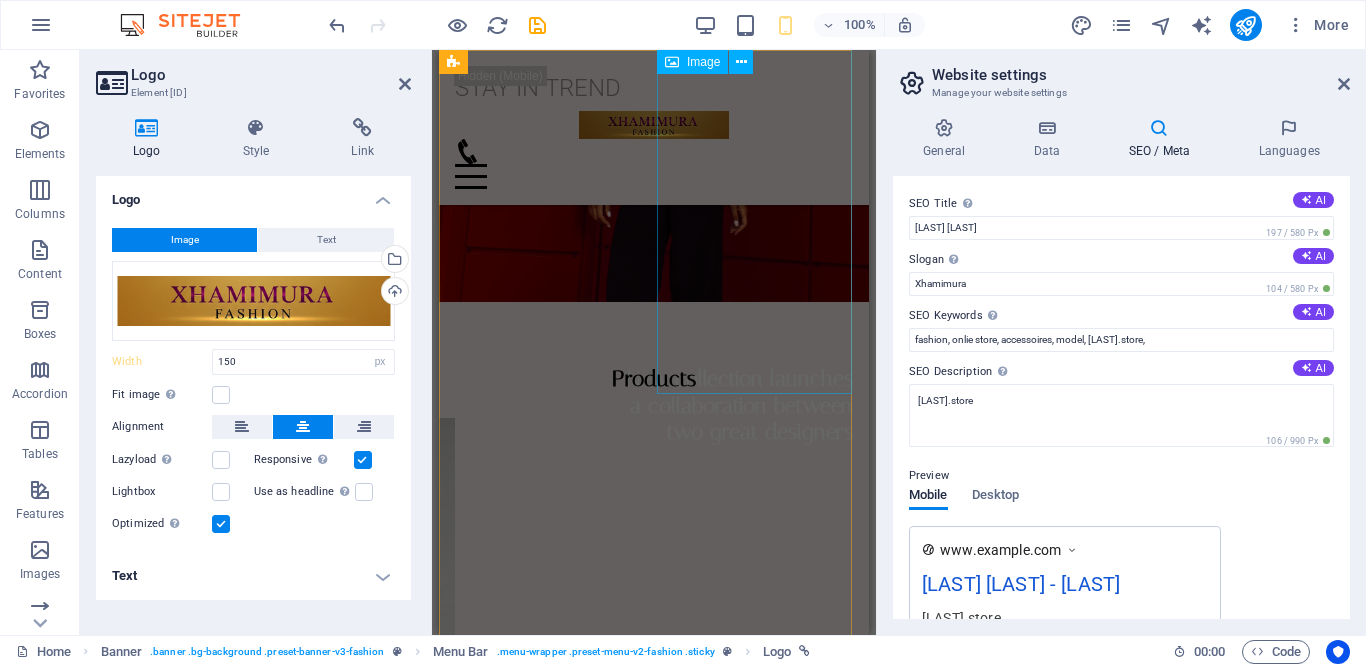 scroll, scrollTop: 0, scrollLeft: 0, axis: both 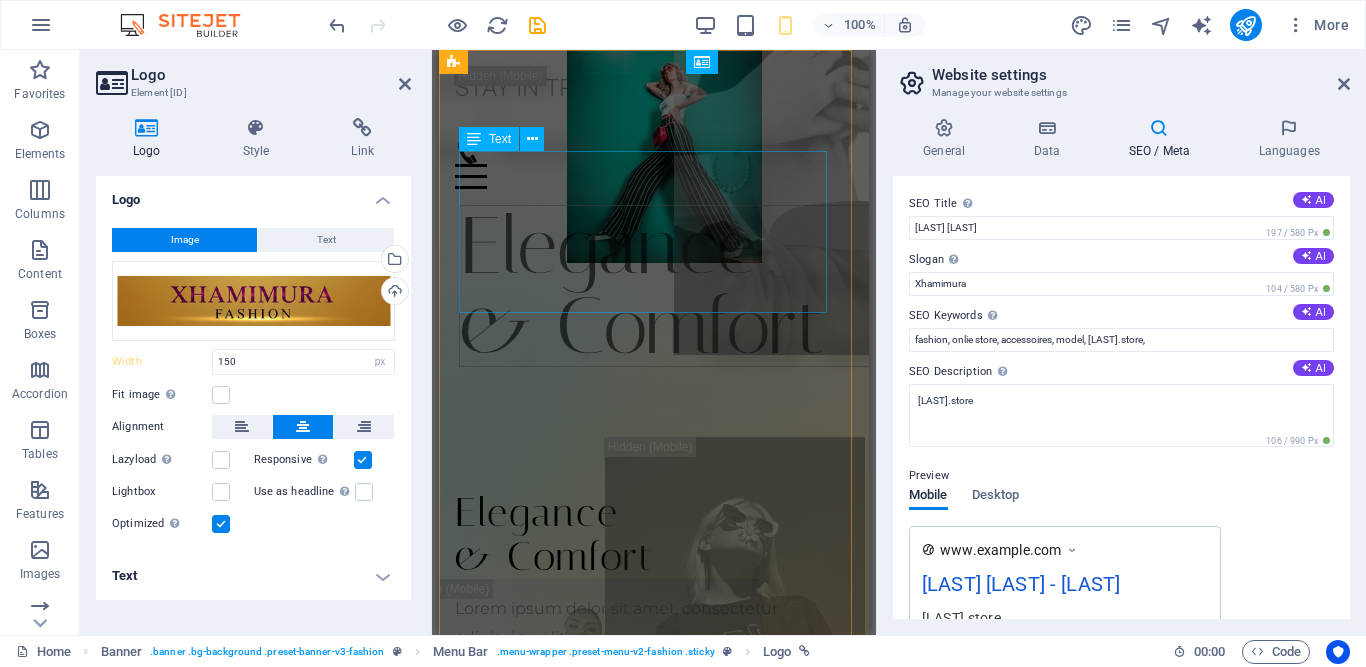 click on "Elegance & Comfort" at bounding box center (674, 286) 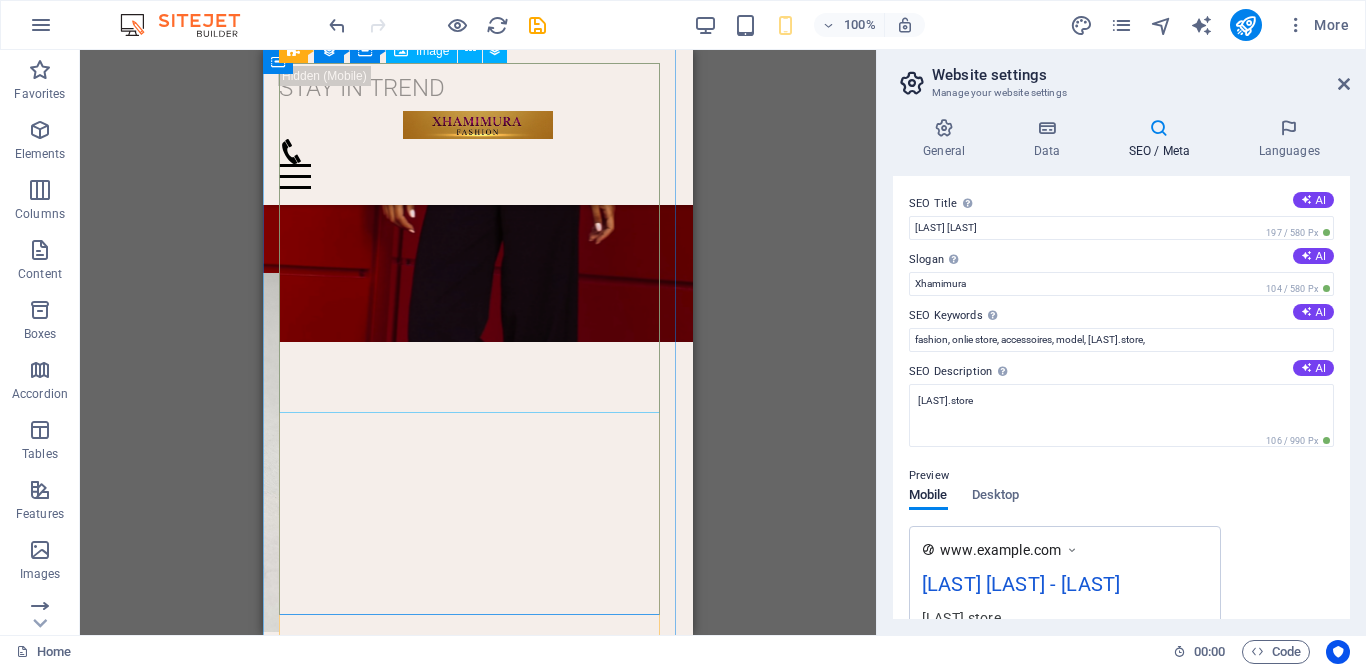 scroll, scrollTop: 4095, scrollLeft: 0, axis: vertical 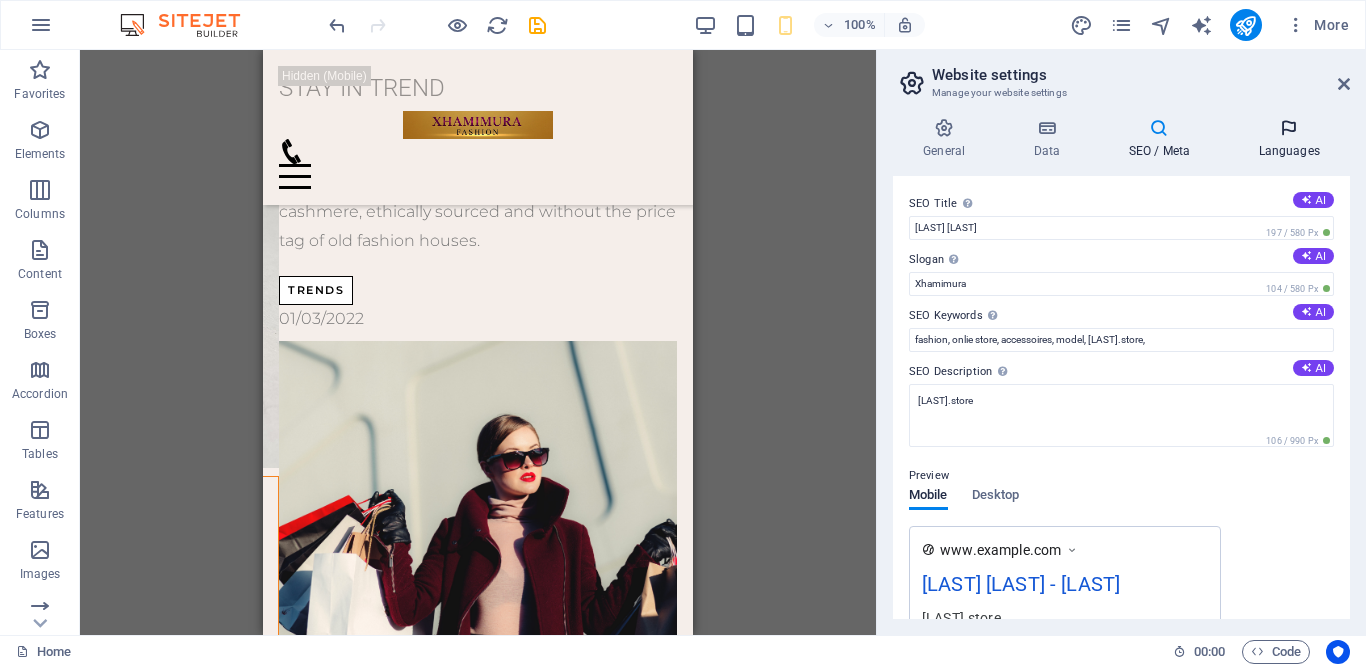 click on "Languages" at bounding box center [1289, 139] 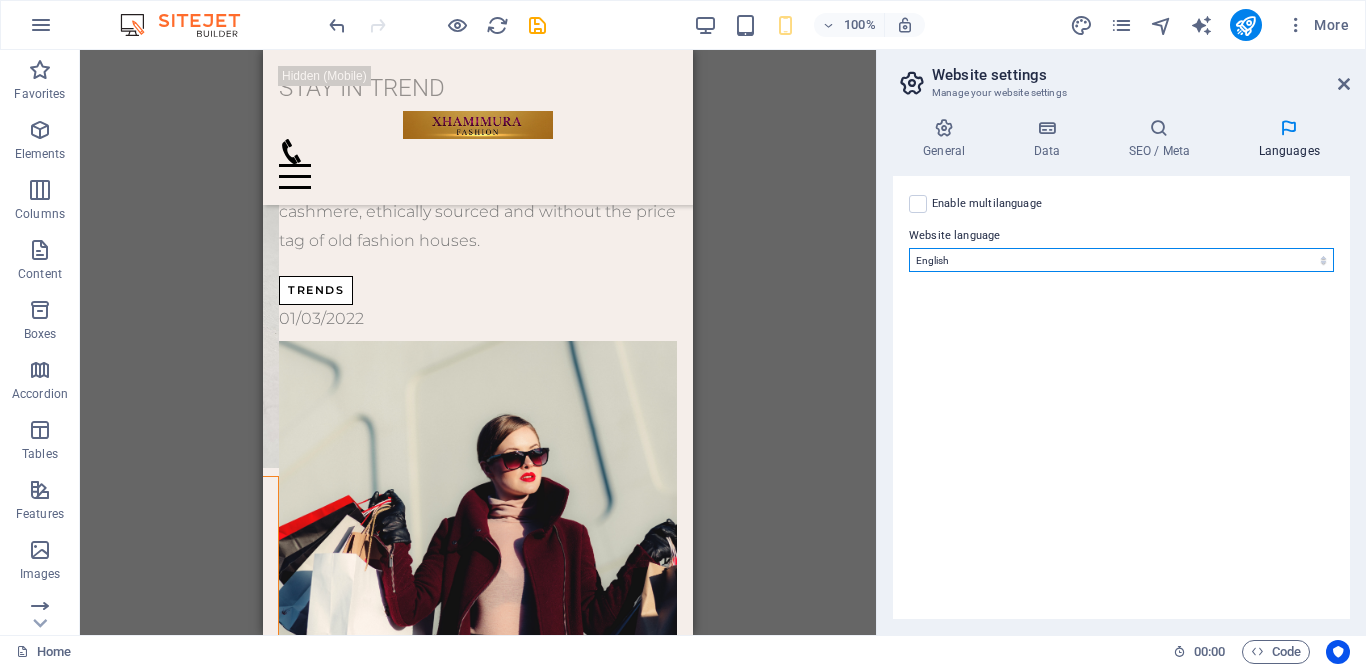 click on "Abkhazian Afar Afrikaans Akan Albanian Amharic Arabic Aragonese Armenian Assamese Avaric Avestan Aymara Azerbaijani Bambara Bashkir Basque Belarusian Bengali Bihari languages Bislama Bokmål Bosnian Breton Bulgarian Burmese Catalan Central Khmer Chamorro Chechen Chinese Church Slavic Chuvash Cornish Corsican Cree Croatian Czech Danish Dutch Dzongkha English Esperanto Estonian Ewe Faroese Farsi (Persian) Fijian Finnish French Fulah Gaelic Galician Ganda Georgian German Greek Greenlandic Guaraní Gujarati Haitian Creole Hausa Hebrew Herero Hindi Hiri Motu Hungarian Icelandic Ido Igbo Indonesian Interlingua Interlingue Inuktitut Inupiaq Irish Italian Japanese Javanese Kannada Kanuri Kashmiri Kazakh Kikuyu Kinyarwanda Komi Kongo Korean Kurdish Kwanyama Kyrgyz Lao Latin Latvian Limburgish Lingala Lithuanian Luba-Katanga Luxembourgish Macedonian Malagasy Malay Malayalam Maldivian Maltese Manx Maori Marathi Marshallese Mongolian Nauru Navajo Ndonga Nepali North Ndebele Northern Sami Norwegian Norwegian Nynorsk Nuosu" at bounding box center [1121, 260] 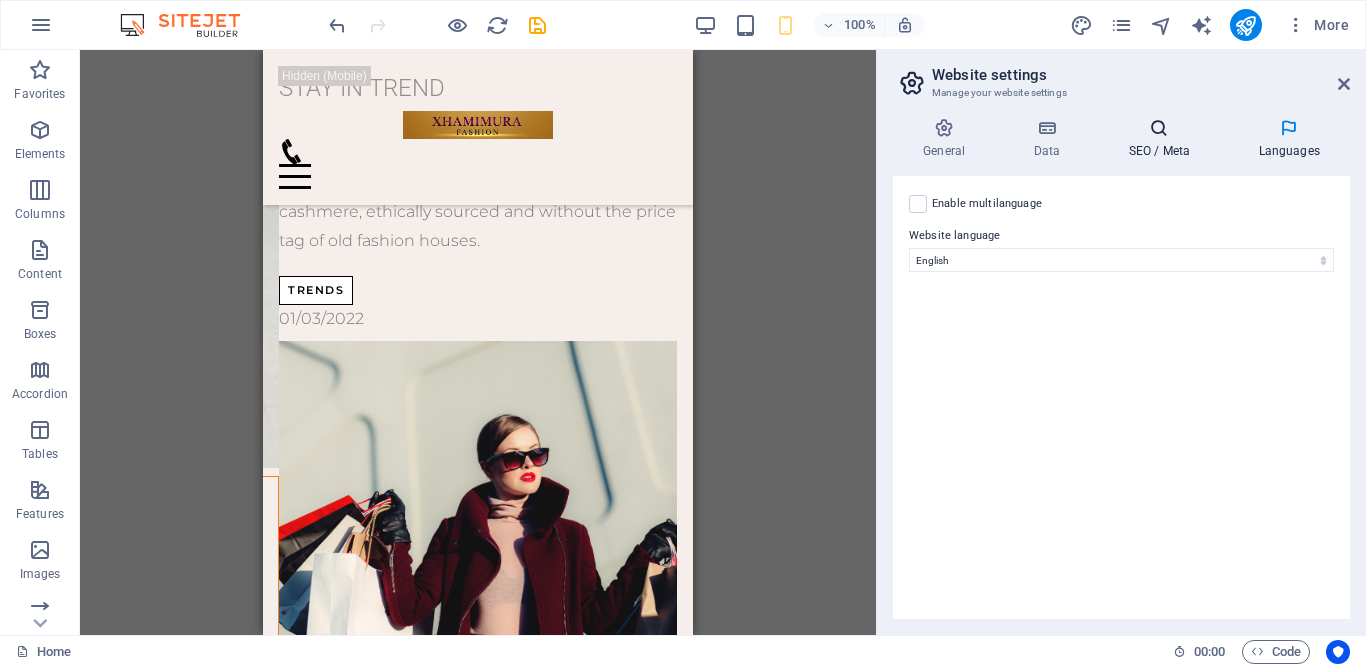 click on "SEO / Meta" at bounding box center [1163, 139] 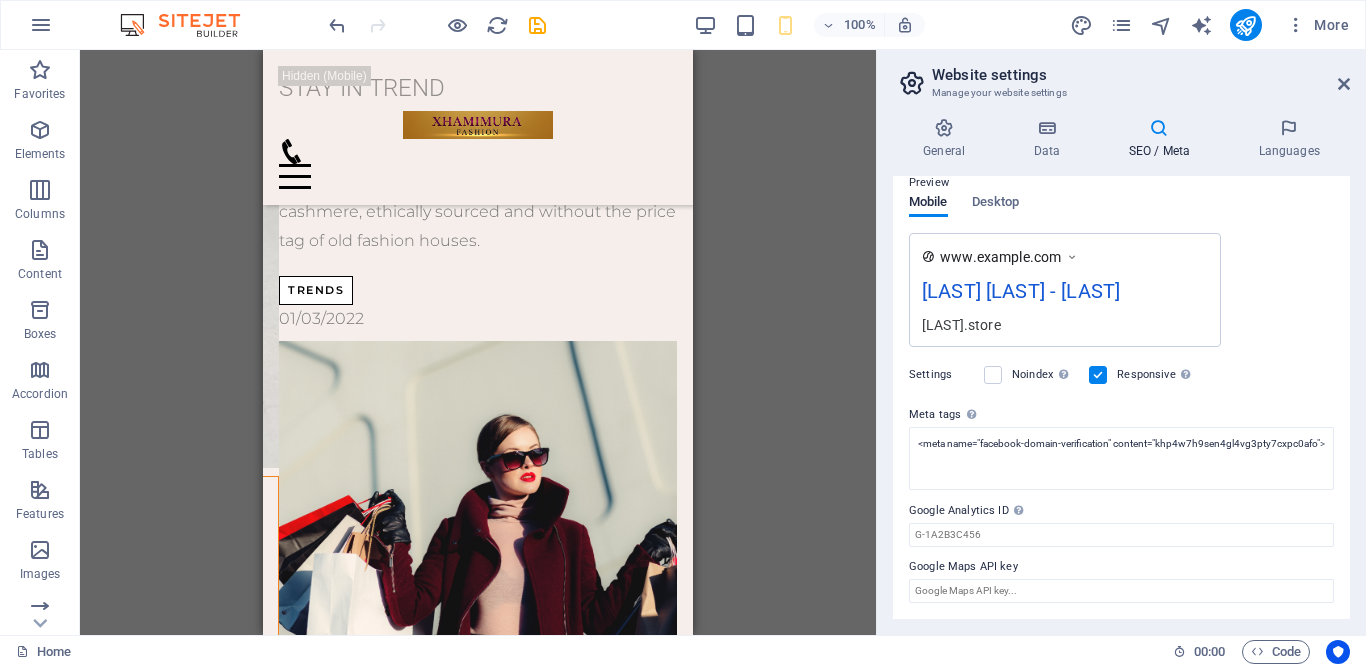 scroll, scrollTop: 0, scrollLeft: 0, axis: both 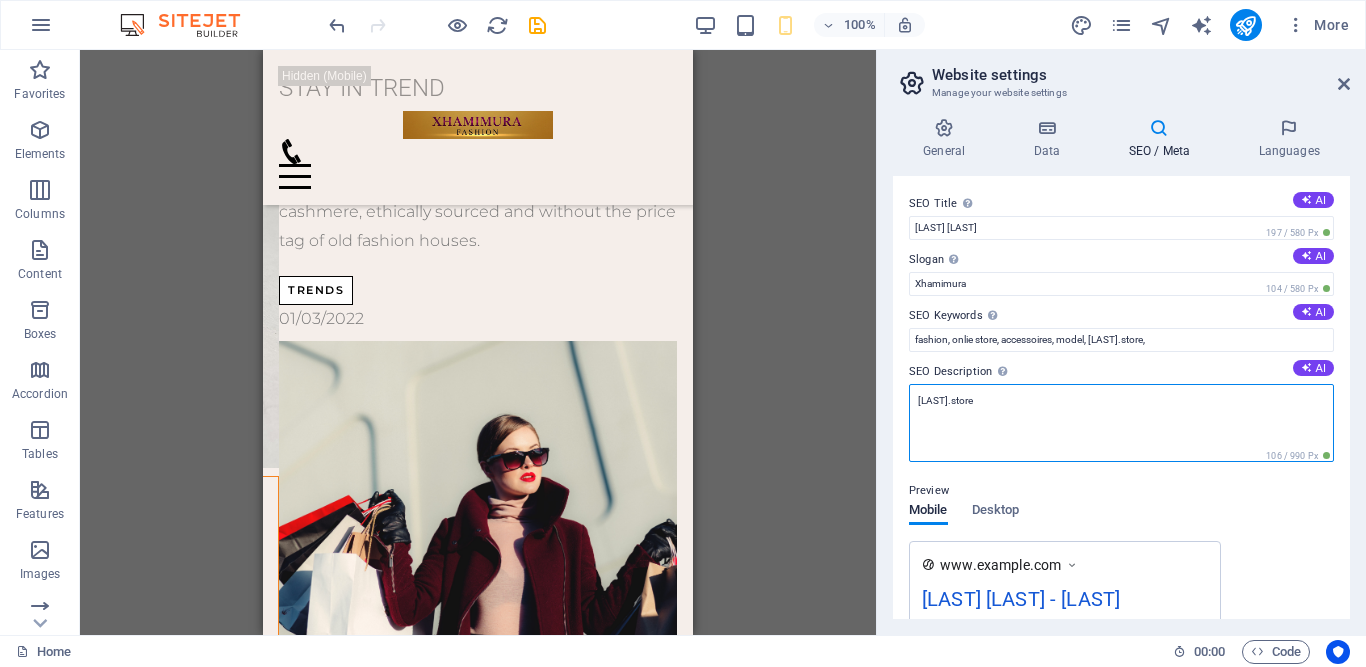 drag, startPoint x: 1053, startPoint y: 395, endPoint x: 1000, endPoint y: 399, distance: 53.15073 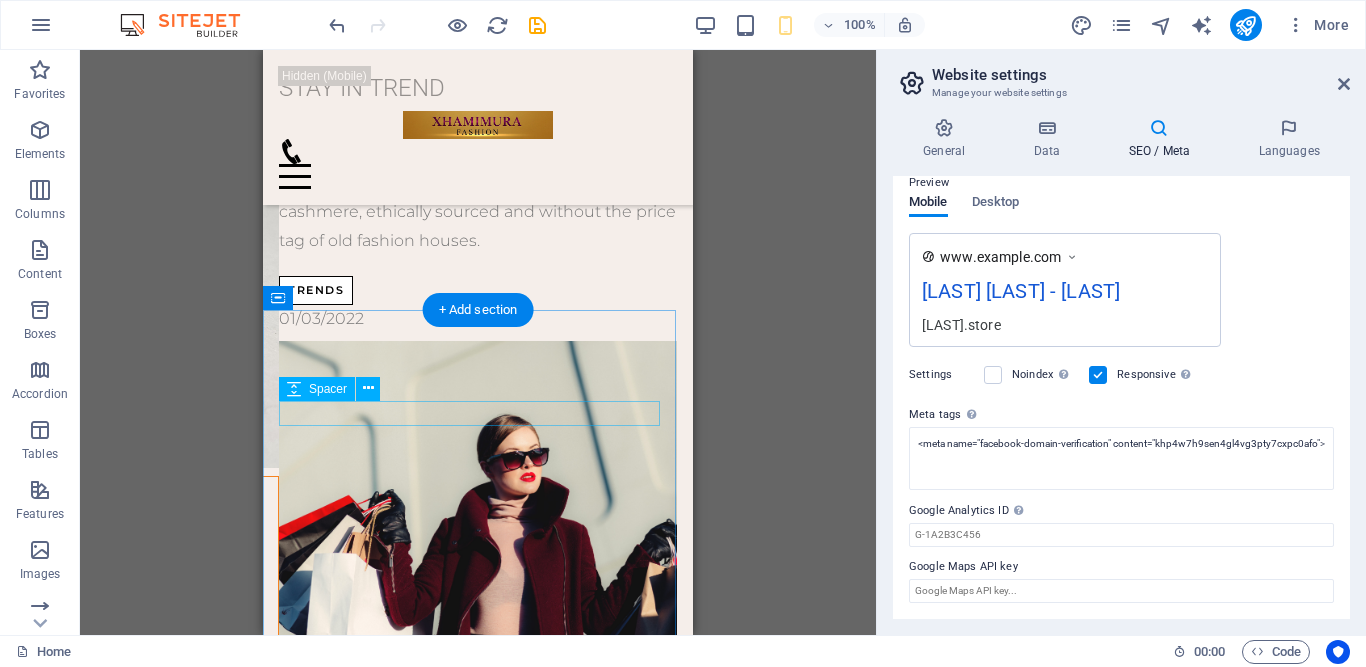 scroll, scrollTop: 321, scrollLeft: 0, axis: vertical 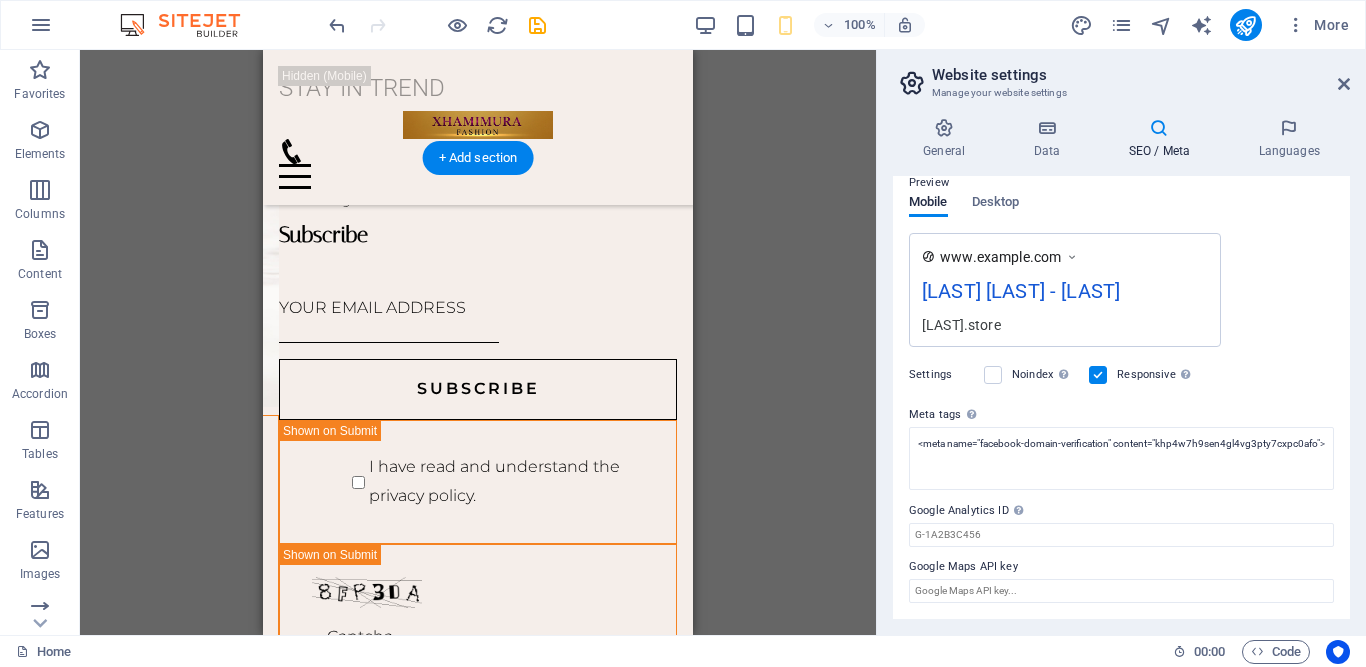 click at bounding box center [478, 906] 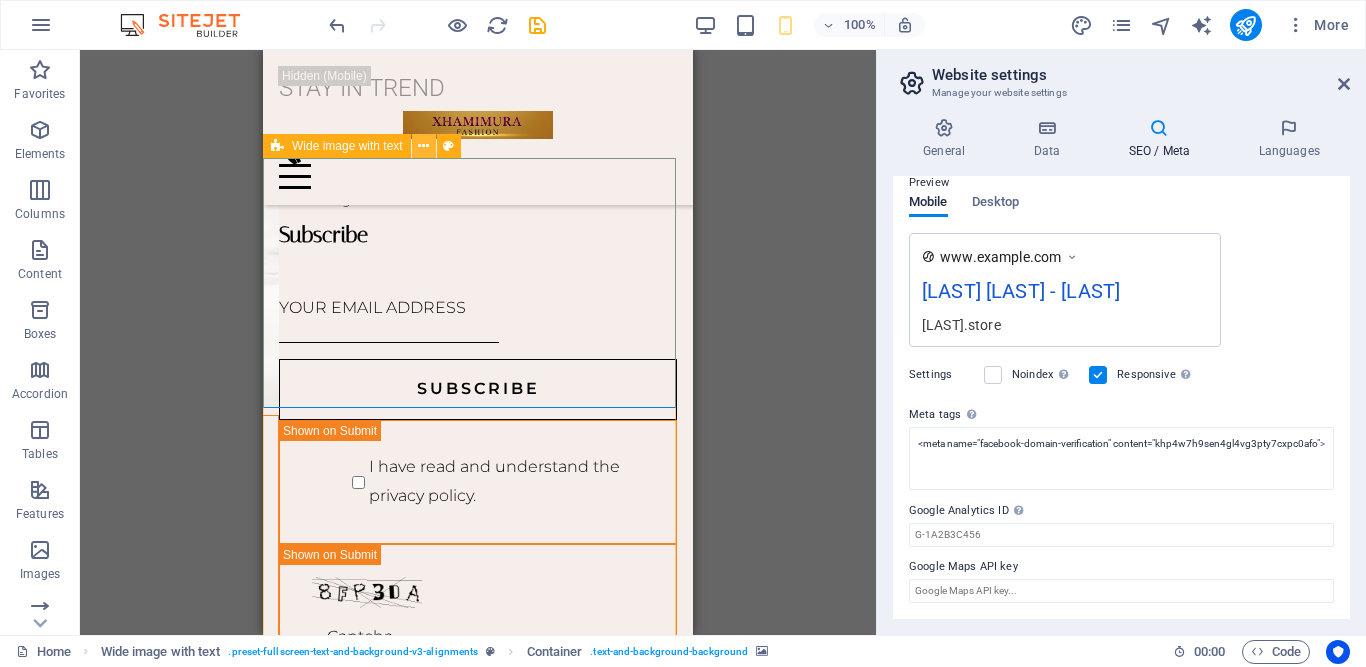 click at bounding box center (423, 146) 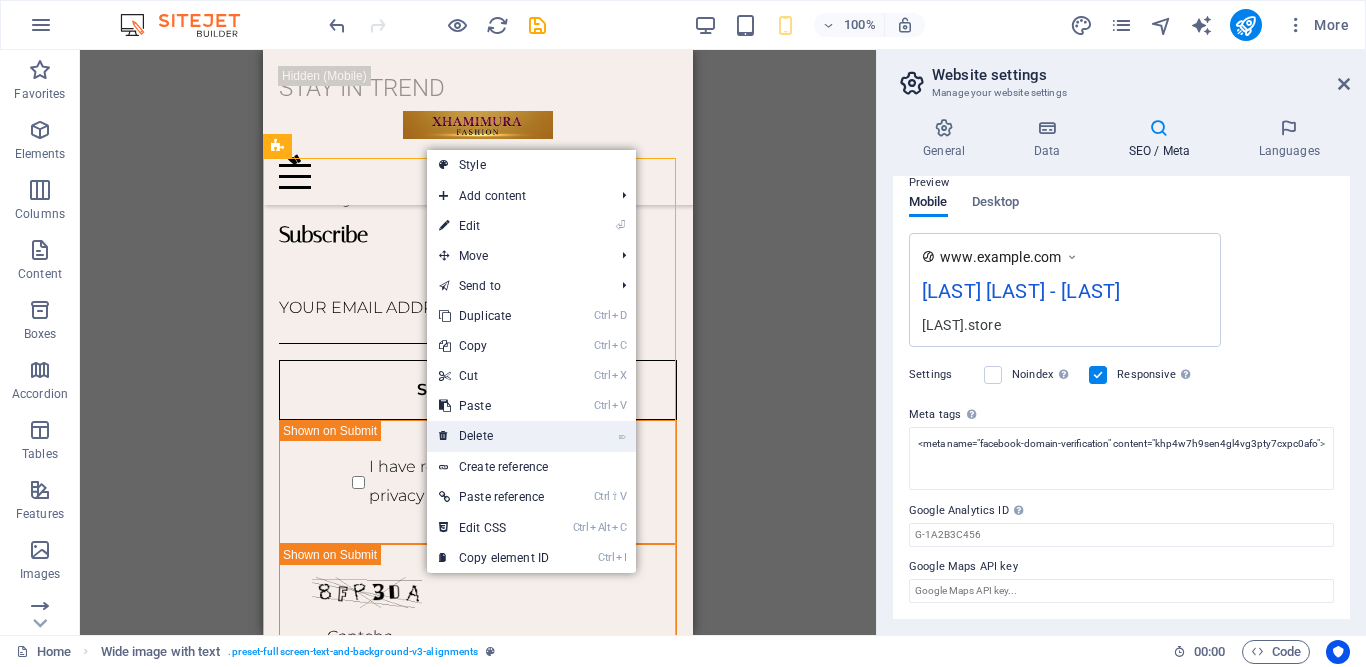 click on "⌦  Delete" at bounding box center (494, 436) 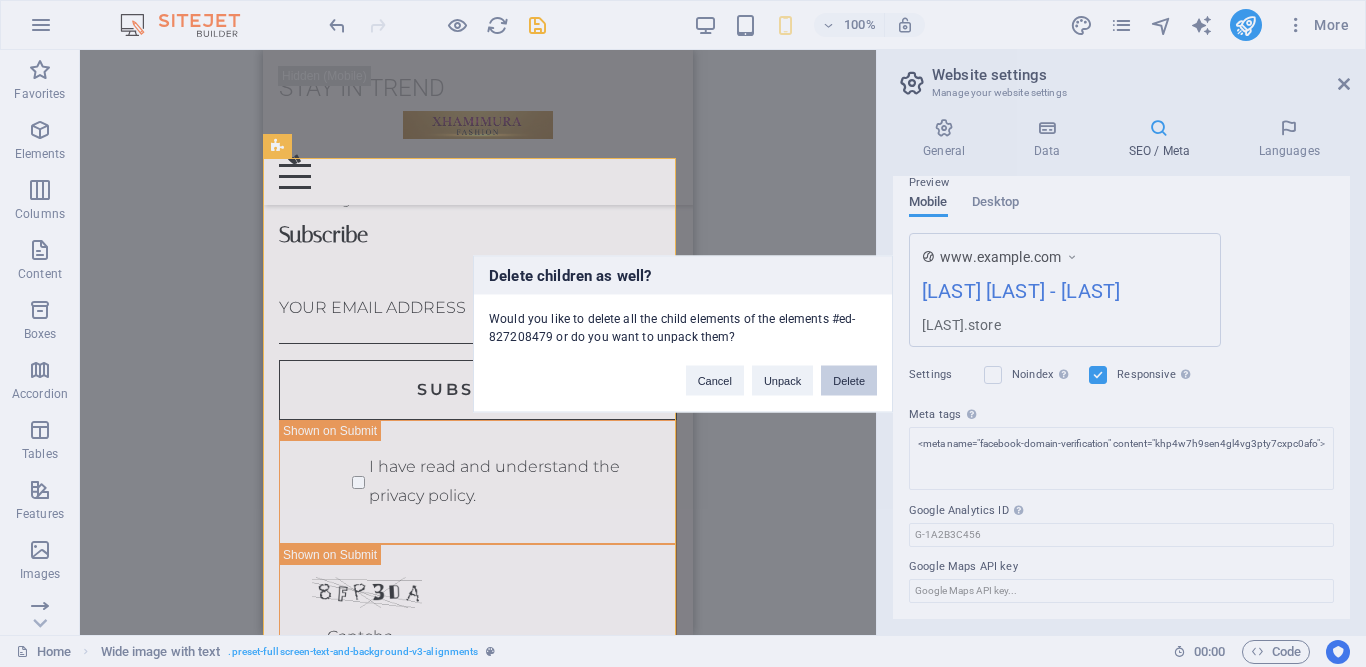click on "Delete" at bounding box center (849, 380) 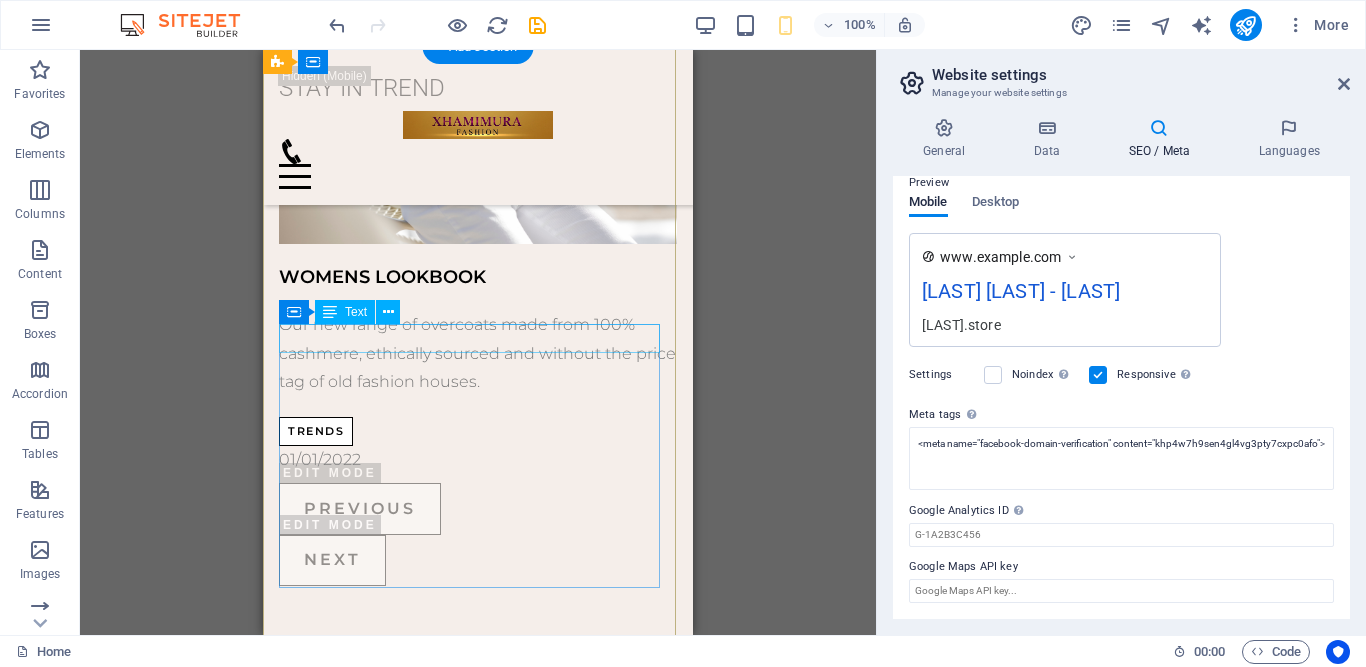 scroll, scrollTop: 4607, scrollLeft: 0, axis: vertical 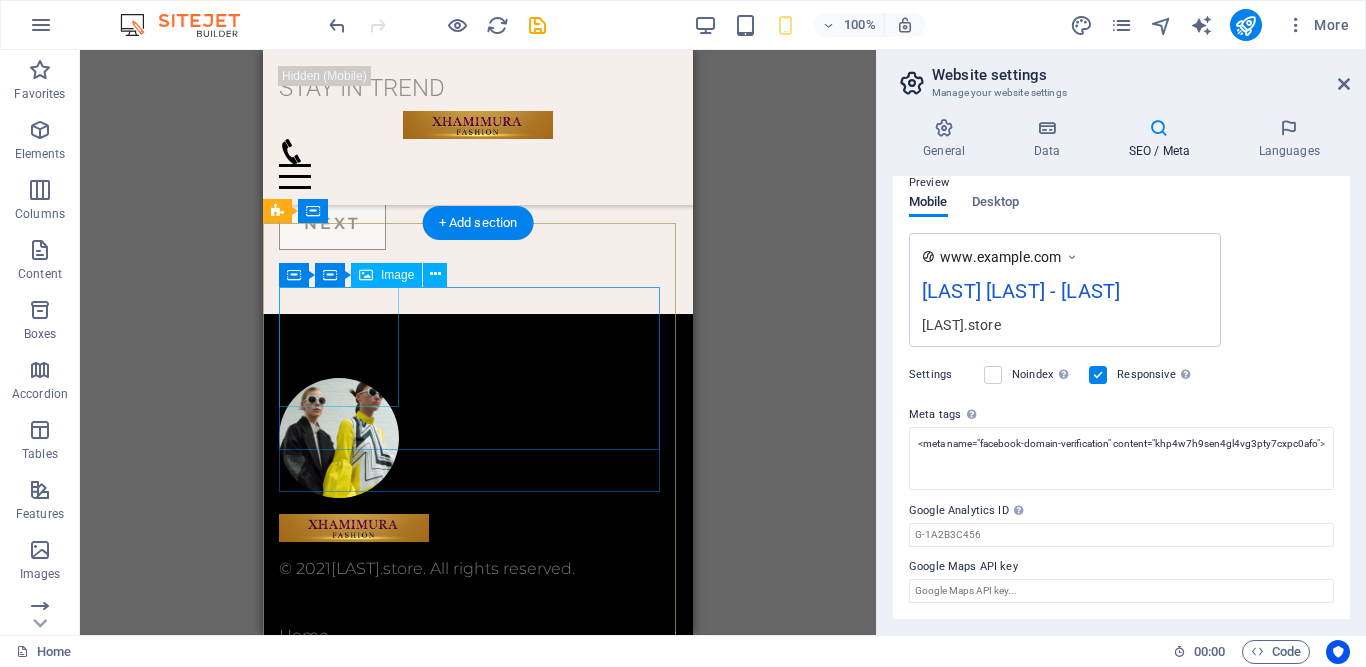 click at bounding box center [478, 438] 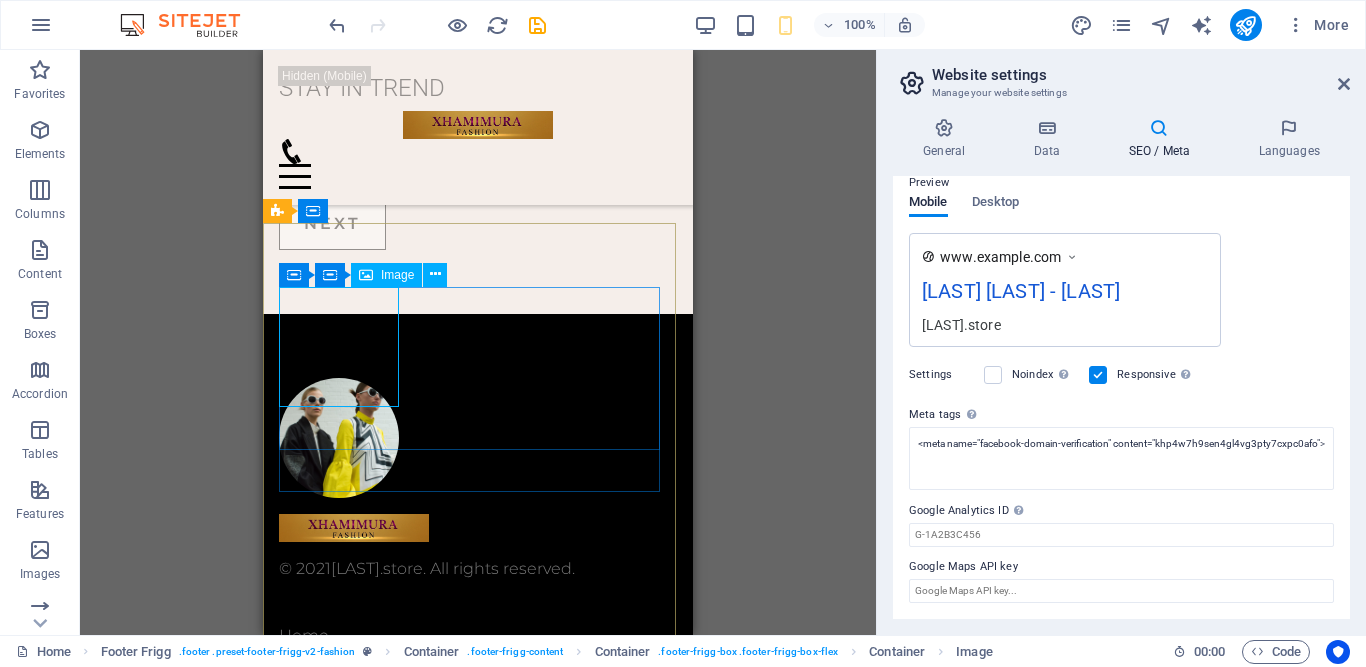 click on "Image" at bounding box center (397, 275) 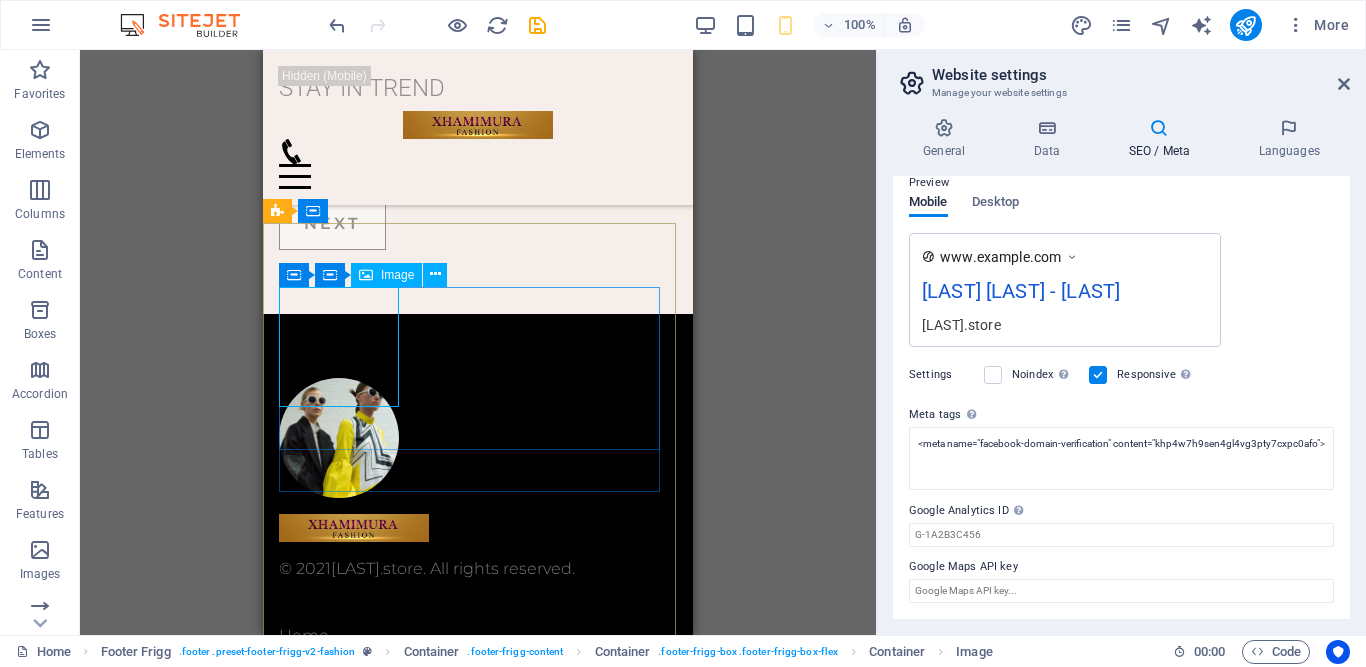 select on "px" 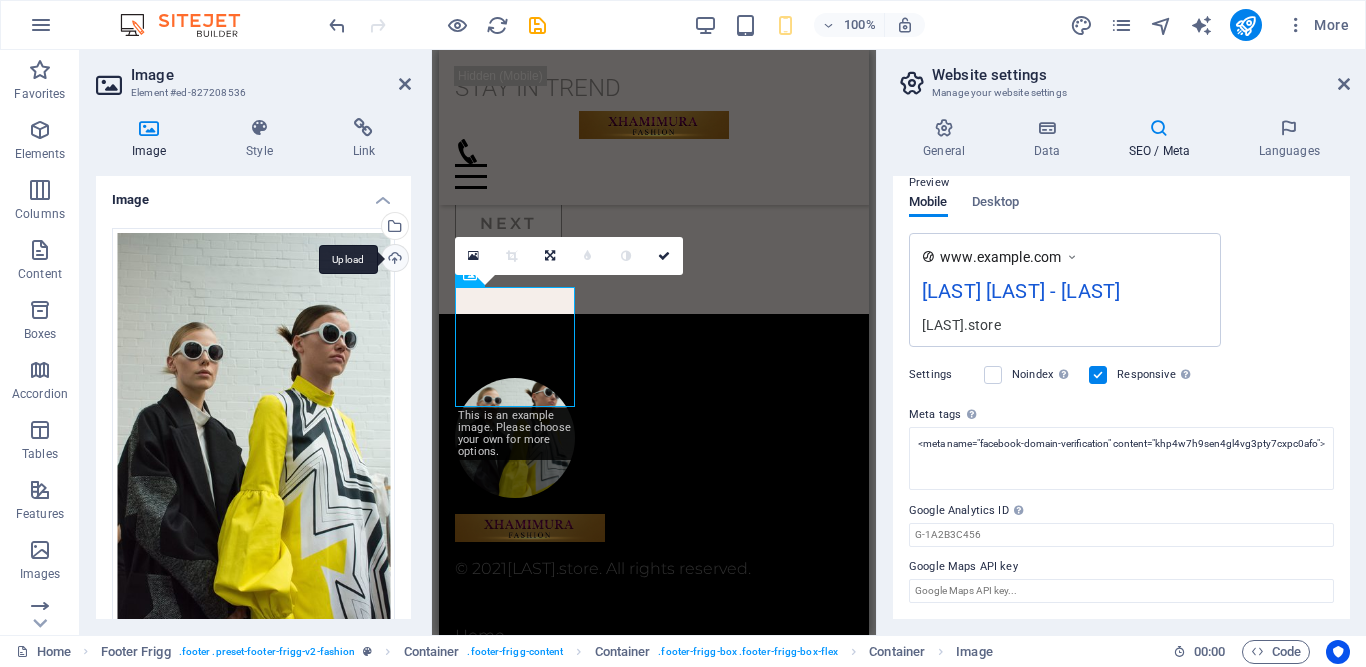 click on "Upload" at bounding box center [393, 260] 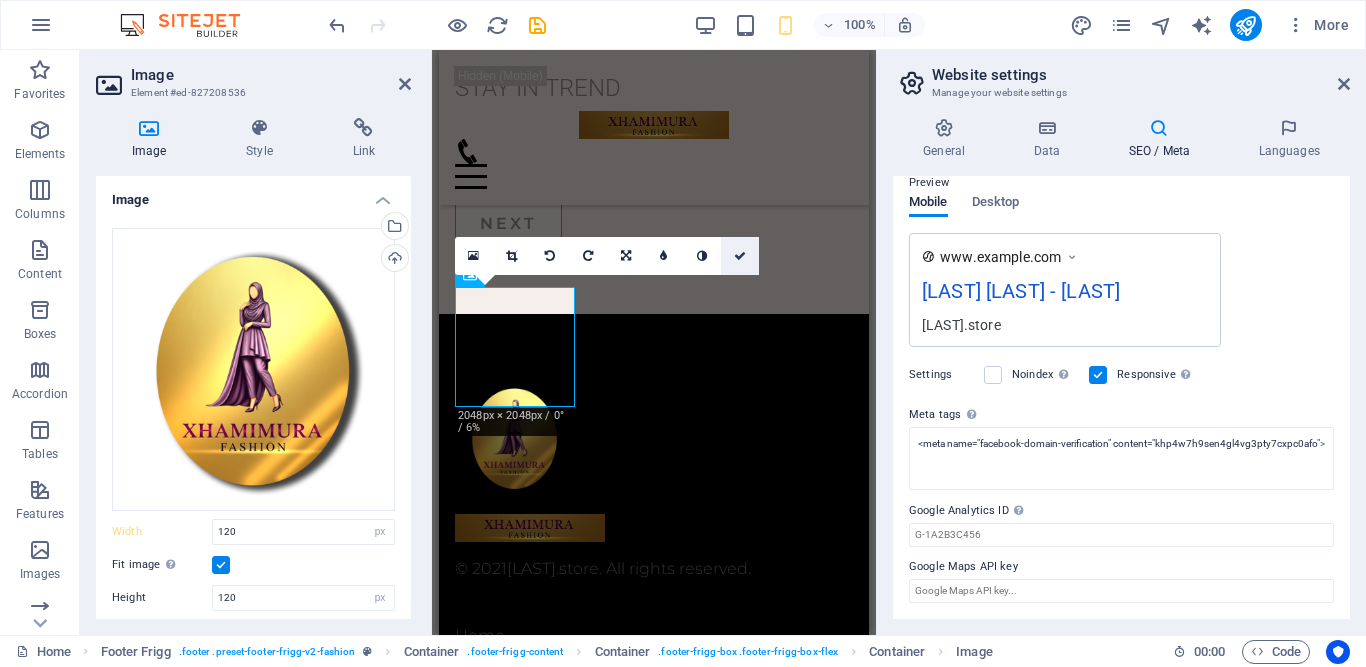 click at bounding box center (740, 256) 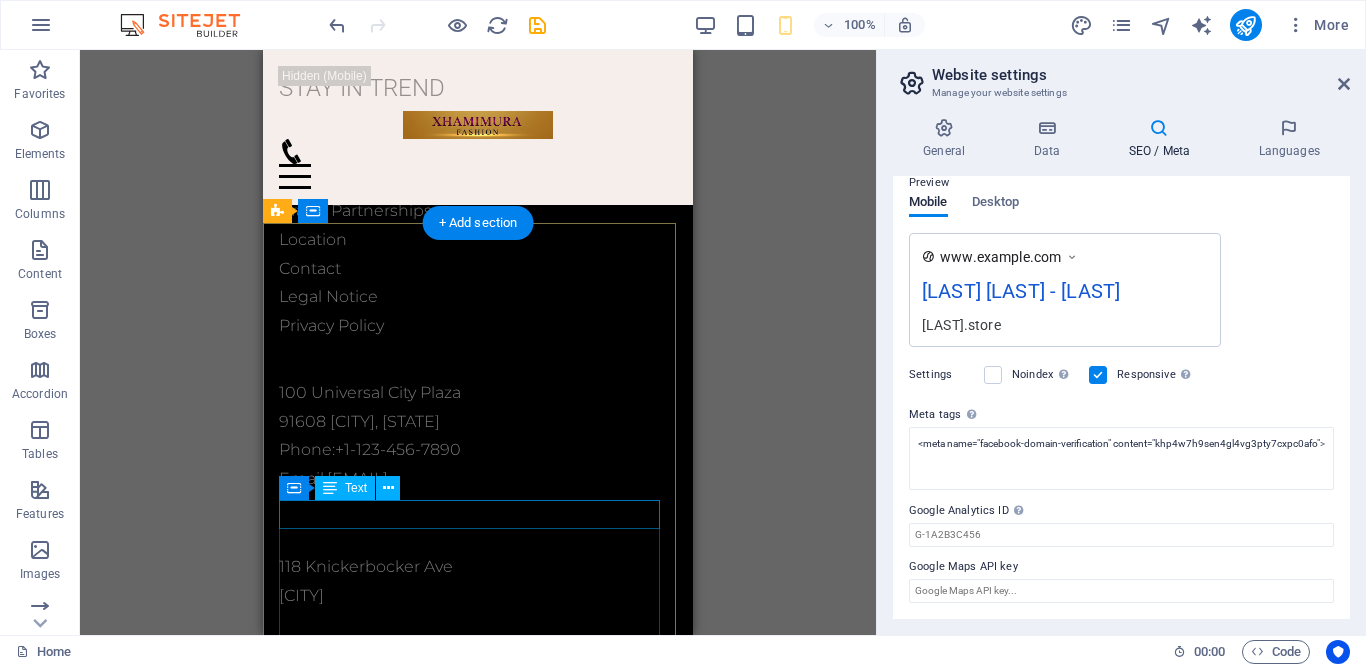 scroll, scrollTop: 4431, scrollLeft: 0, axis: vertical 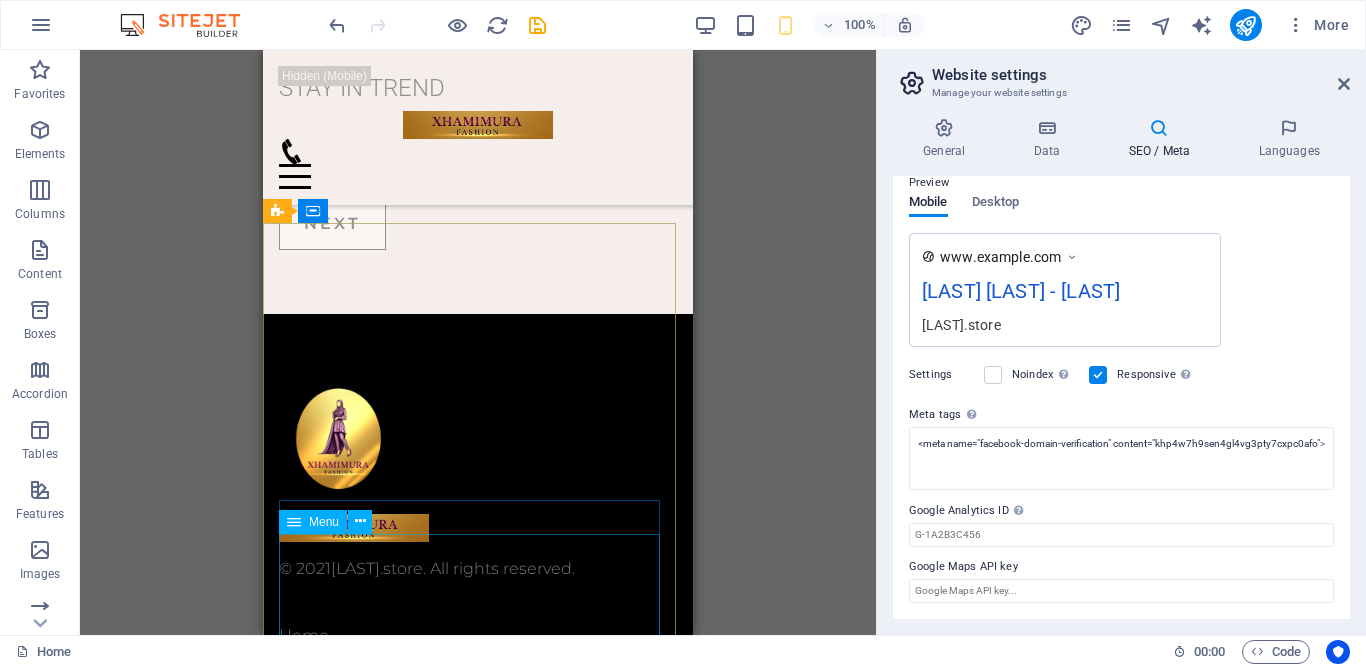 click on "Menu" at bounding box center (324, 522) 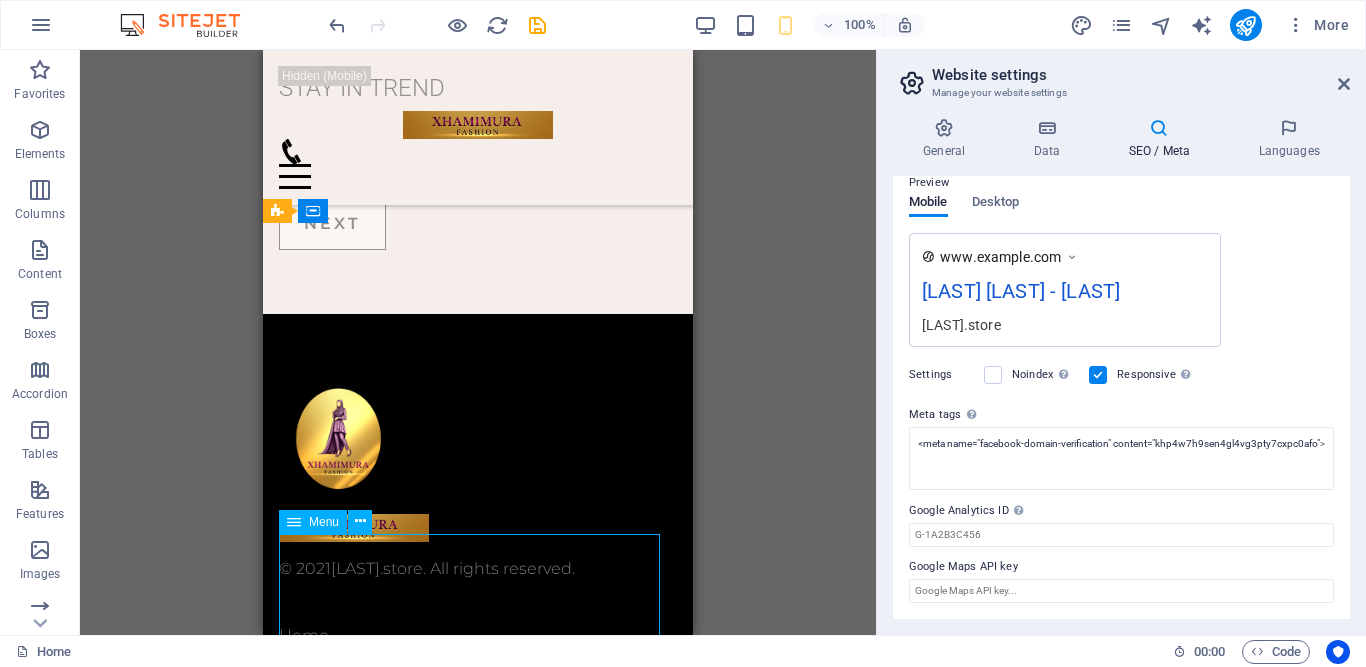 click on "Menu" at bounding box center (324, 522) 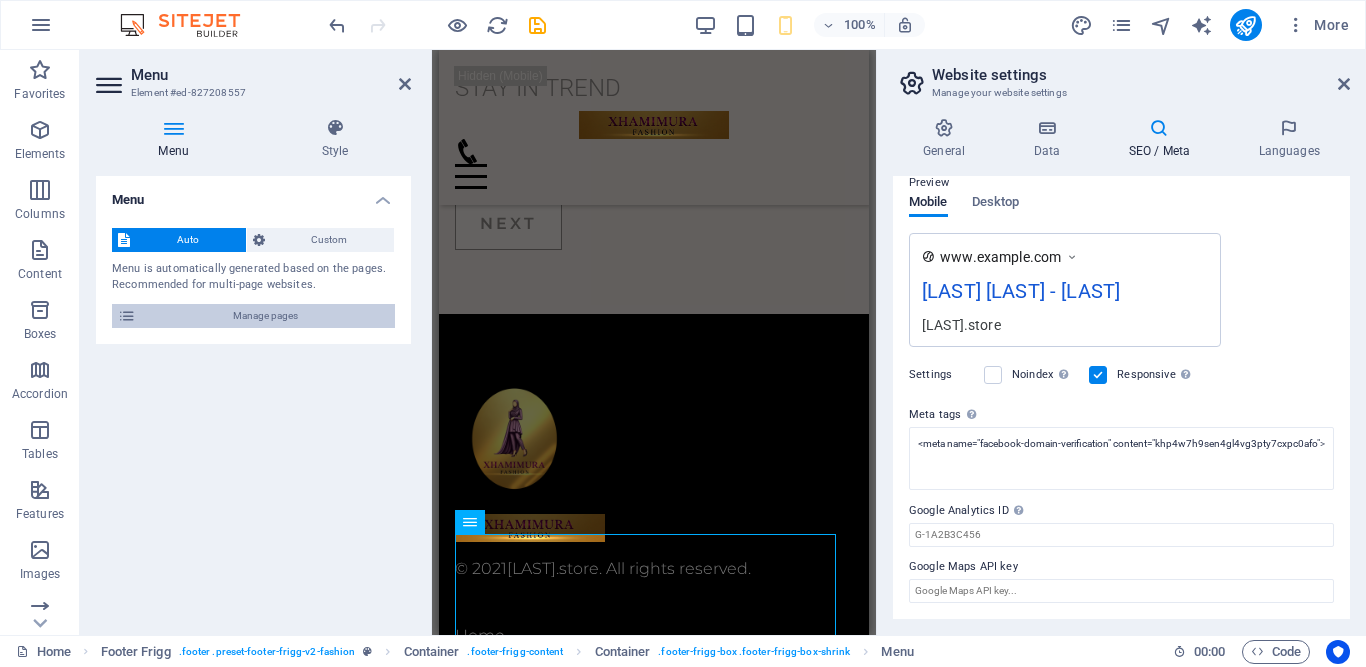 click on "Manage pages" at bounding box center [265, 316] 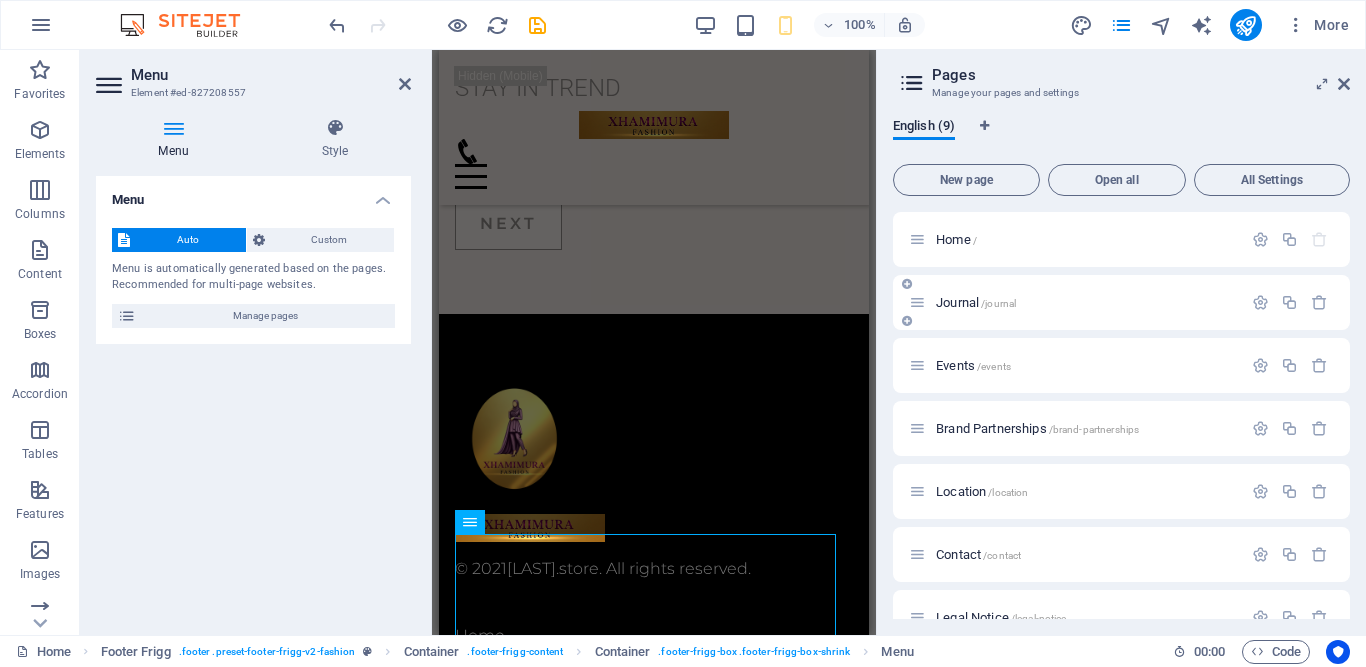 click on "/journal" at bounding box center [998, 303] 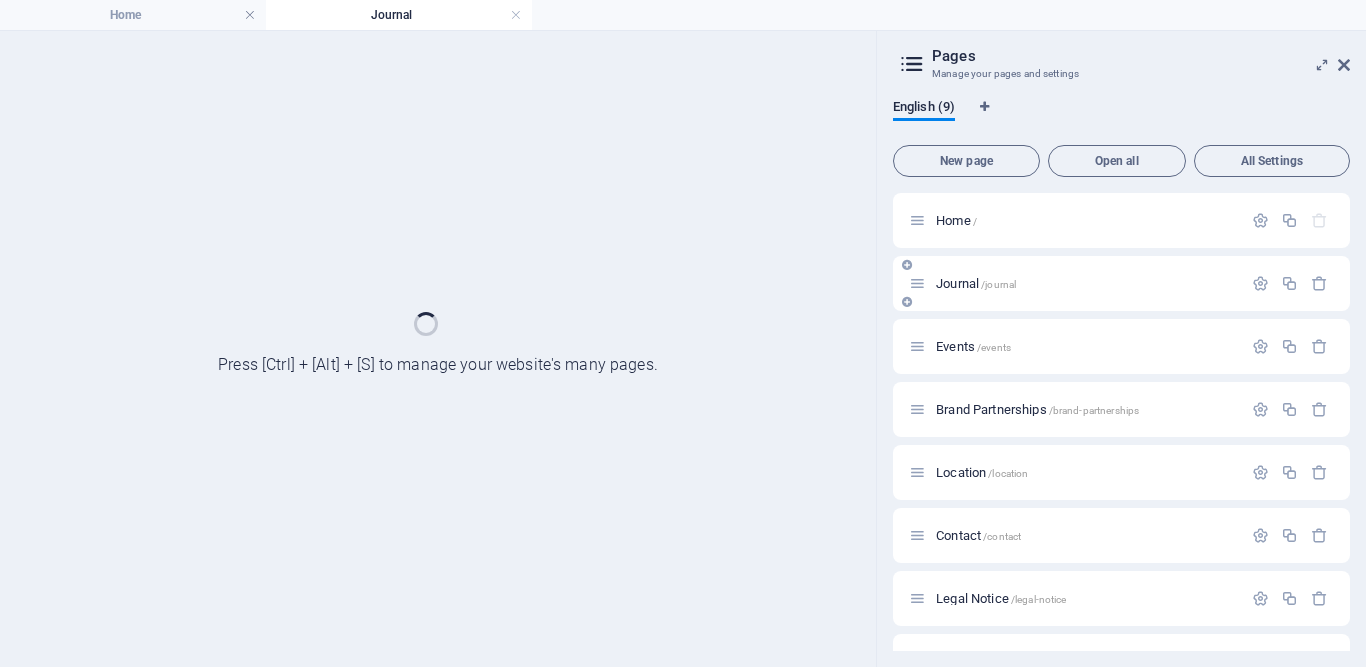 scroll, scrollTop: 0, scrollLeft: 0, axis: both 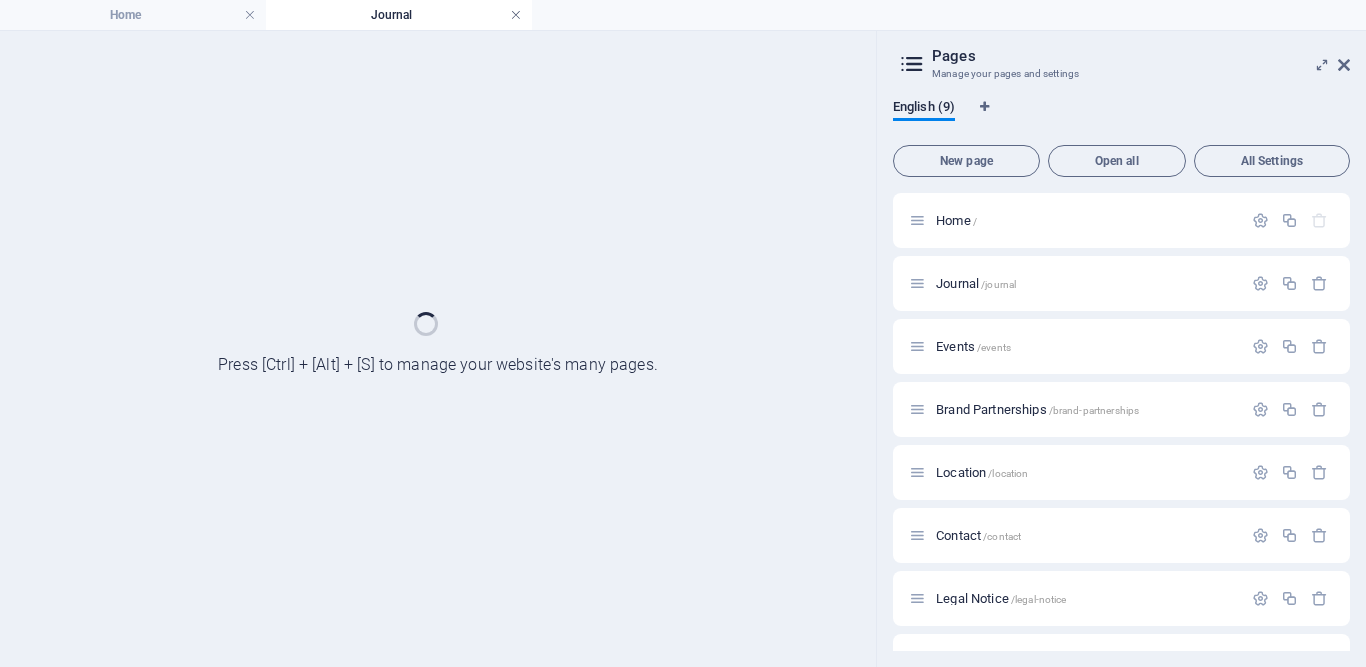 click at bounding box center (516, 15) 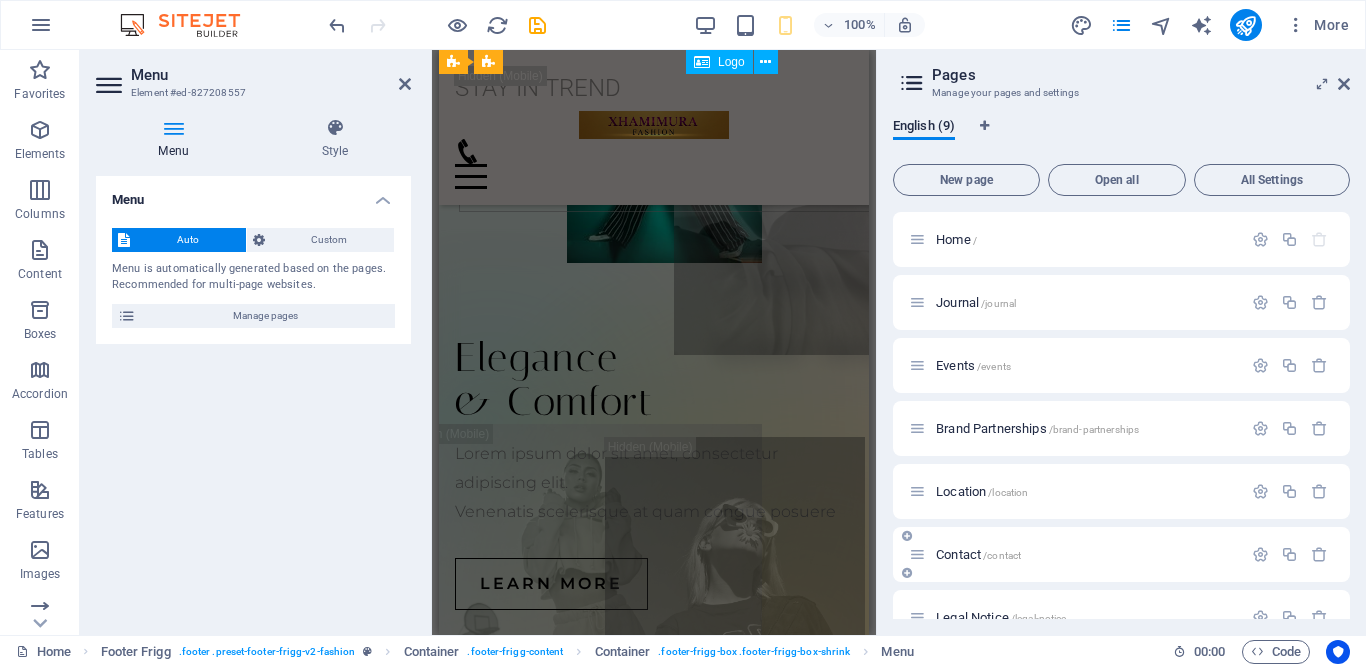 scroll, scrollTop: 5031, scrollLeft: 0, axis: vertical 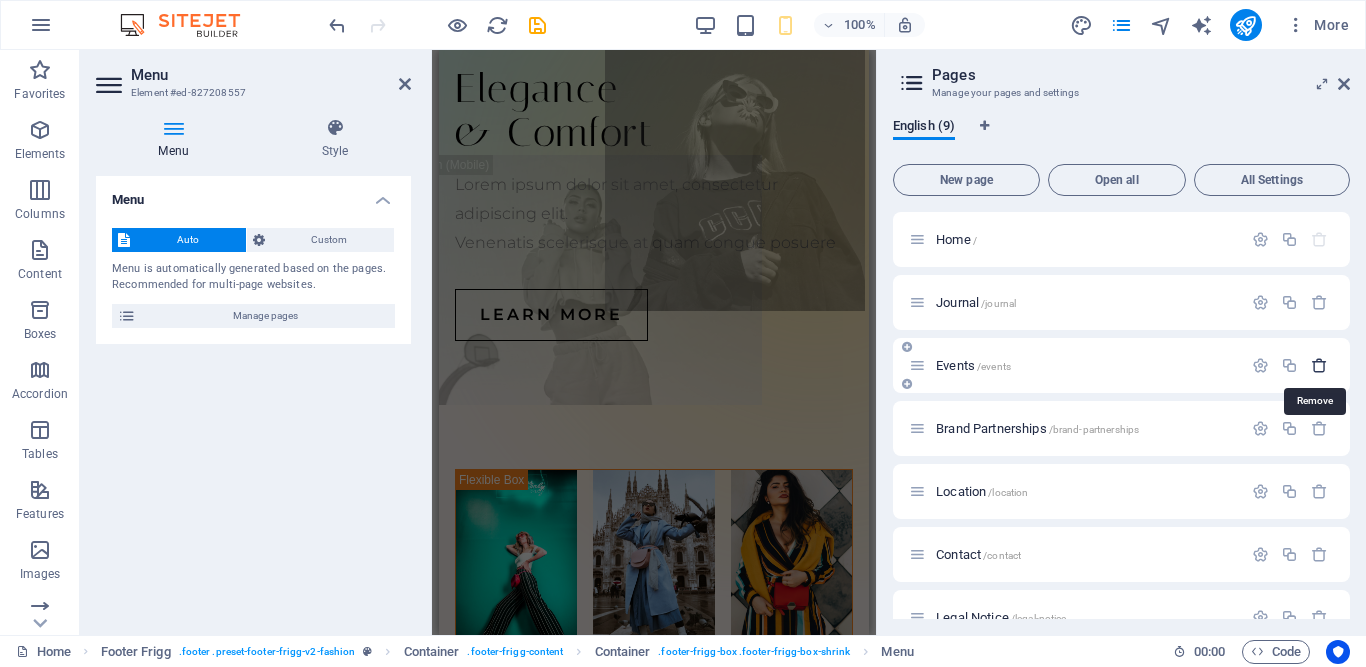 click at bounding box center (1319, 365) 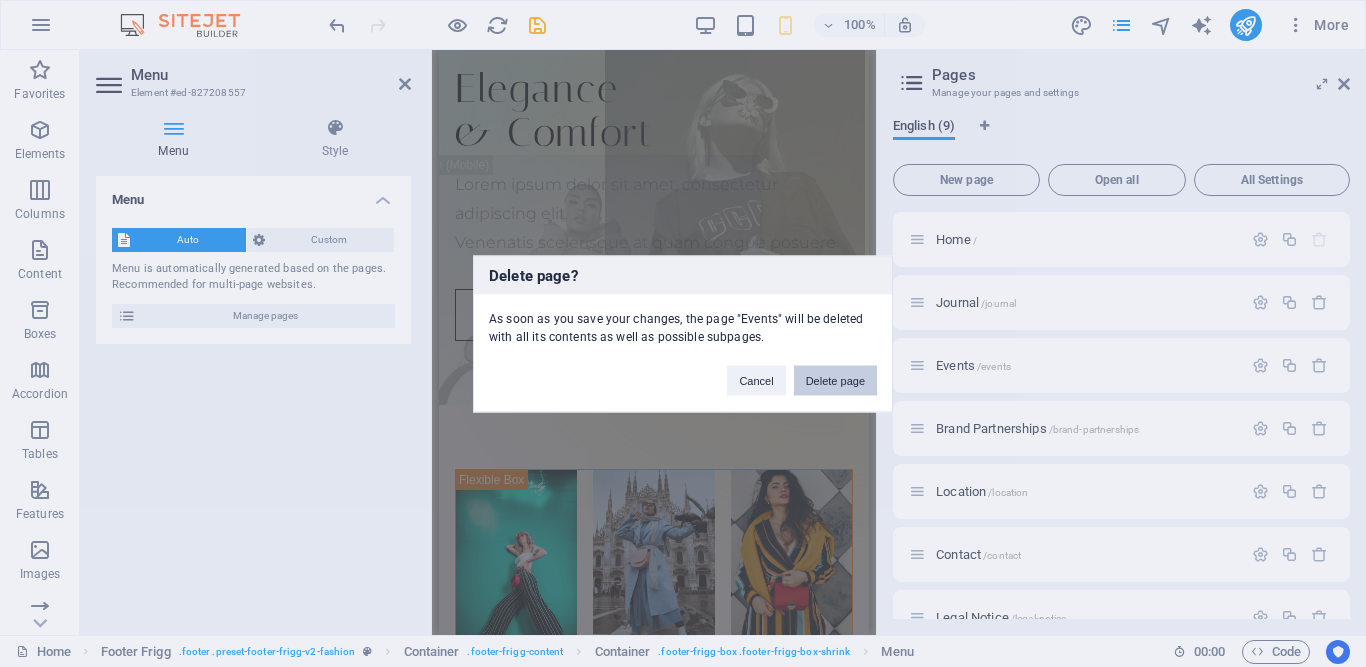 click on "Delete page" at bounding box center (835, 380) 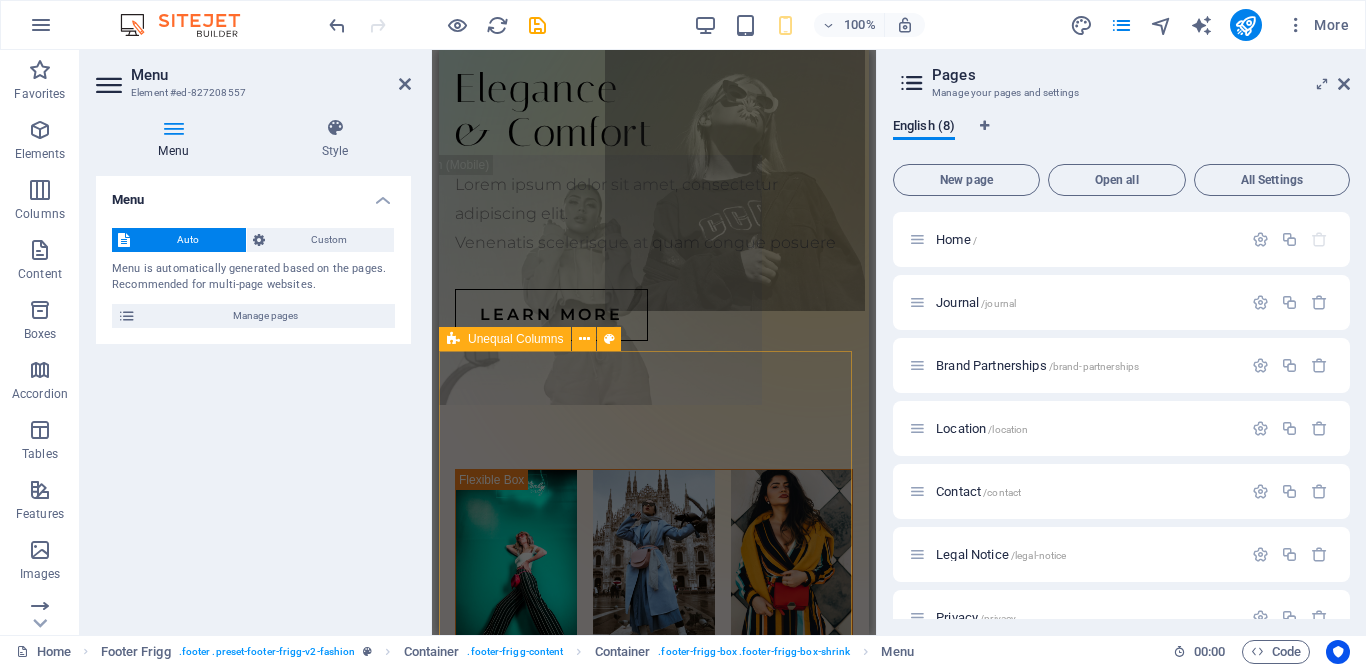 click on "New Arrival 3 Lorem ipsum dolor sit amet, consectetur adipiscing elit. Condimentum diam orci pretium a pharetra, feugiat cursus. Dictumst risus, sem egestas odio cras adipiscing vulputate. Nisi, risus in suscipit non. Non commodo volutpat, pharetra, vel. New Arrival 1 Lorem ipsum dolor sit amet, consectetur adipiscing elit. Condimentum diam orci pretium a pharetra, feugiat cursus. Dictumst risus, sem egestas odio cras adipiscing vulputate. Nisi, risus in suscipit non. Non commodo volutpat, pharetra, vel. New Arrival 2 Lorem ipsum dolor sit amet, consectetur adipiscing elit. Condimentum diam orci pretium a pharetra, feugiat cursus. Dictumst risus, sem egestas odio cras adipiscing vulputate. Nisi, risus in suscipit non. Non commodo volutpat, pharetra, vel. New Arrival 3 Lorem ipsum dolor sit amet, consectetur adipiscing elit. Condimentum diam orci pretium a pharetra, feugiat cursus. Dictumst risus, sem egestas odio cras adipiscing vulputate. Nisi, risus in suscipit non. Non commodo volutpat, pharetra, vel." at bounding box center (654, 731) 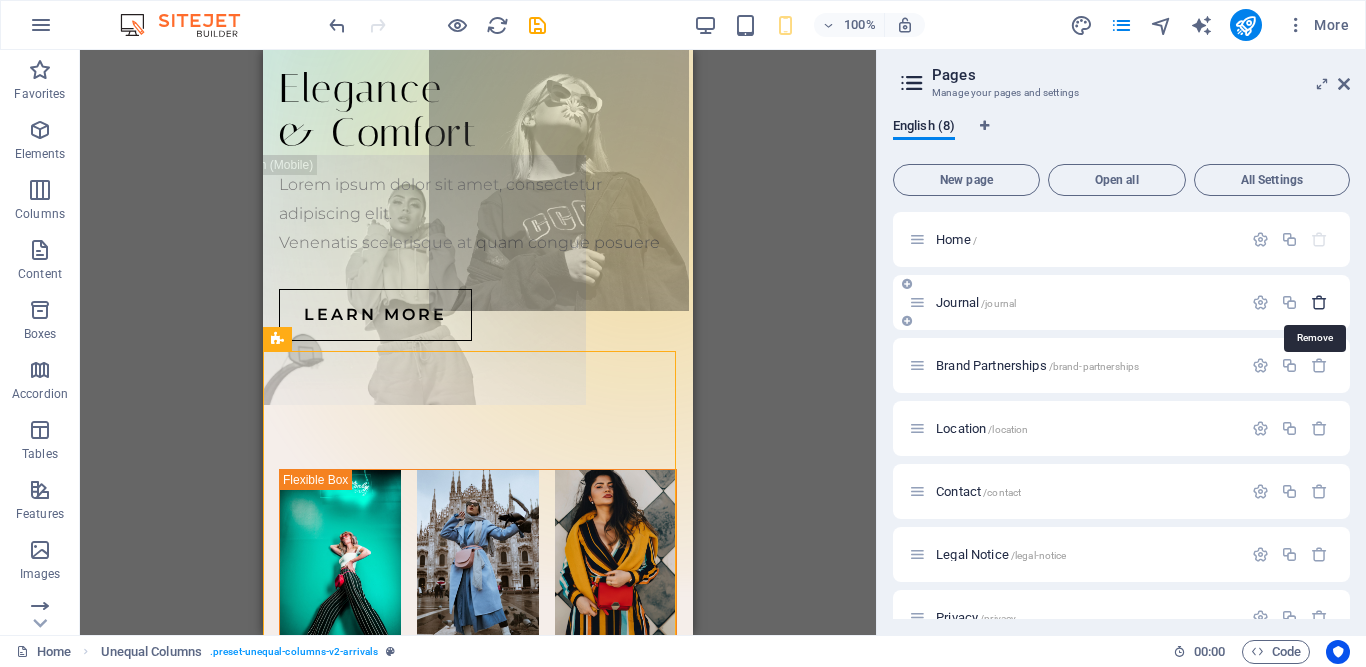 click at bounding box center (1319, 302) 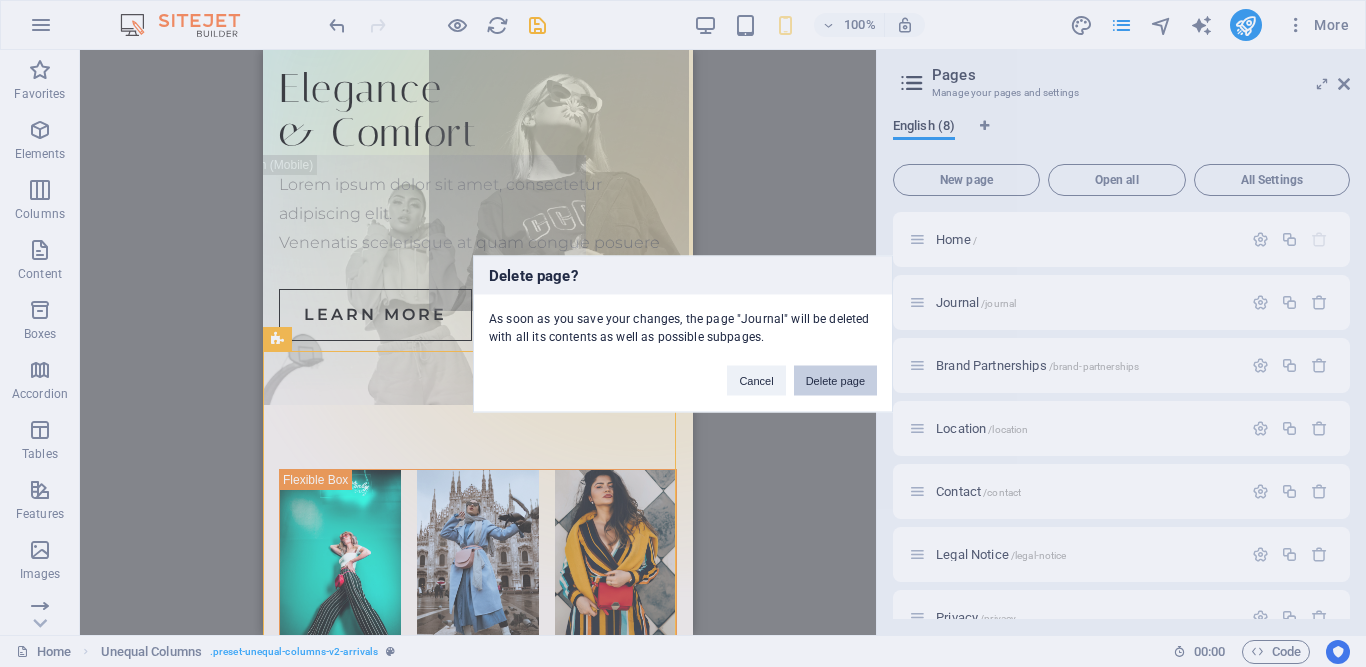 click on "Delete page" at bounding box center (835, 380) 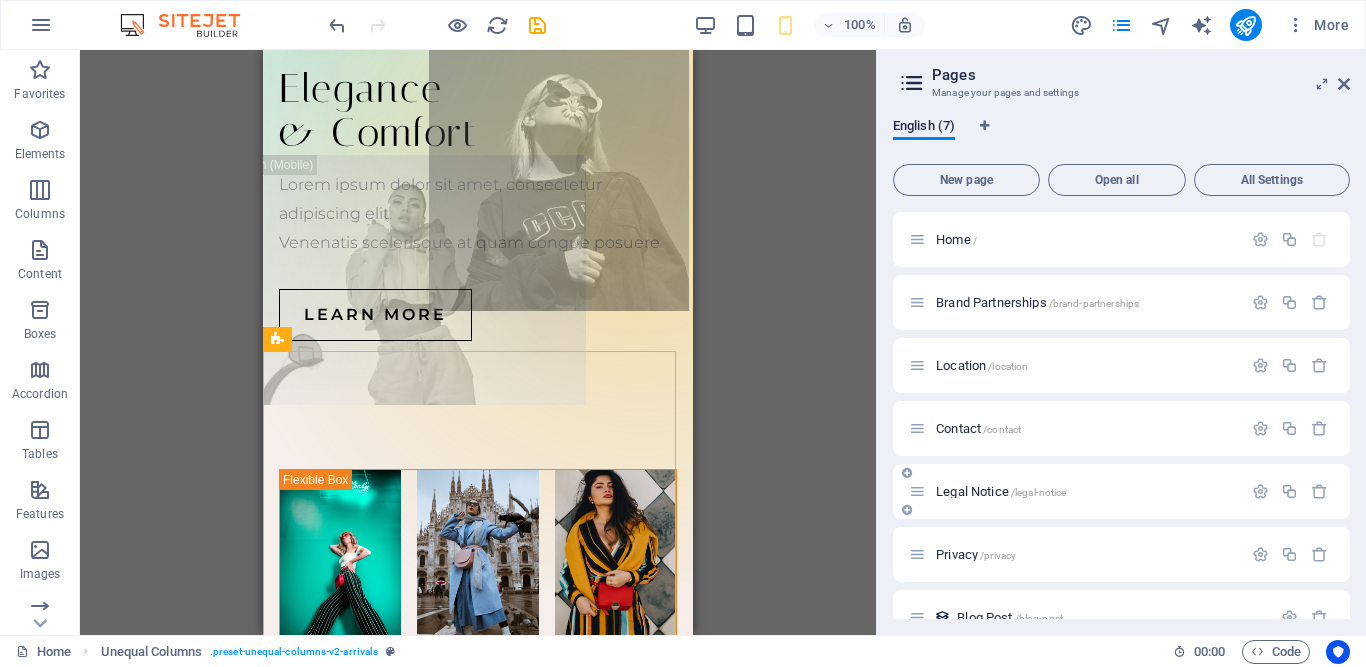 scroll, scrollTop: 34, scrollLeft: 0, axis: vertical 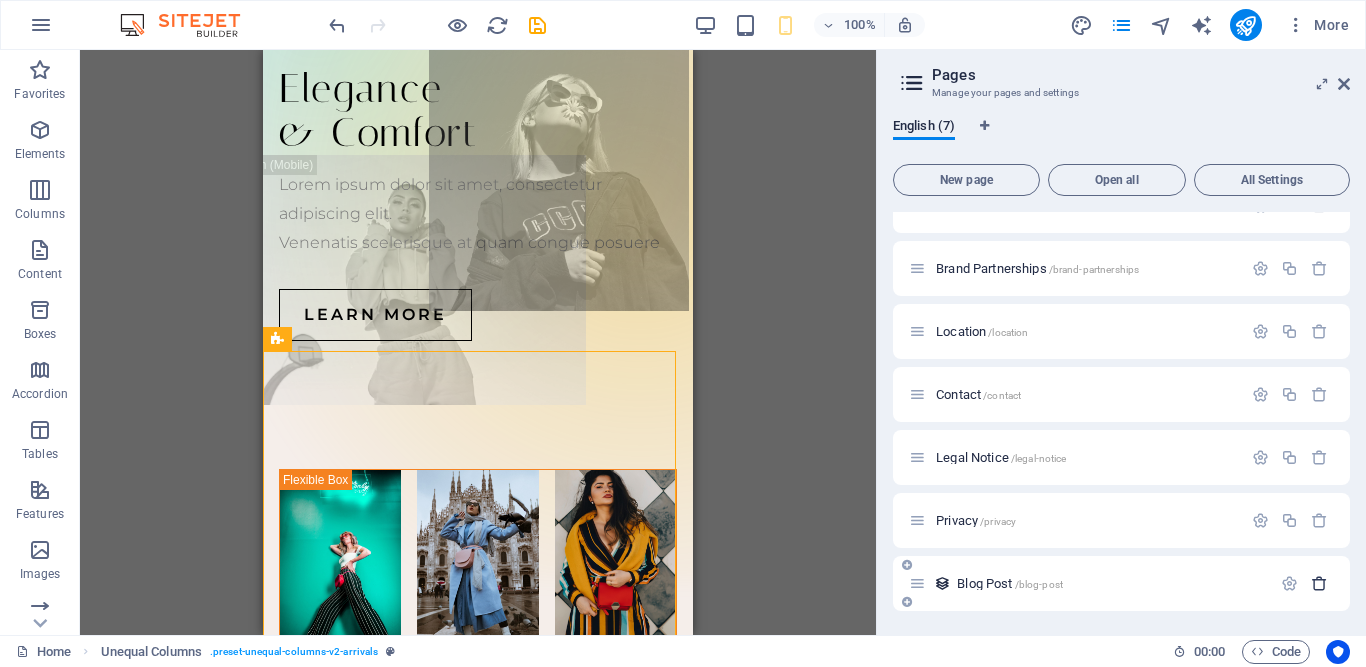 click at bounding box center (1319, 583) 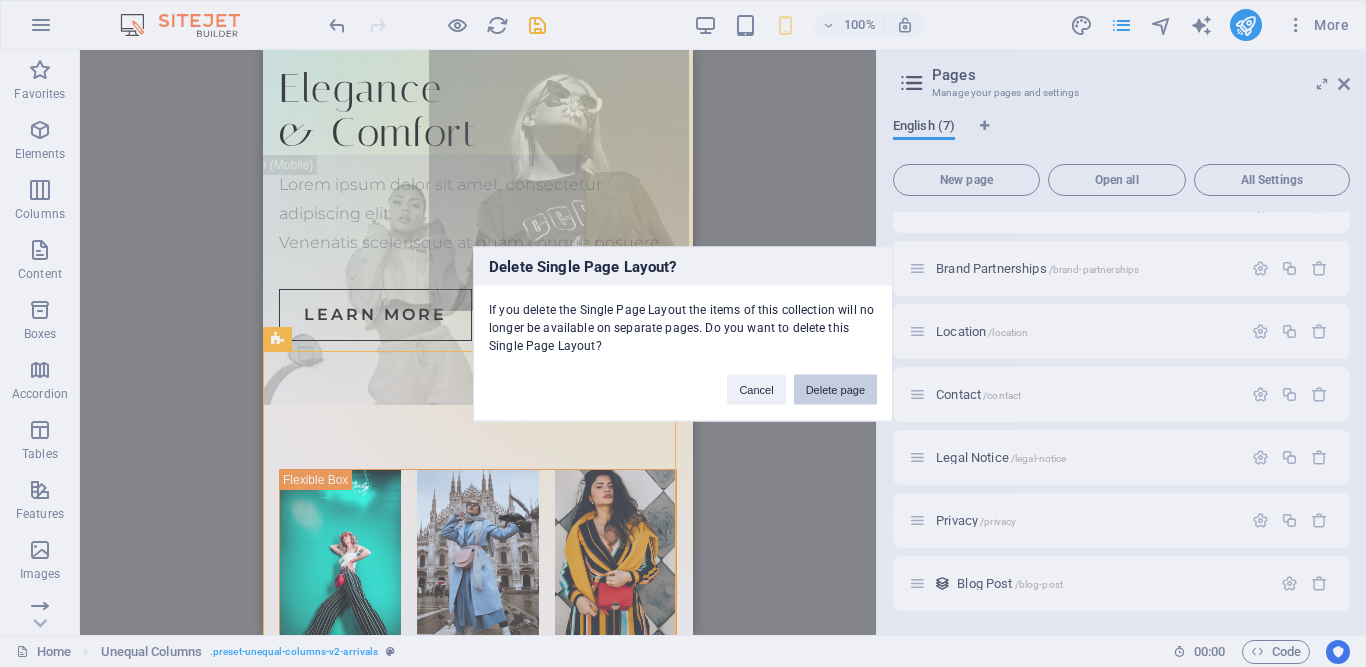 click on "Delete page" at bounding box center [835, 389] 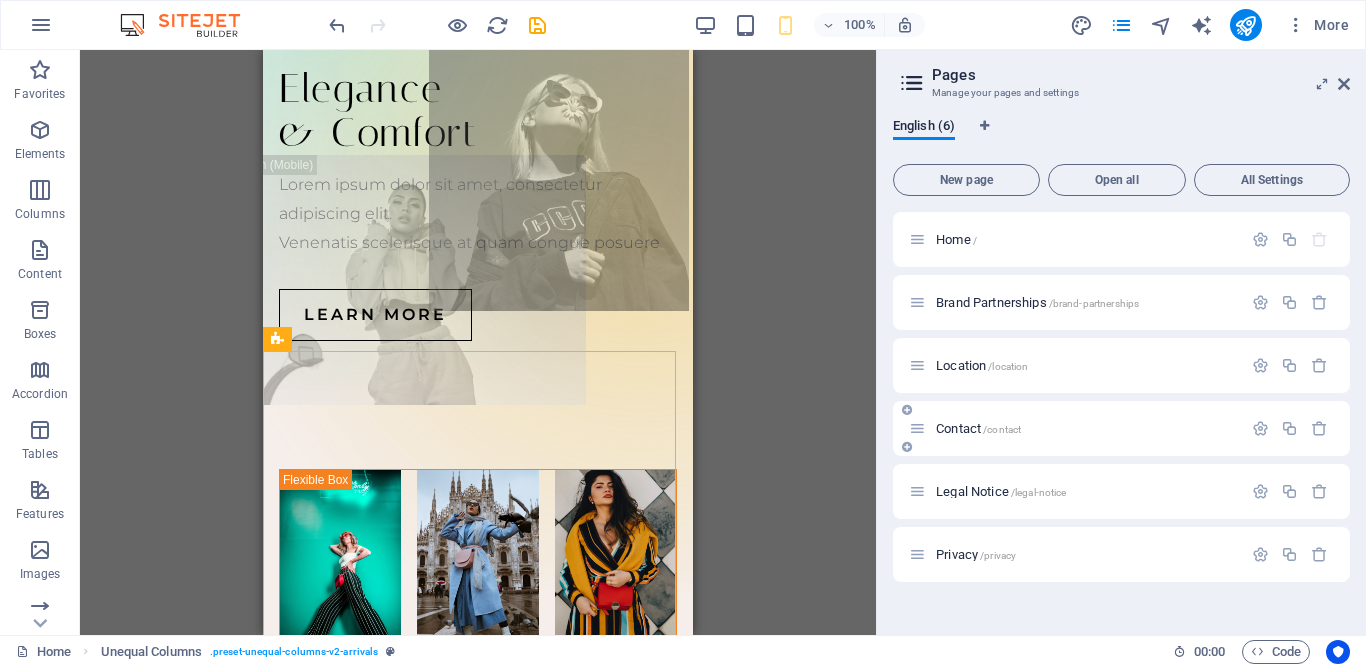 scroll, scrollTop: 0, scrollLeft: 0, axis: both 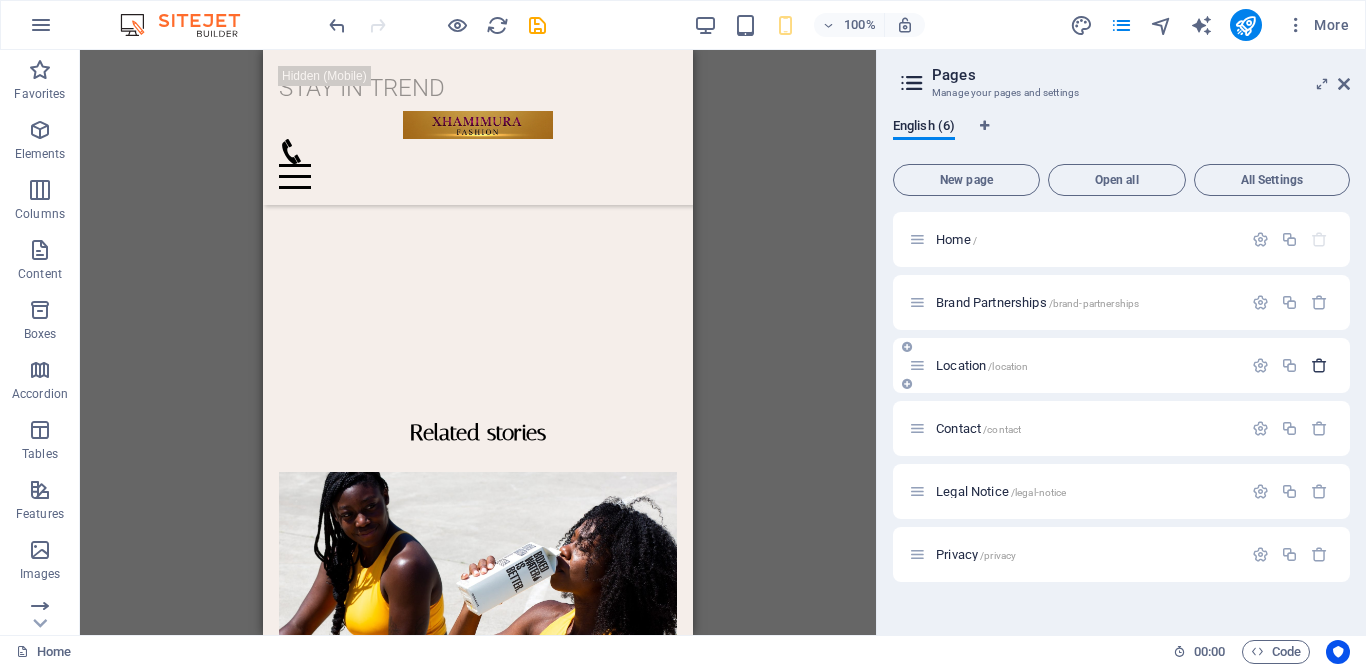 click at bounding box center [1319, 365] 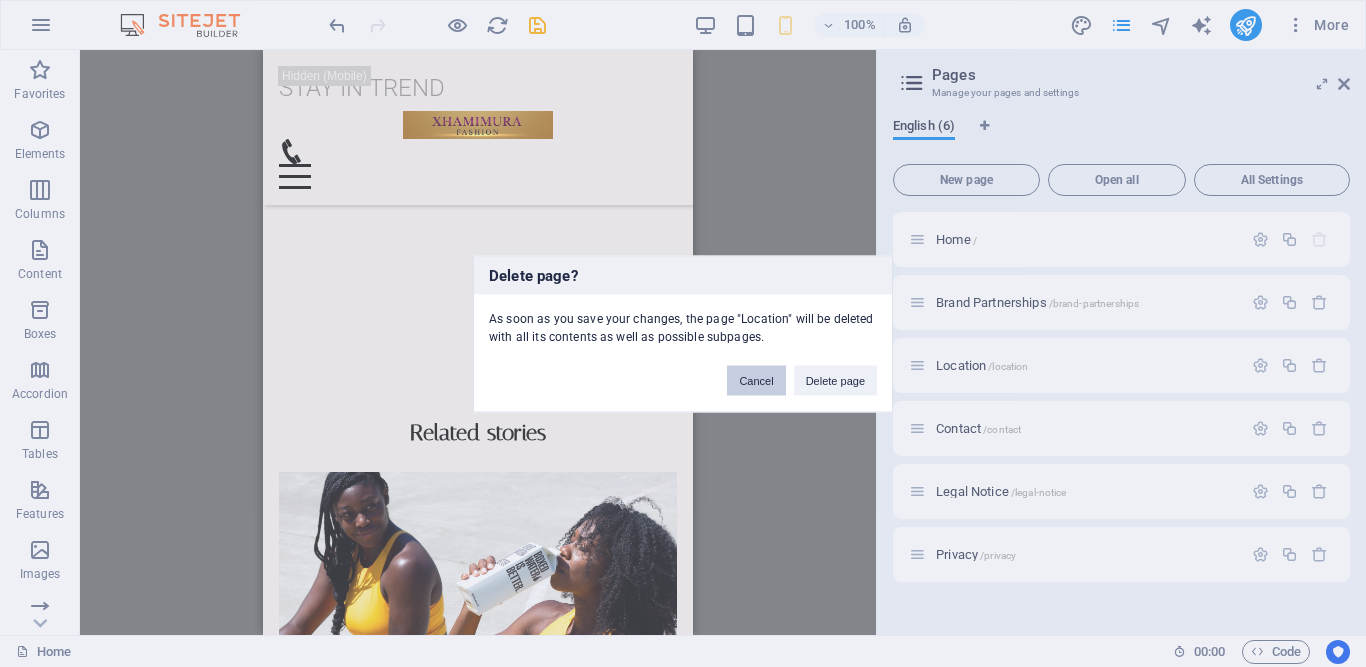 click on "Cancel" at bounding box center (756, 380) 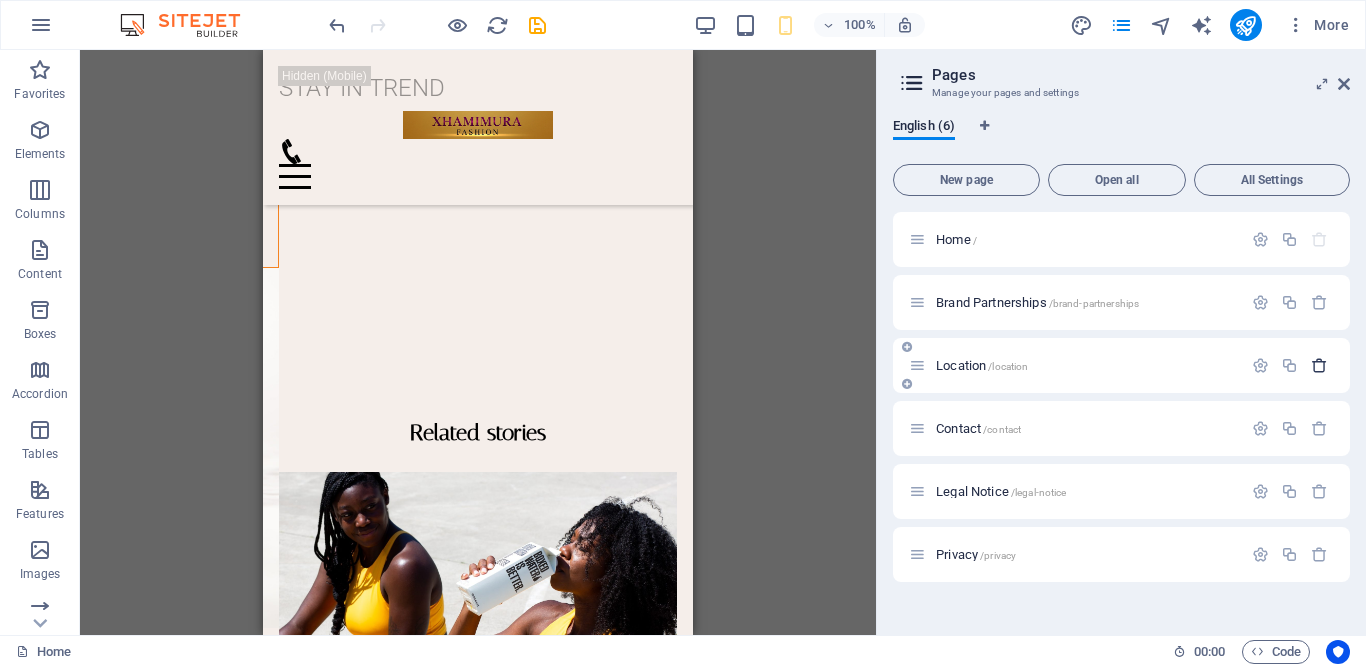click at bounding box center [1319, 365] 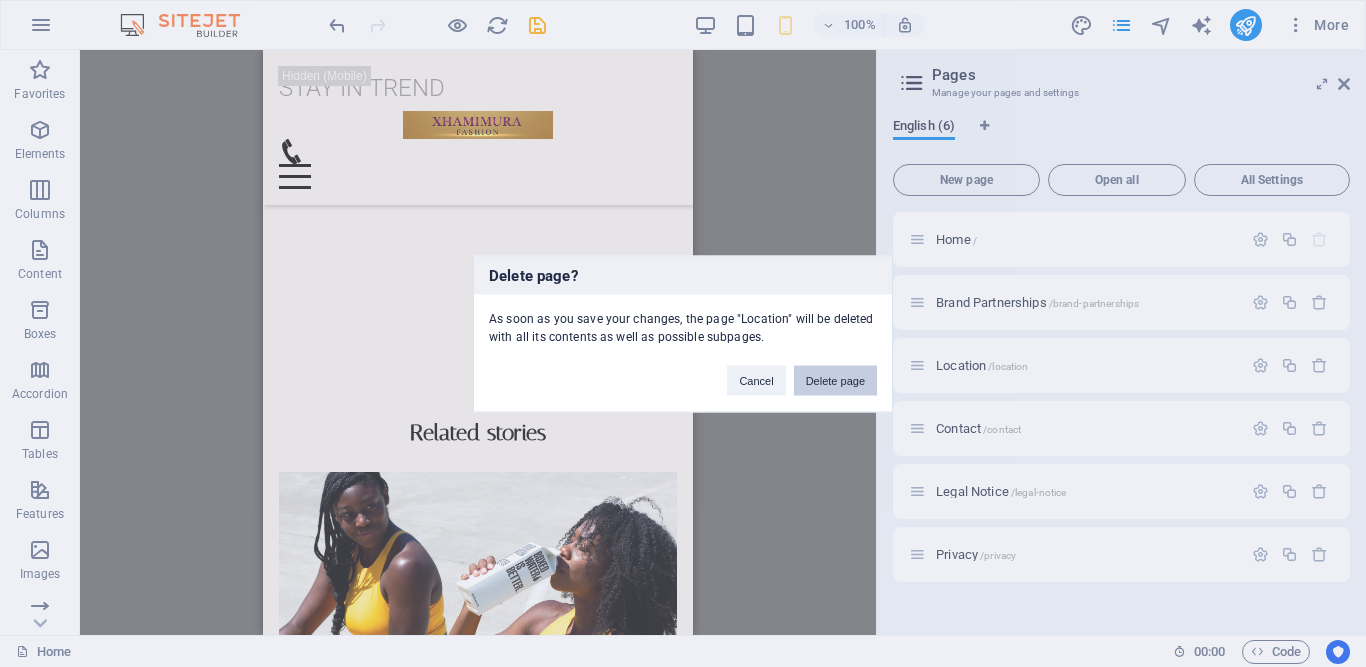 click on "Delete page" at bounding box center (835, 380) 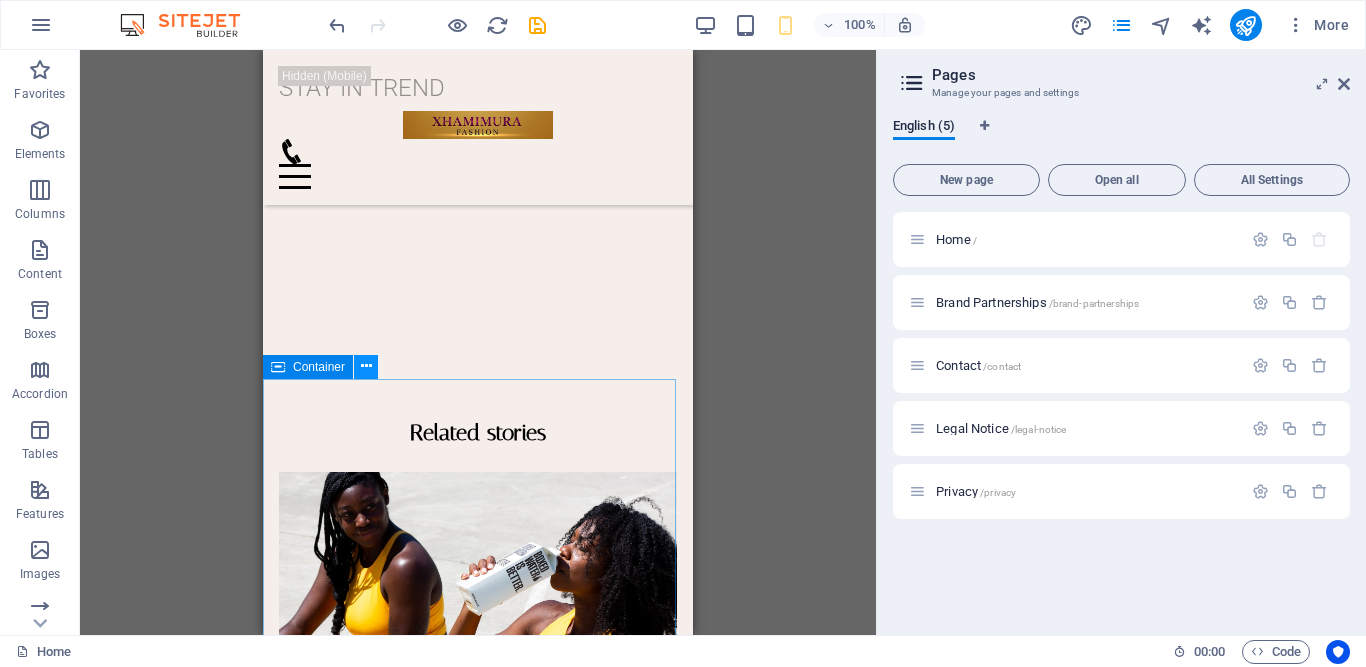 click at bounding box center (366, 366) 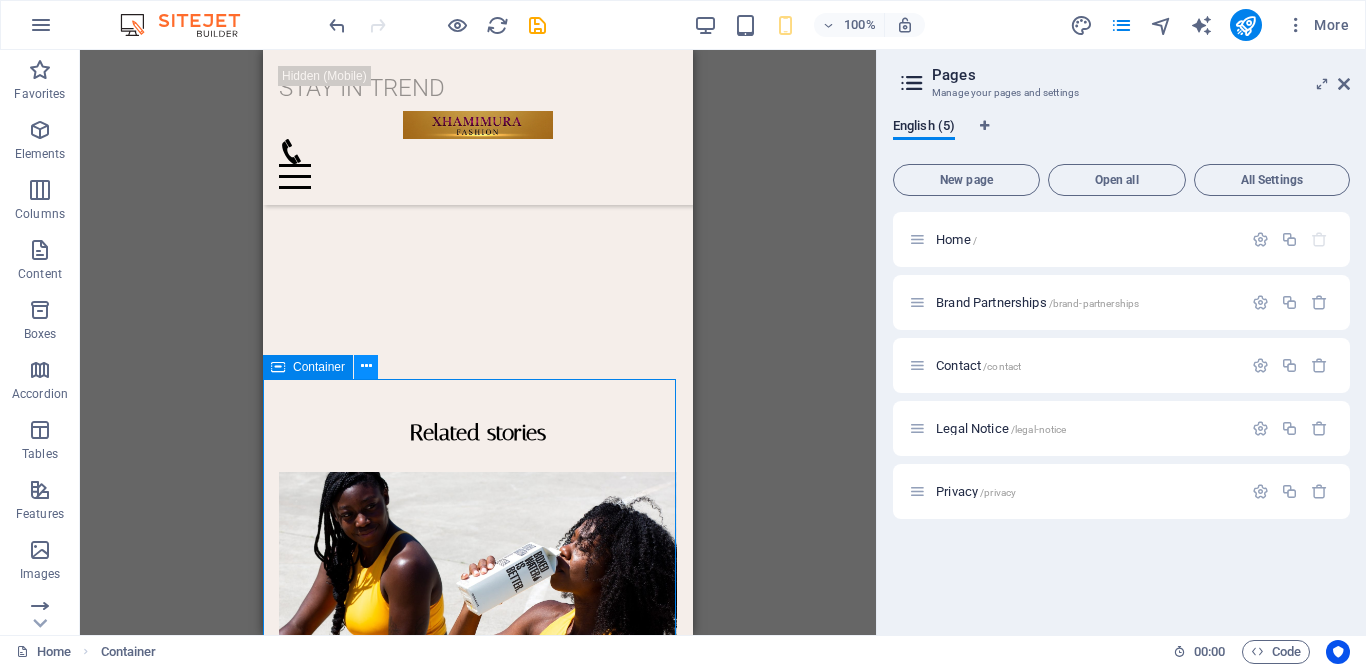click at bounding box center (366, 366) 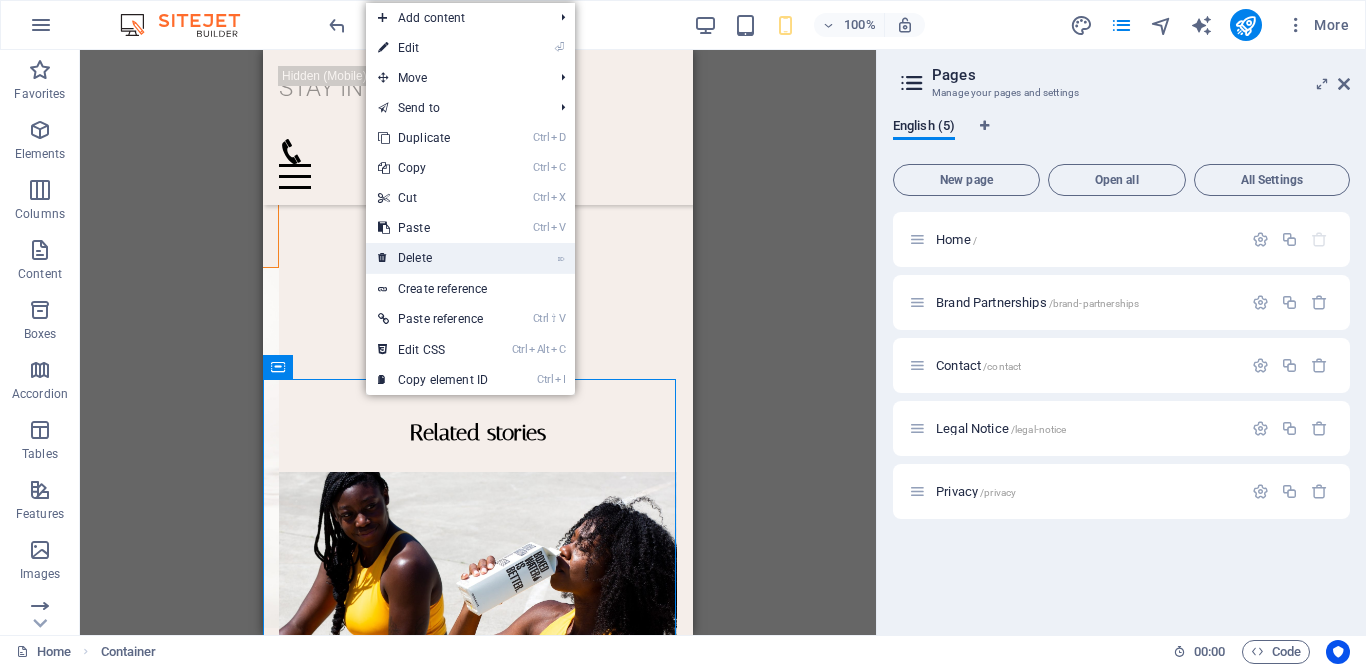 click on "⌦  Delete" at bounding box center (433, 258) 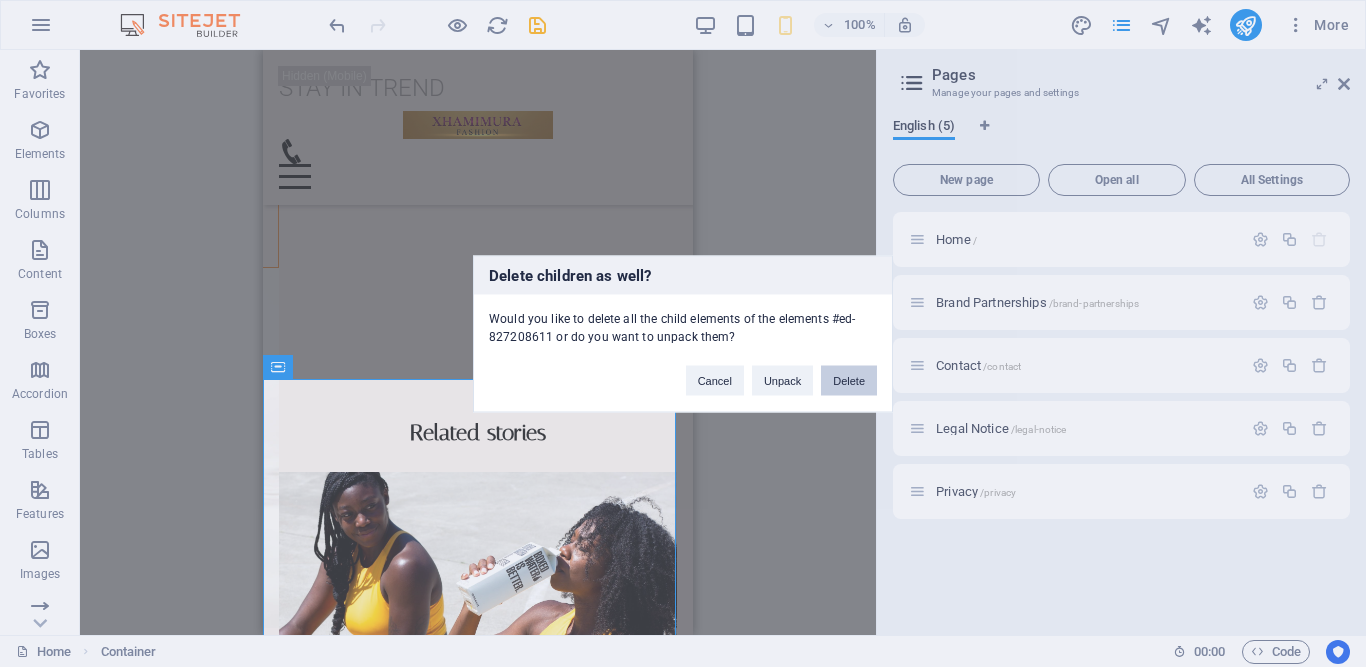 drag, startPoint x: 836, startPoint y: 383, endPoint x: 375, endPoint y: 353, distance: 461.9751 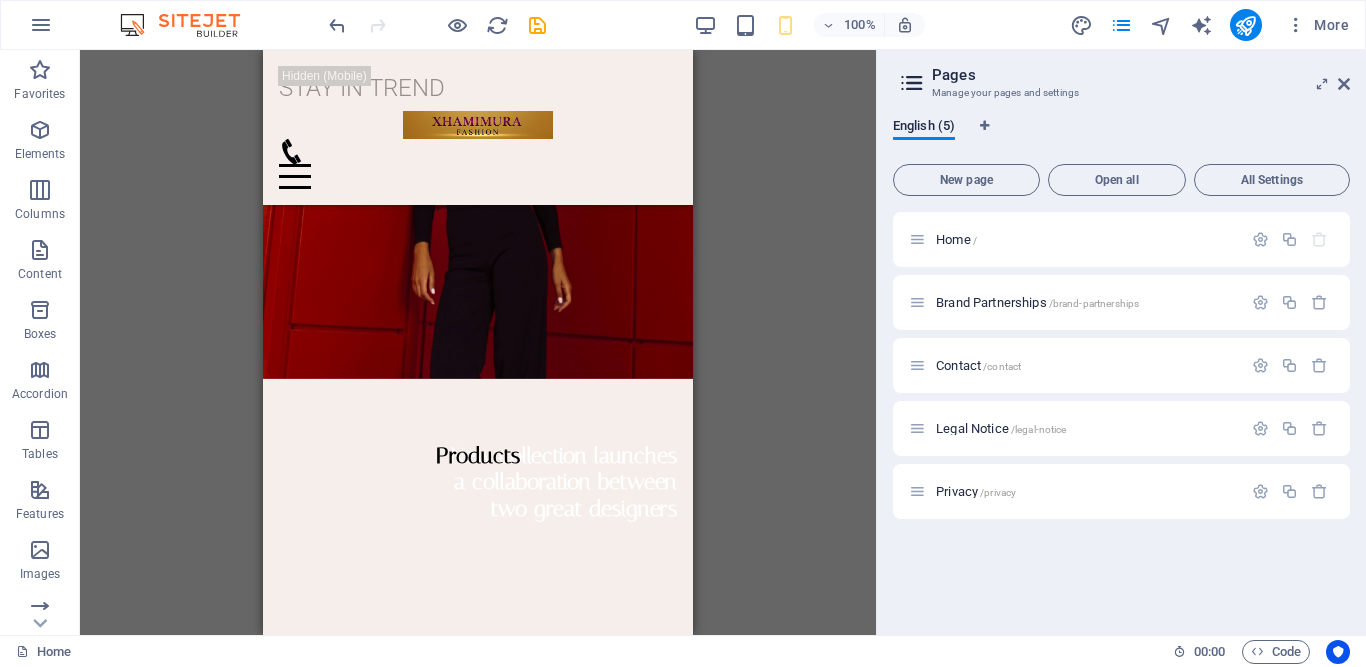 scroll, scrollTop: 835, scrollLeft: 0, axis: vertical 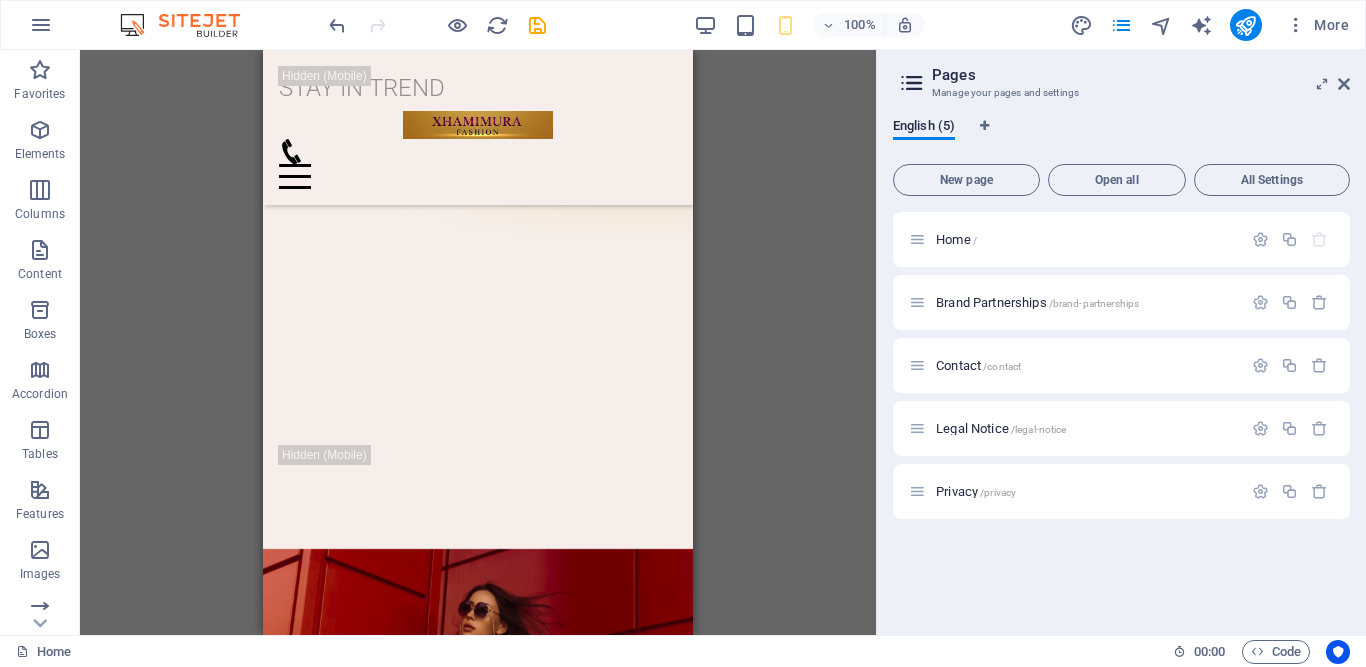 drag, startPoint x: 688, startPoint y: 258, endPoint x: 970, endPoint y: 304, distance: 285.72714 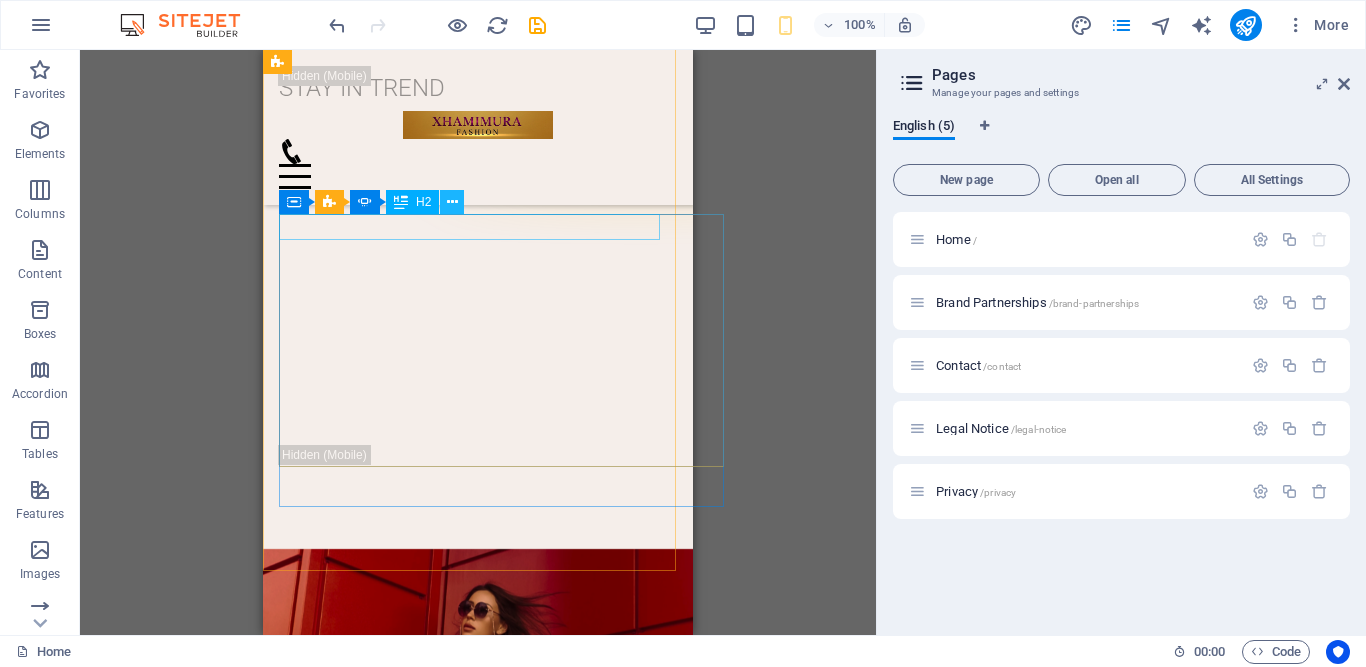 click at bounding box center [452, 202] 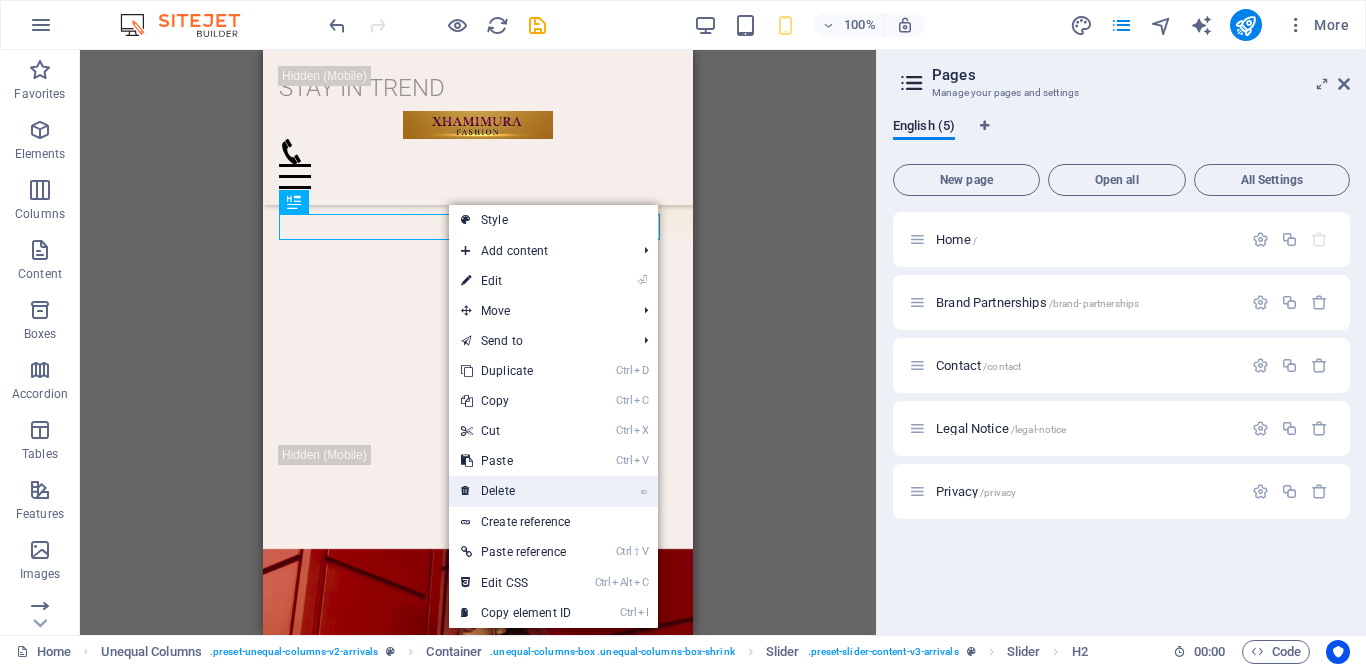 click on "⌦  Delete" at bounding box center [516, 491] 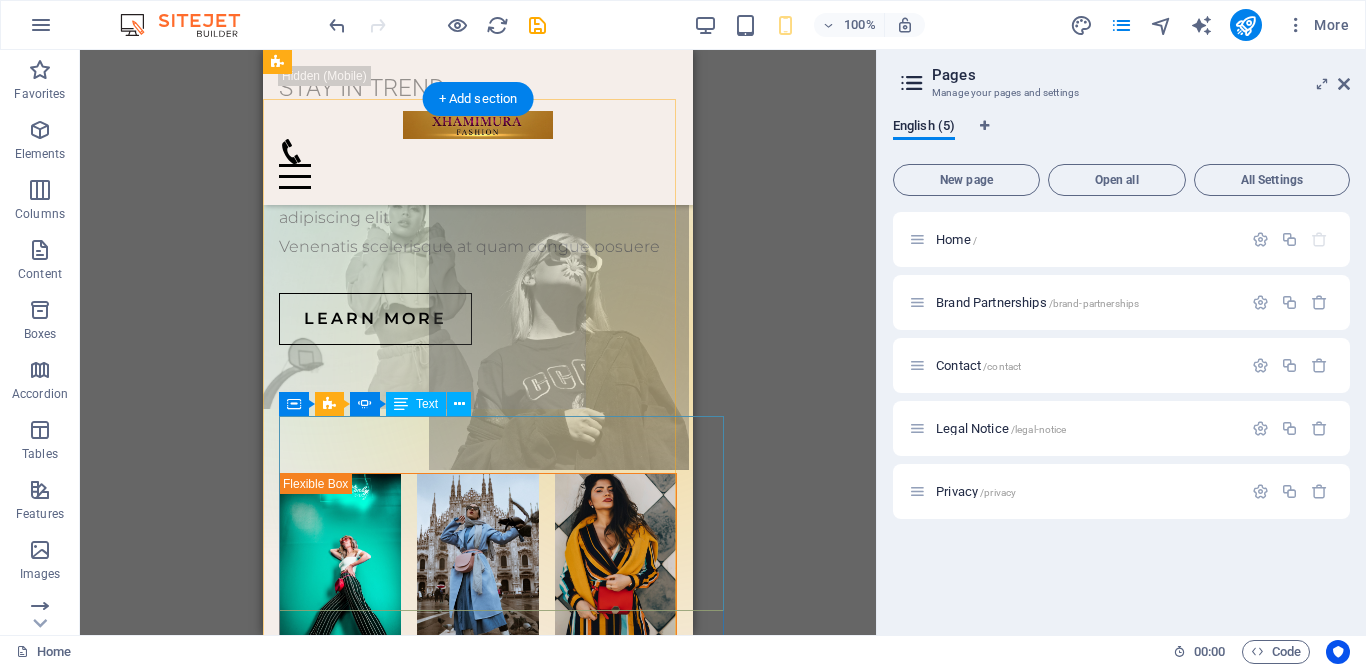 scroll, scrollTop: 676, scrollLeft: 0, axis: vertical 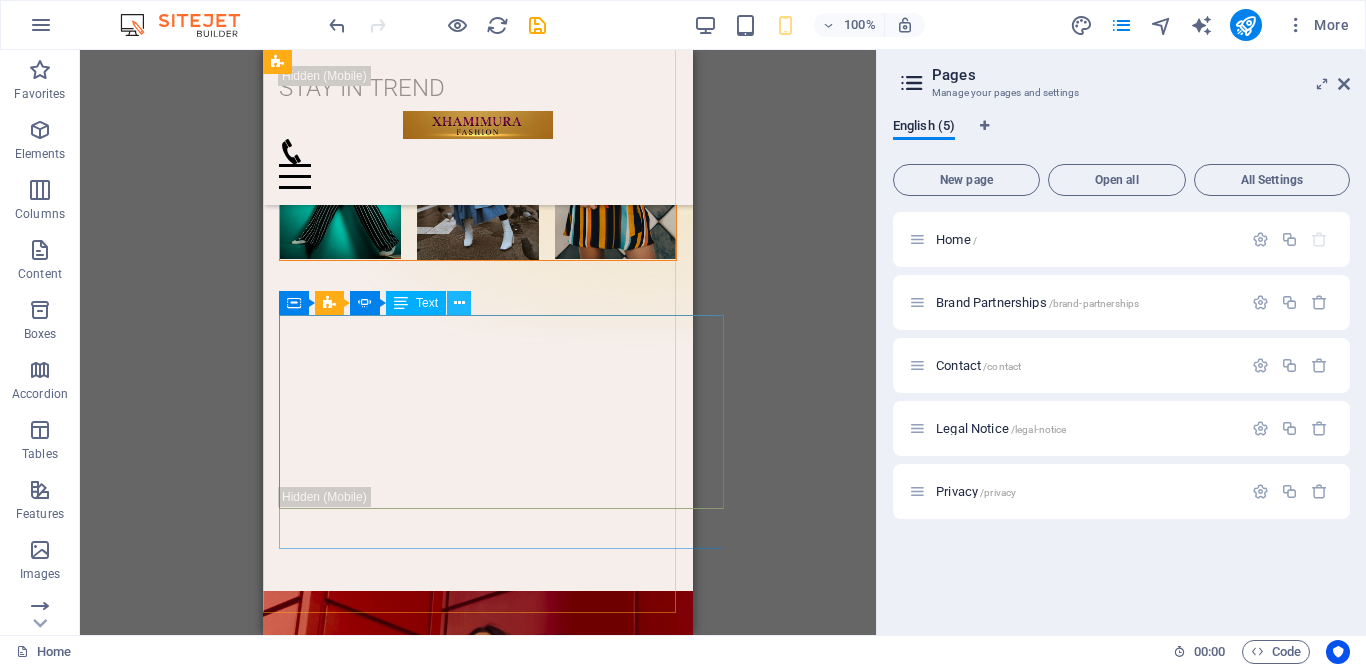 click at bounding box center [459, 303] 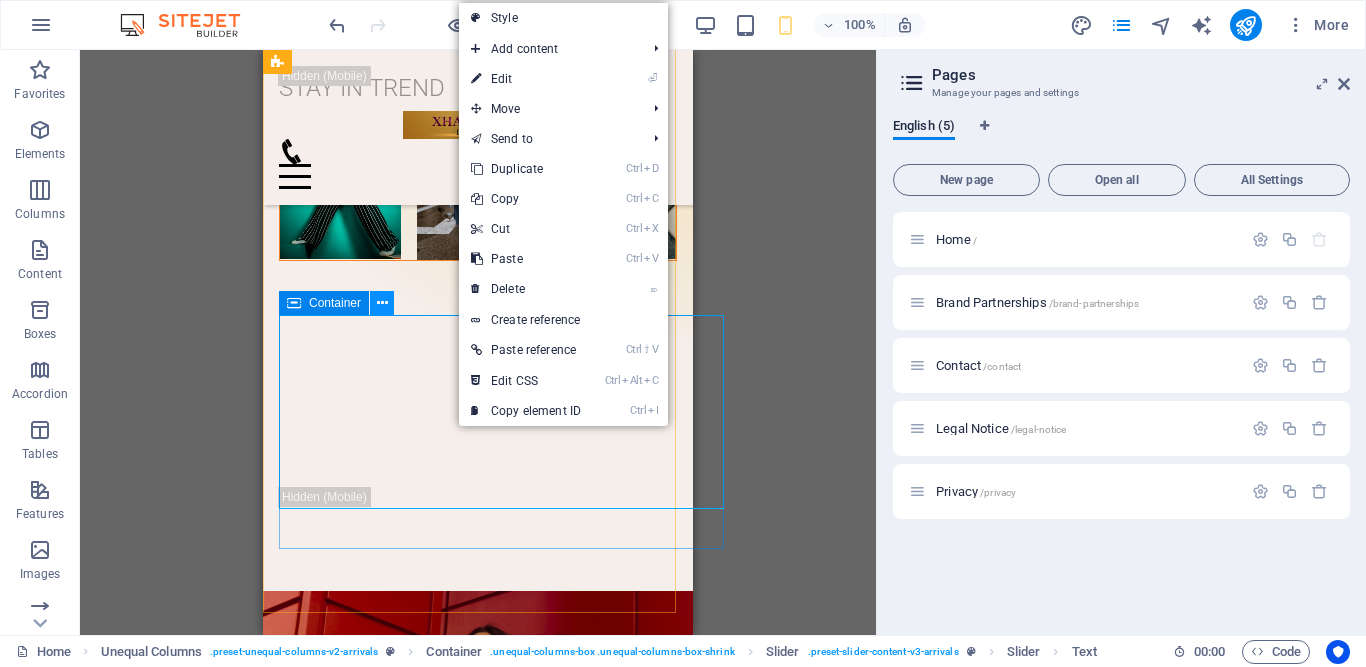 click at bounding box center (382, 303) 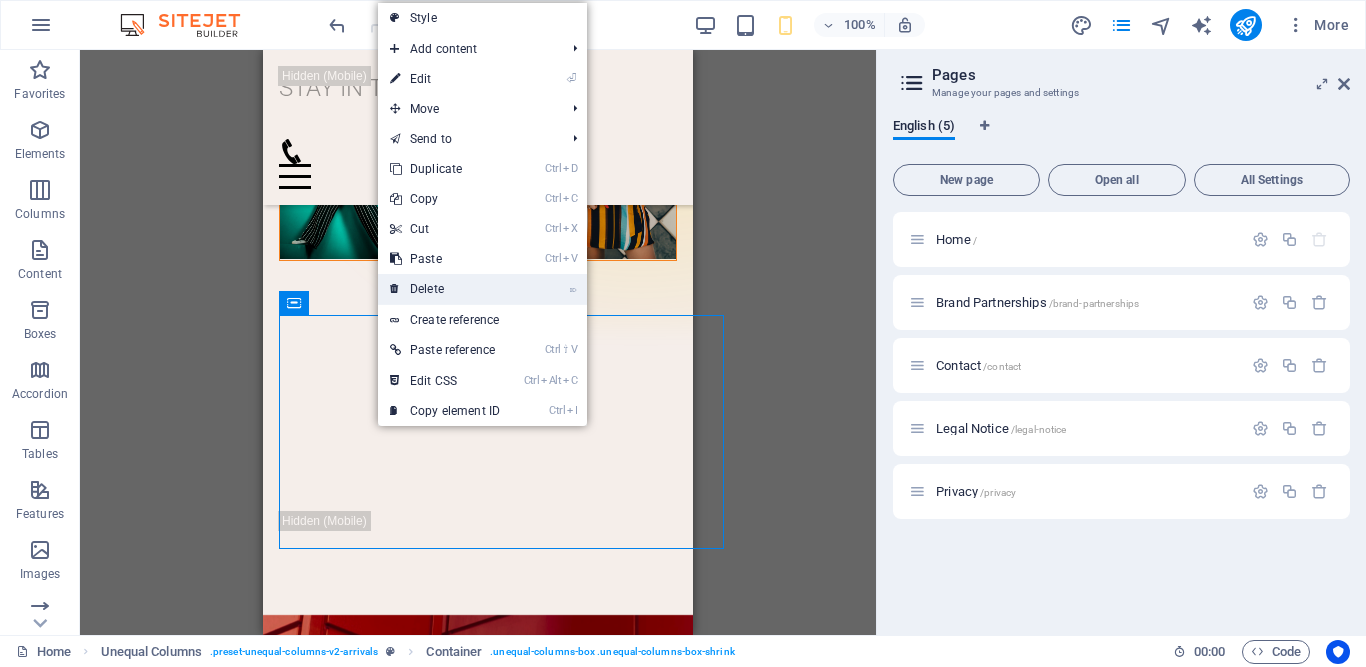 click on "⌦  Delete" at bounding box center [445, 289] 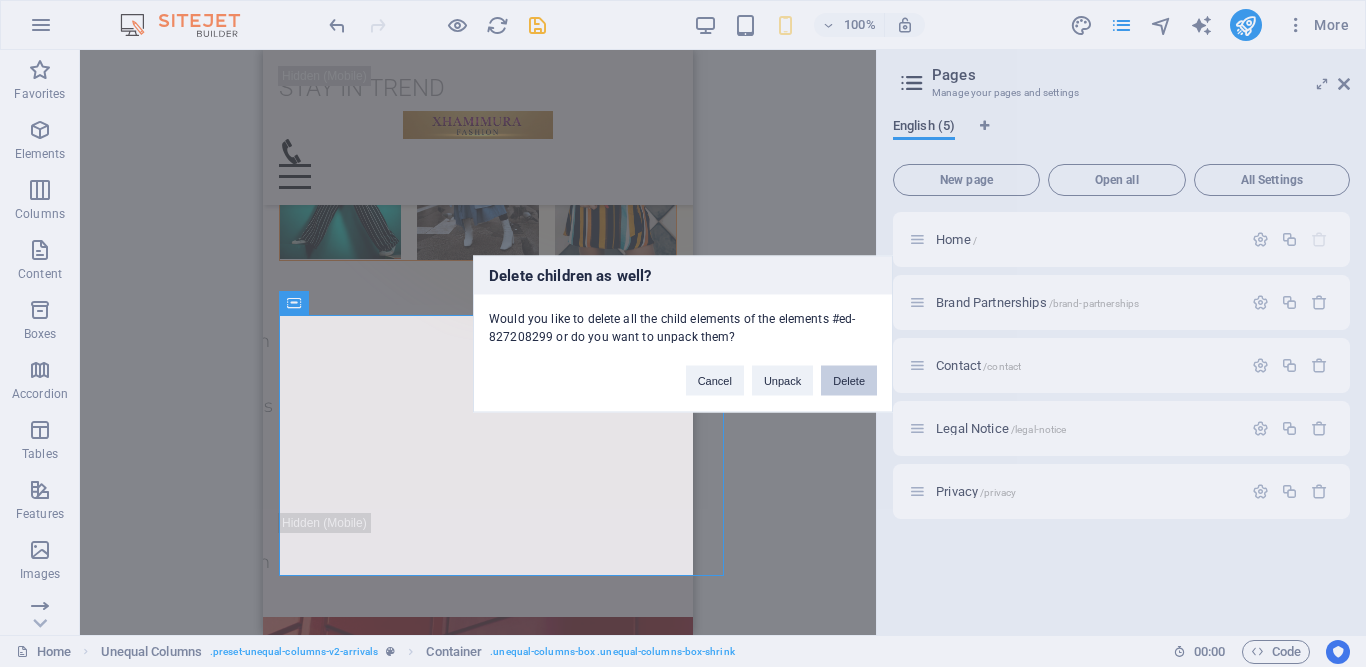 click on "Delete" at bounding box center (849, 380) 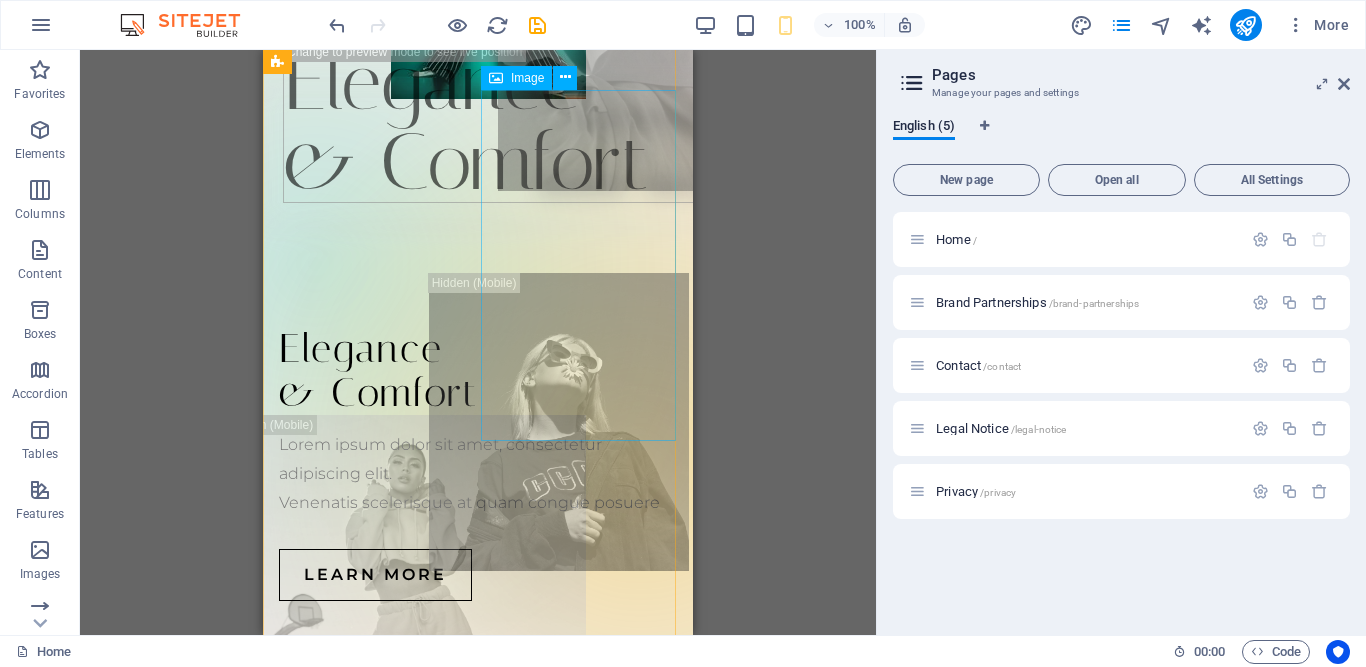 scroll, scrollTop: 0, scrollLeft: 0, axis: both 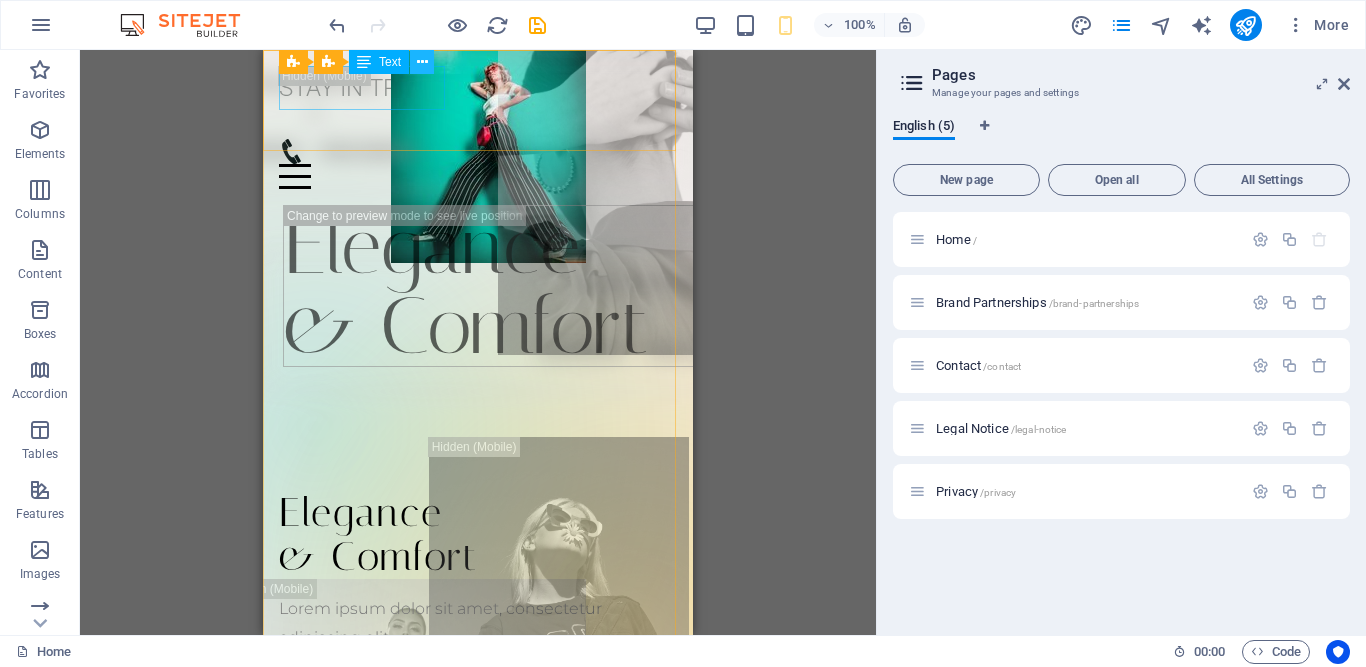 click at bounding box center [422, 62] 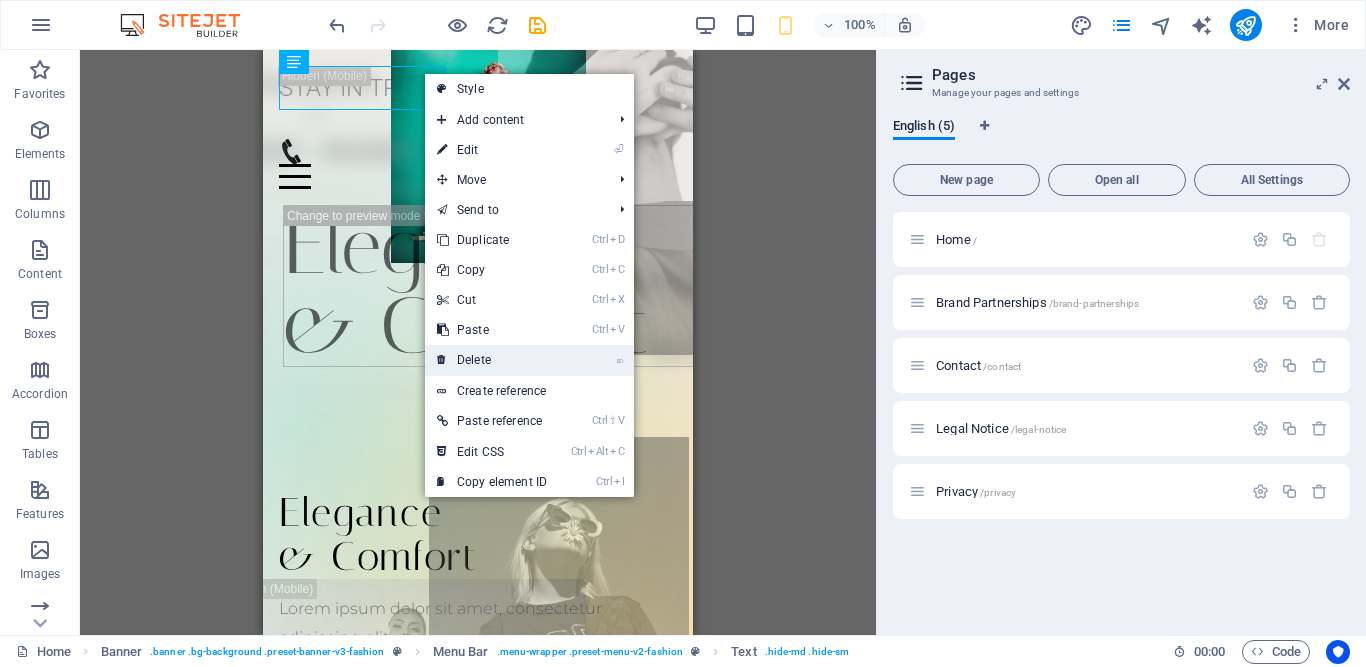 click on "⌦  Delete" at bounding box center (492, 360) 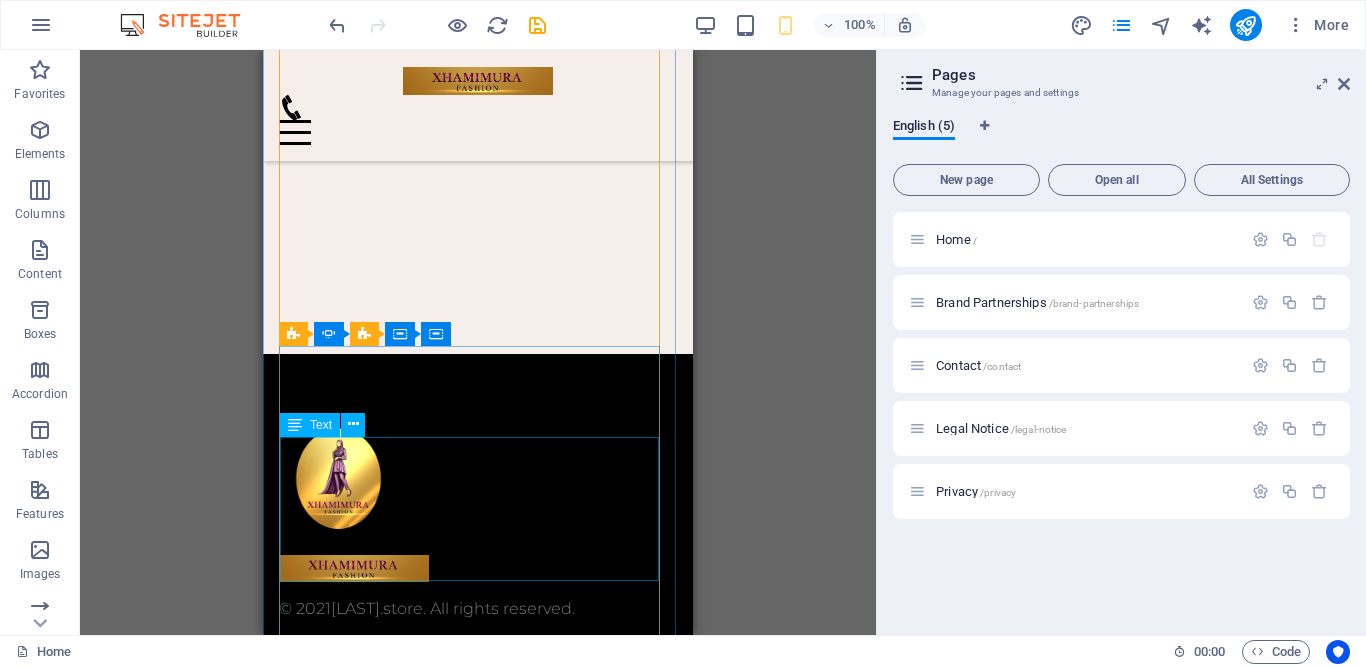 scroll, scrollTop: 1536, scrollLeft: 0, axis: vertical 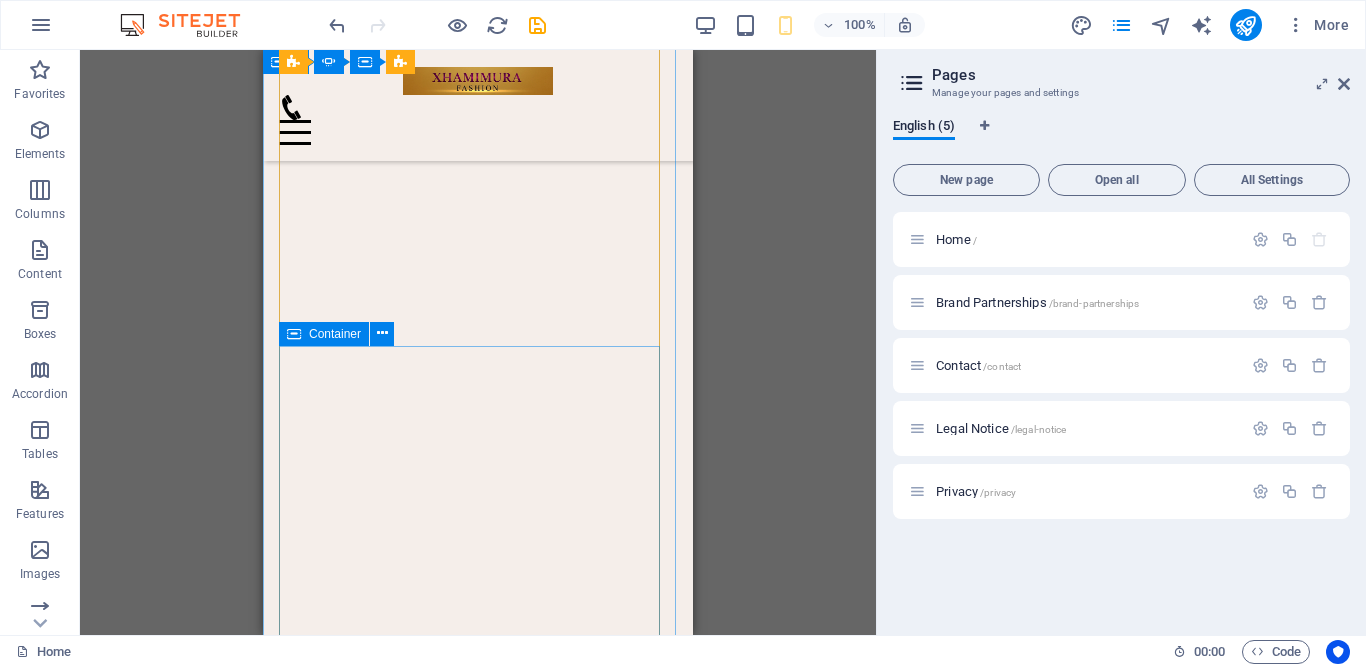 click at bounding box center [294, 334] 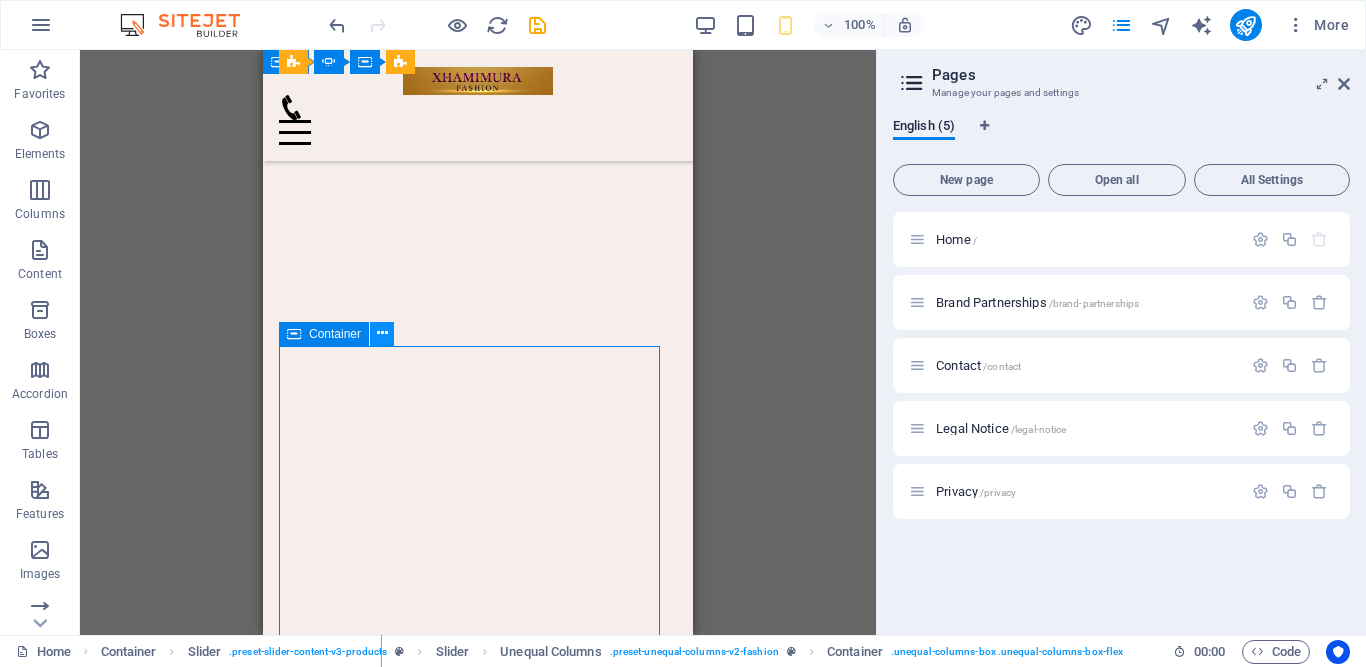 click at bounding box center (382, 333) 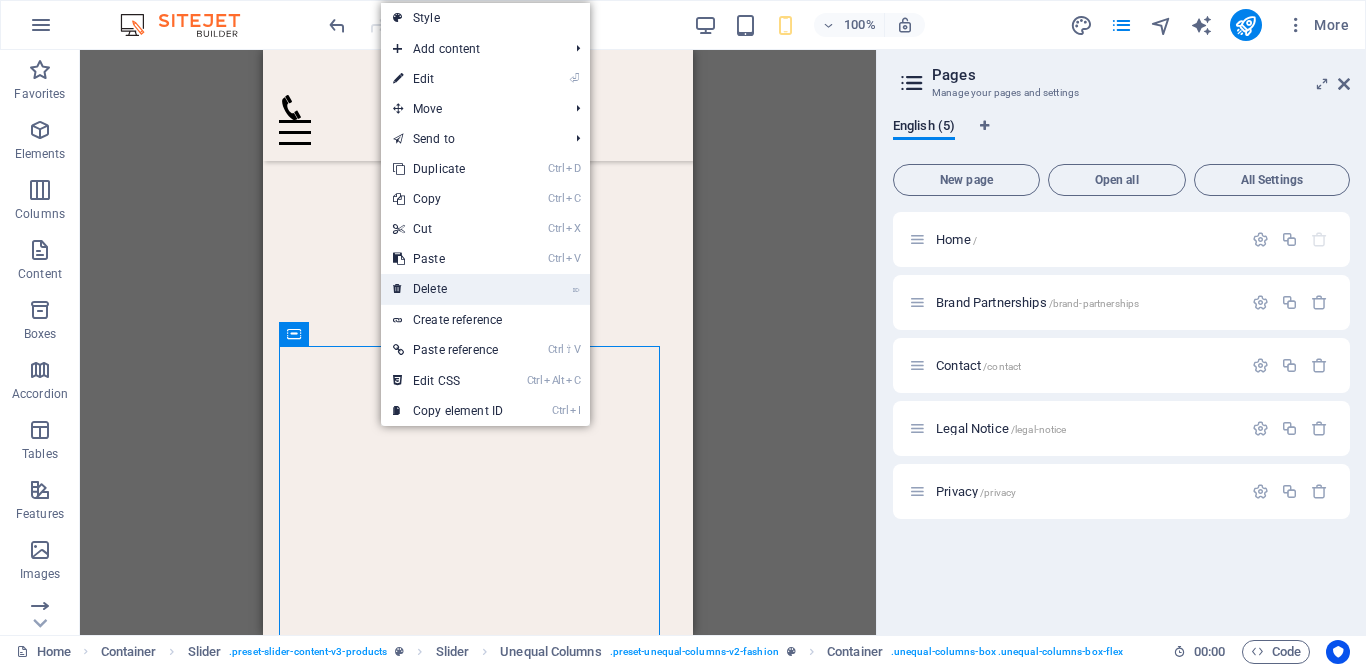 click on "⌦  Delete" at bounding box center [448, 289] 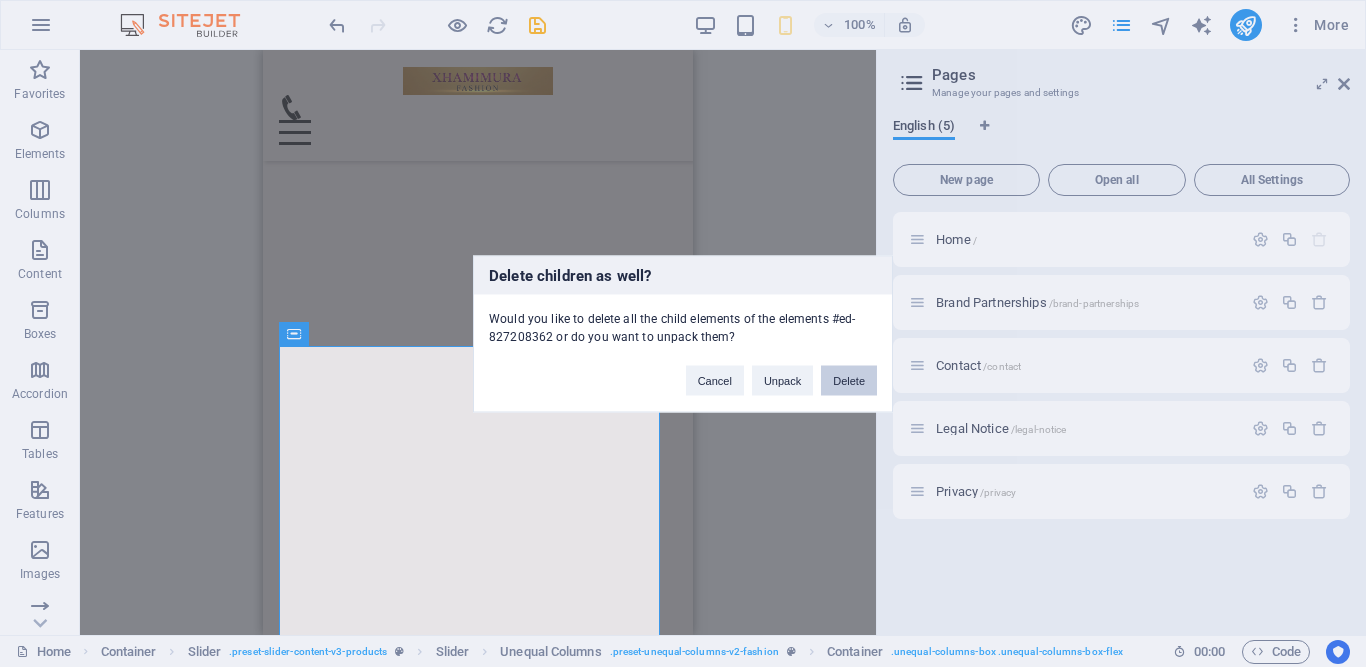 click on "Delete" at bounding box center (849, 380) 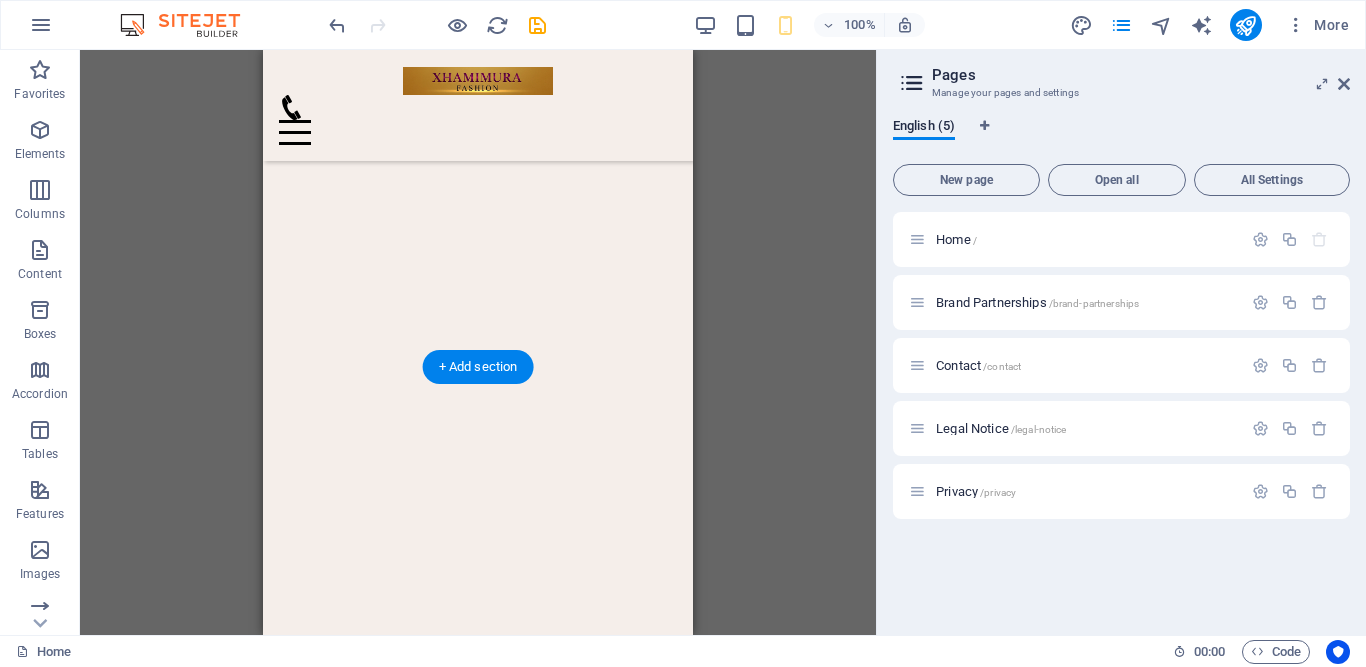 scroll, scrollTop: 1024, scrollLeft: 0, axis: vertical 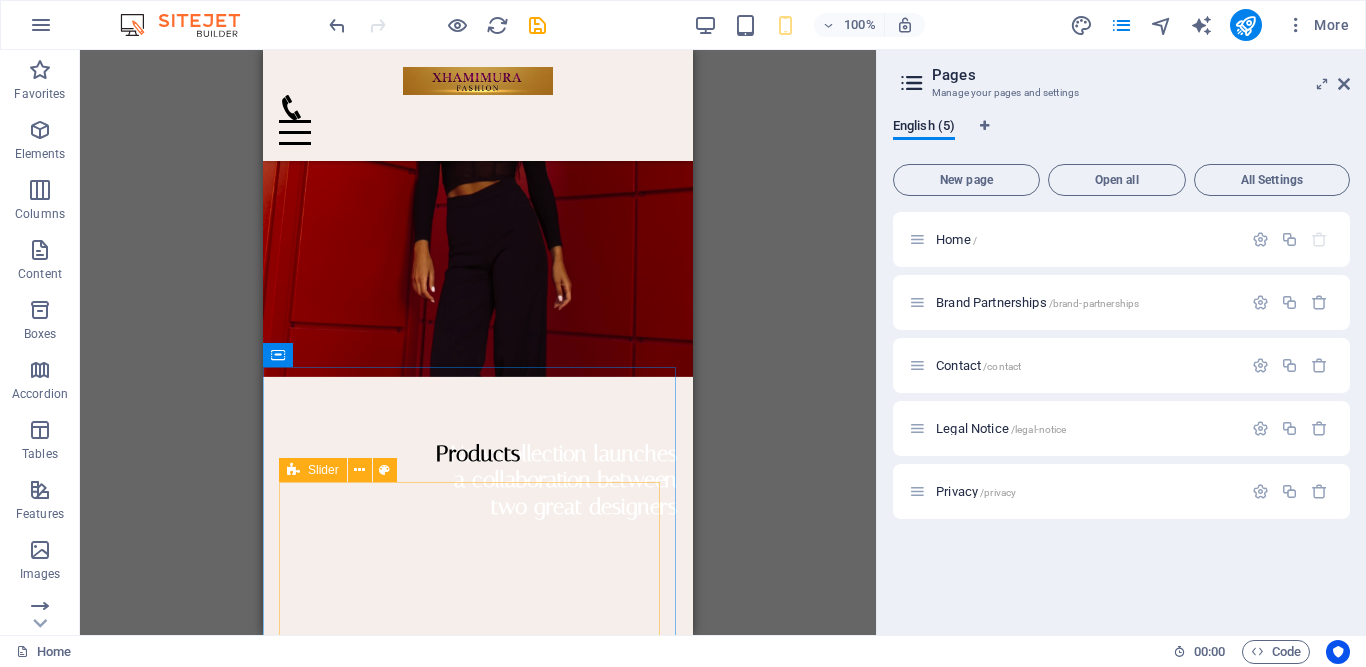 click on "Slider" at bounding box center (323, 470) 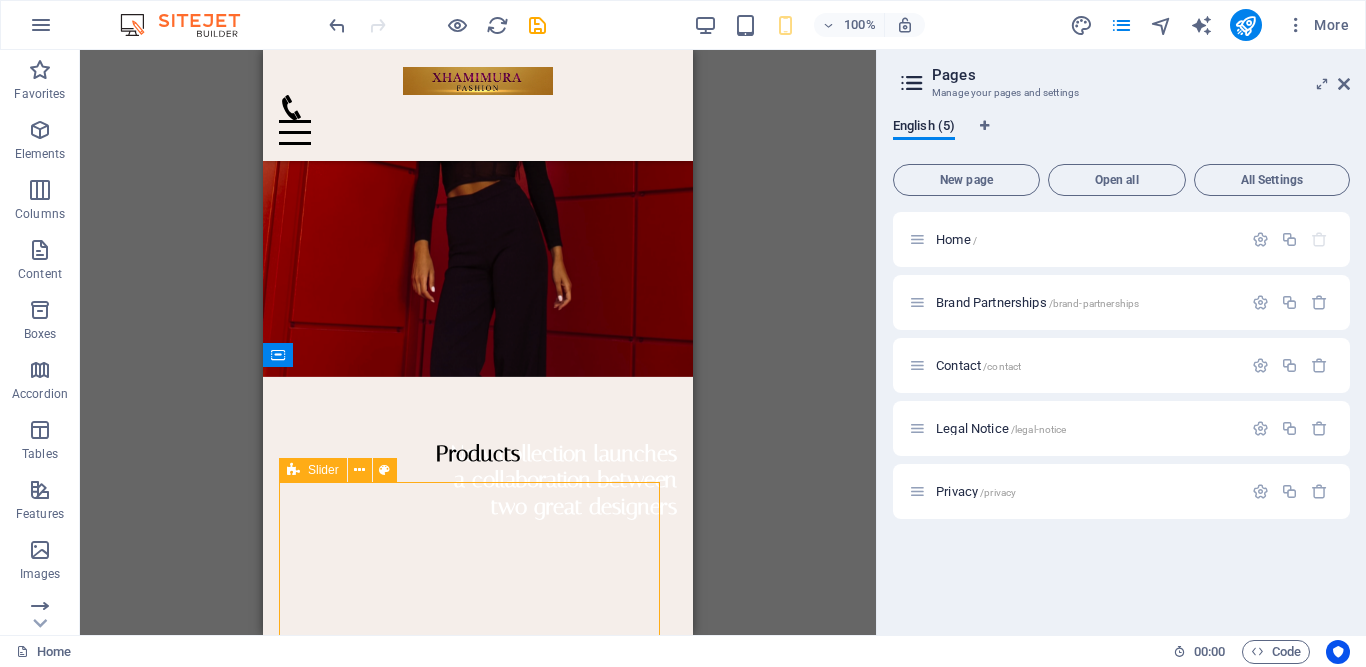 click on "Slider" at bounding box center (323, 470) 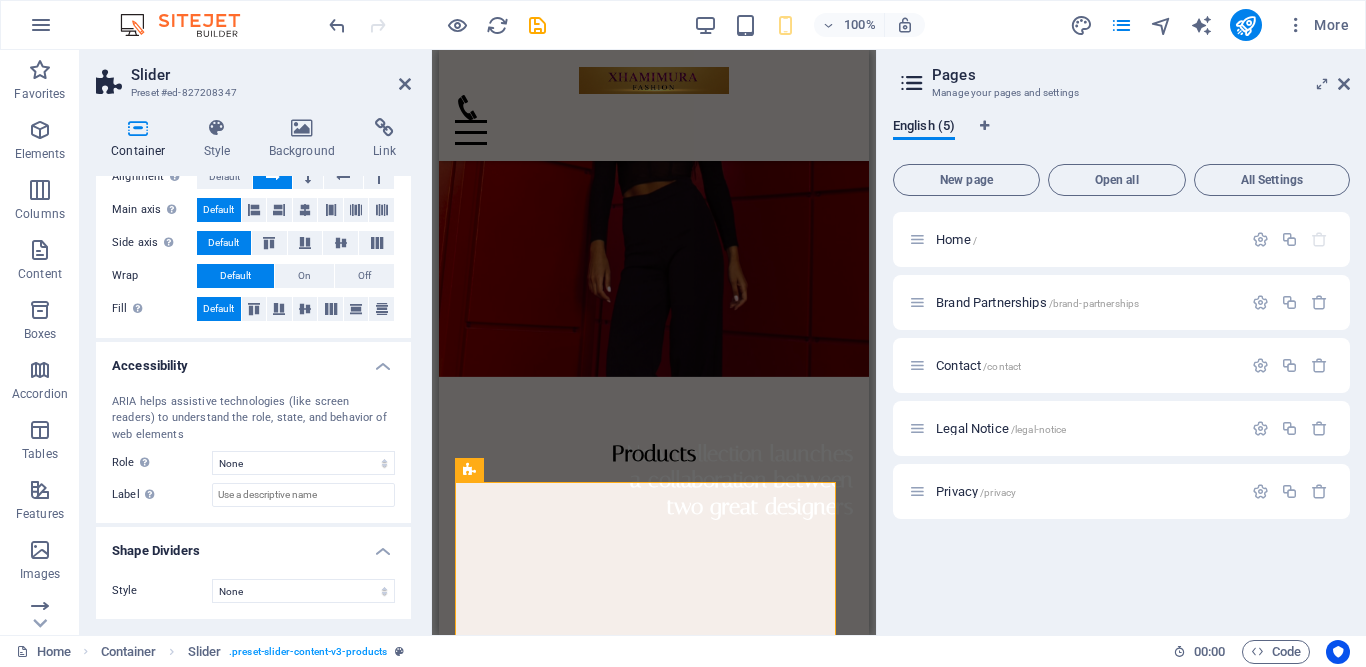 scroll, scrollTop: 0, scrollLeft: 0, axis: both 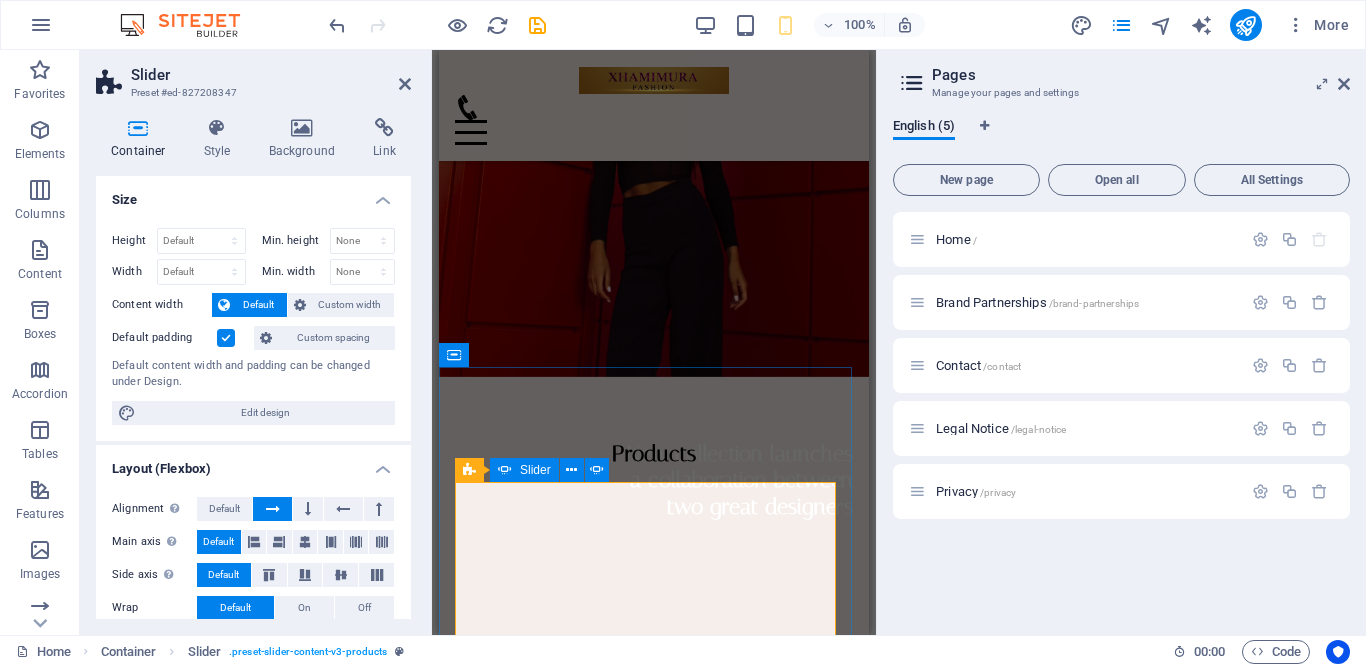 click at bounding box center [505, 470] 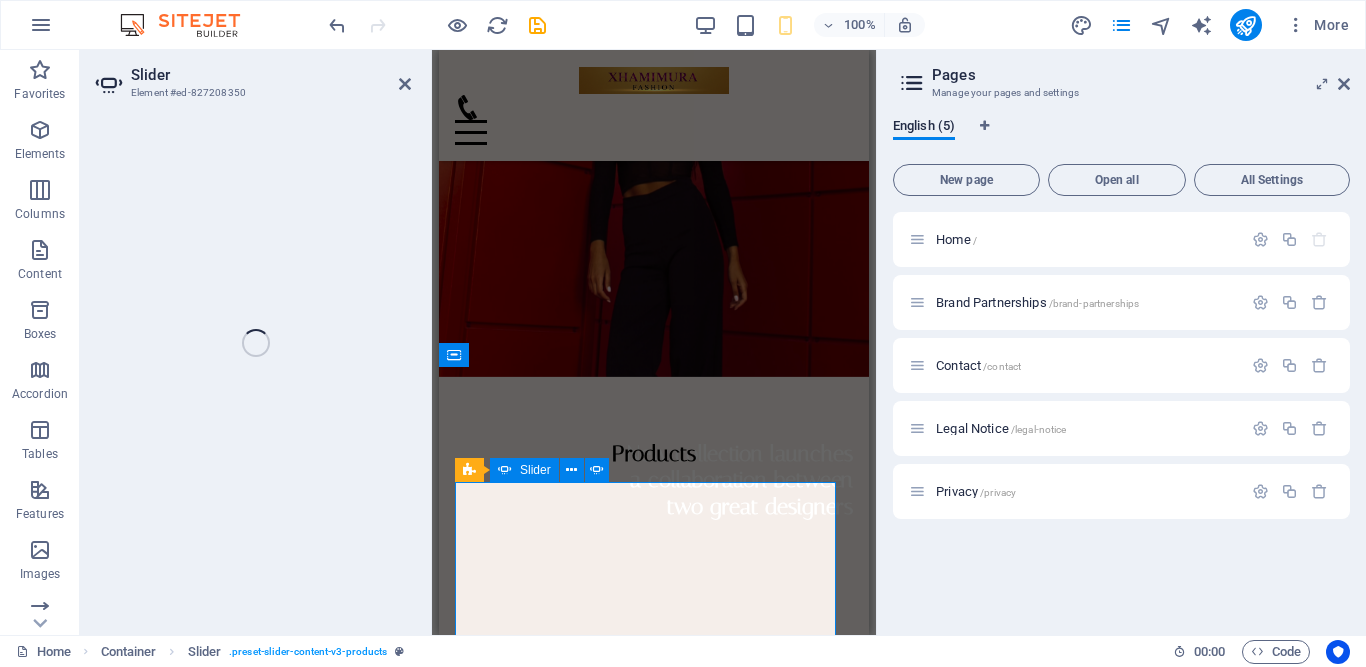 select on "ms" 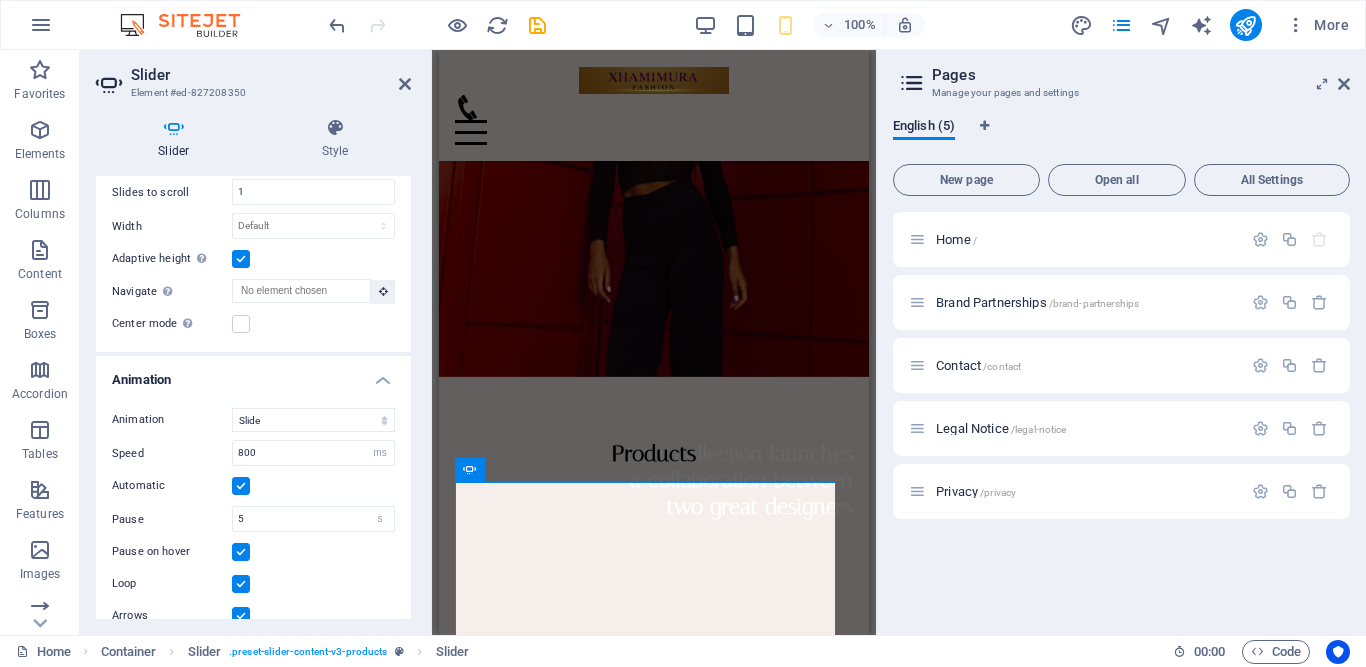 scroll, scrollTop: 0, scrollLeft: 0, axis: both 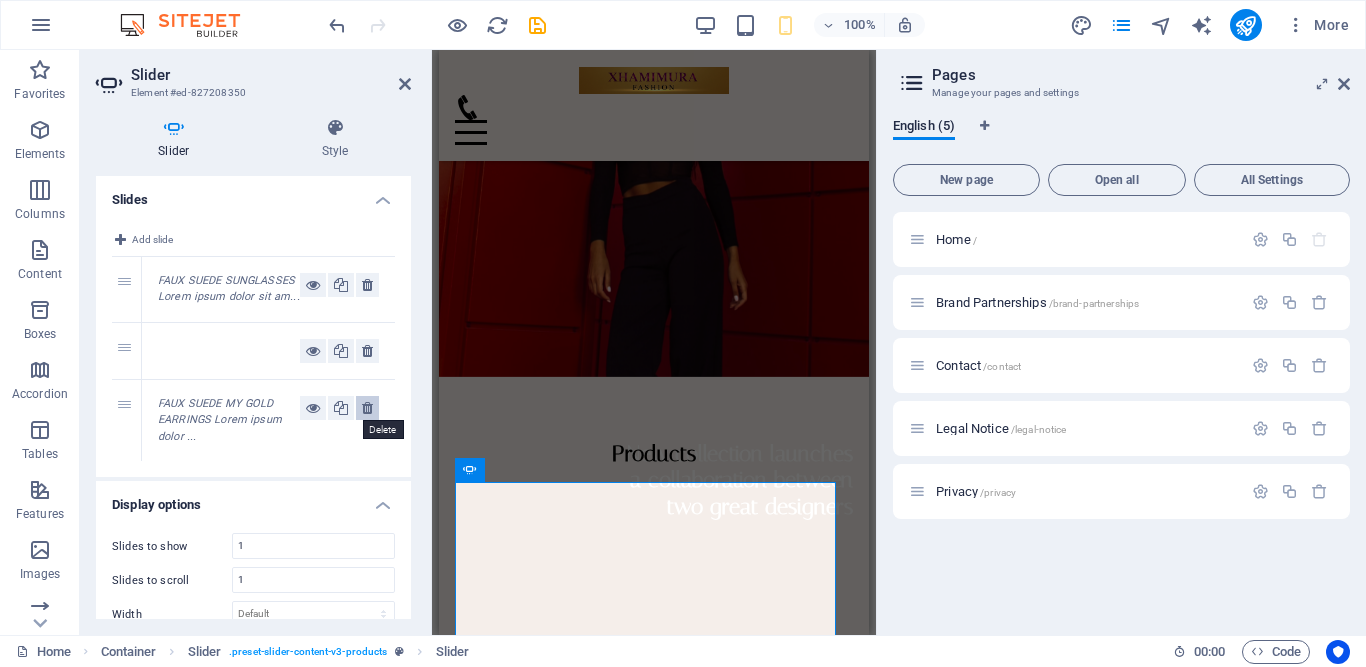 click at bounding box center (367, 408) 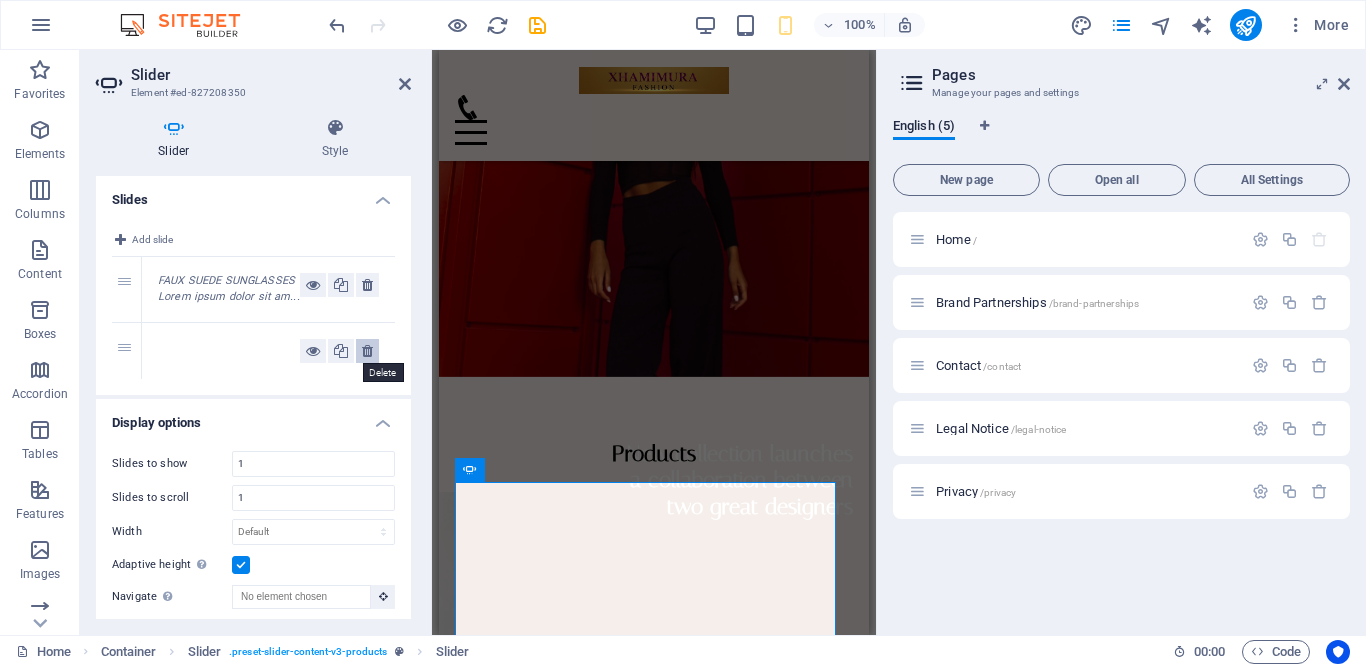 click at bounding box center [367, 351] 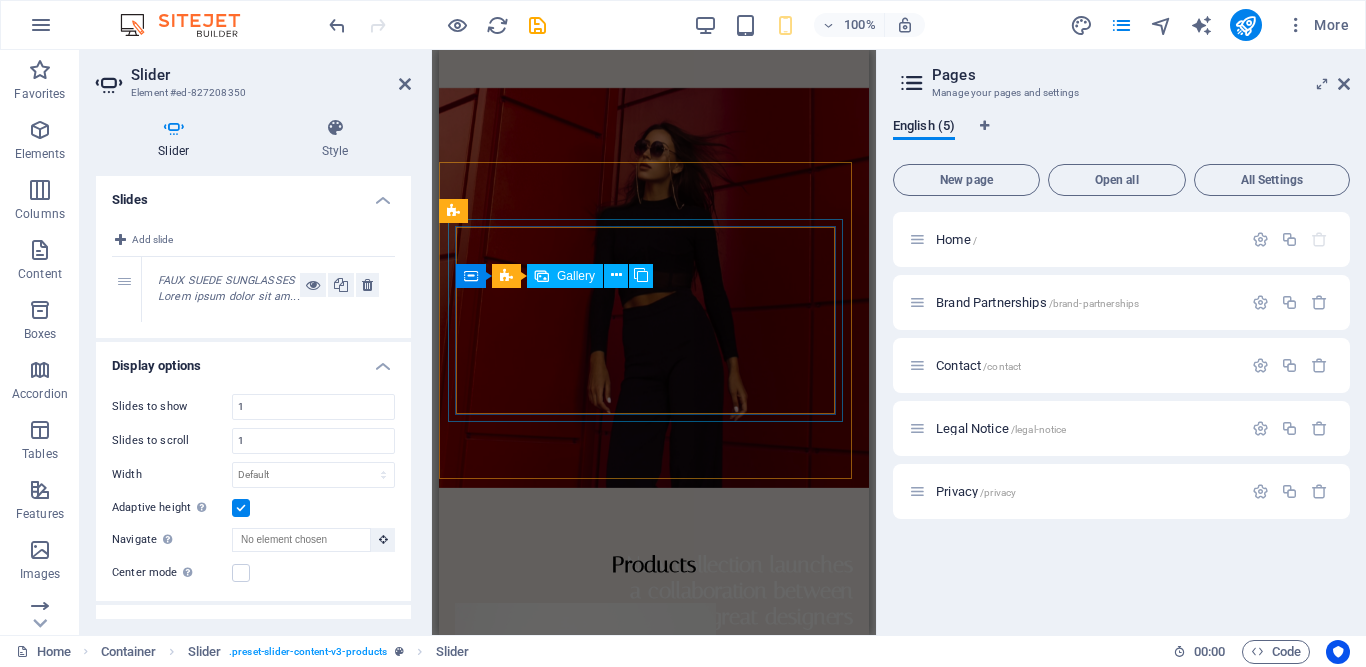 scroll, scrollTop: 512, scrollLeft: 0, axis: vertical 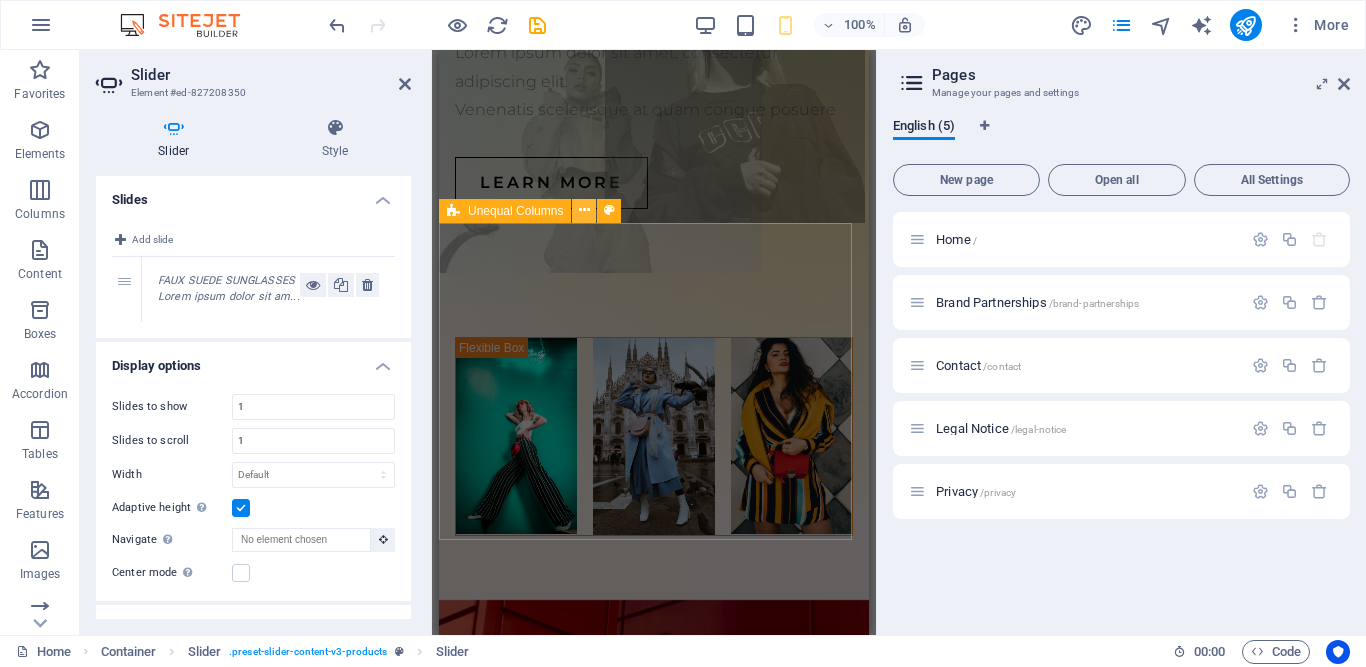 click at bounding box center (584, 210) 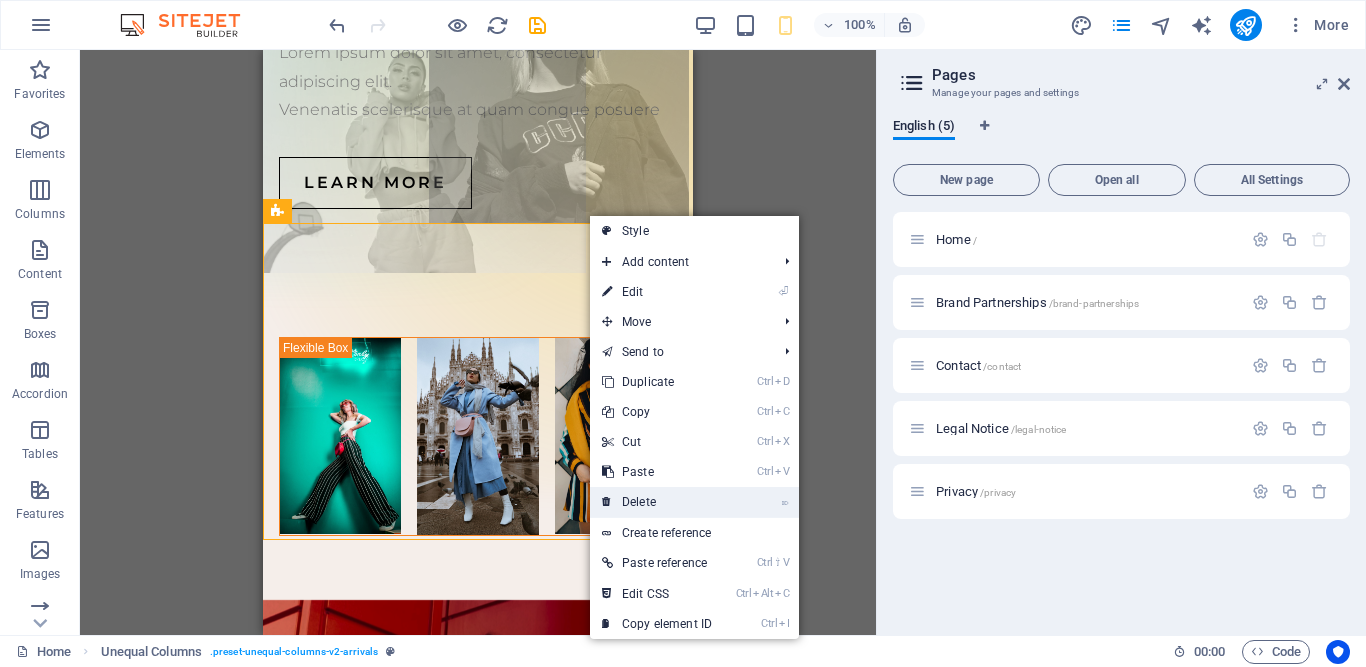 click on "⌦  Delete" at bounding box center [657, 502] 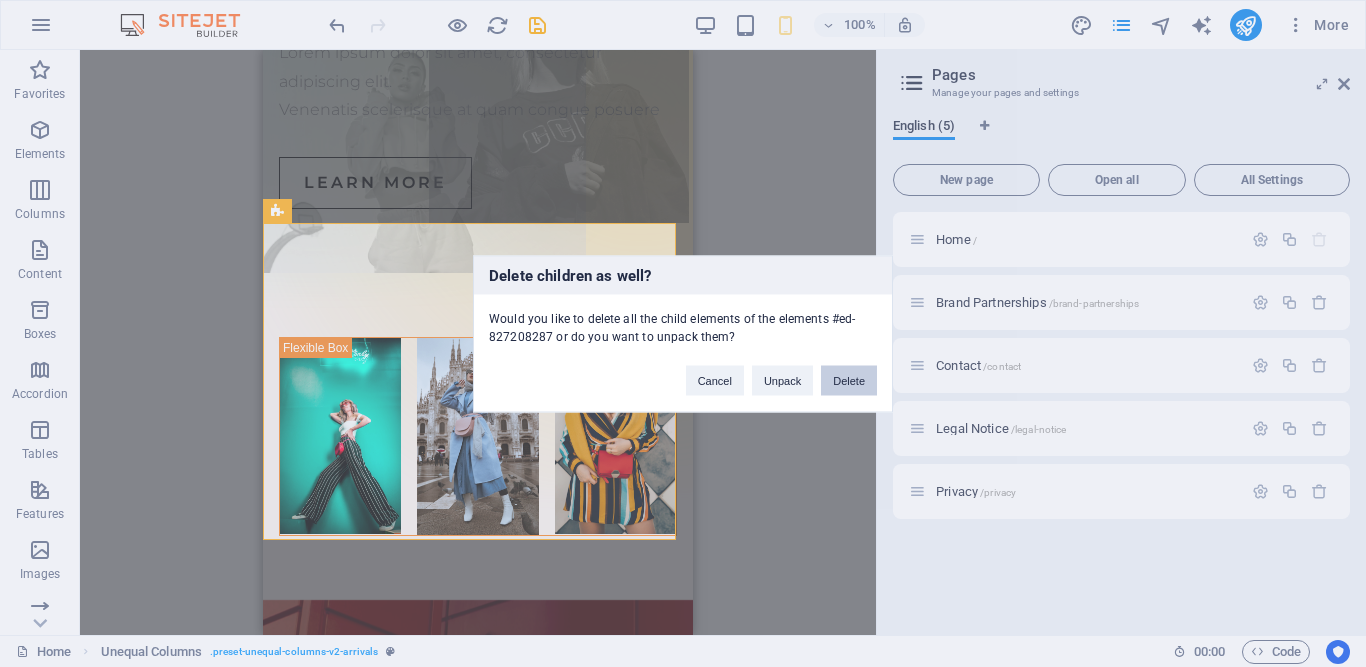 click on "Delete" at bounding box center [849, 380] 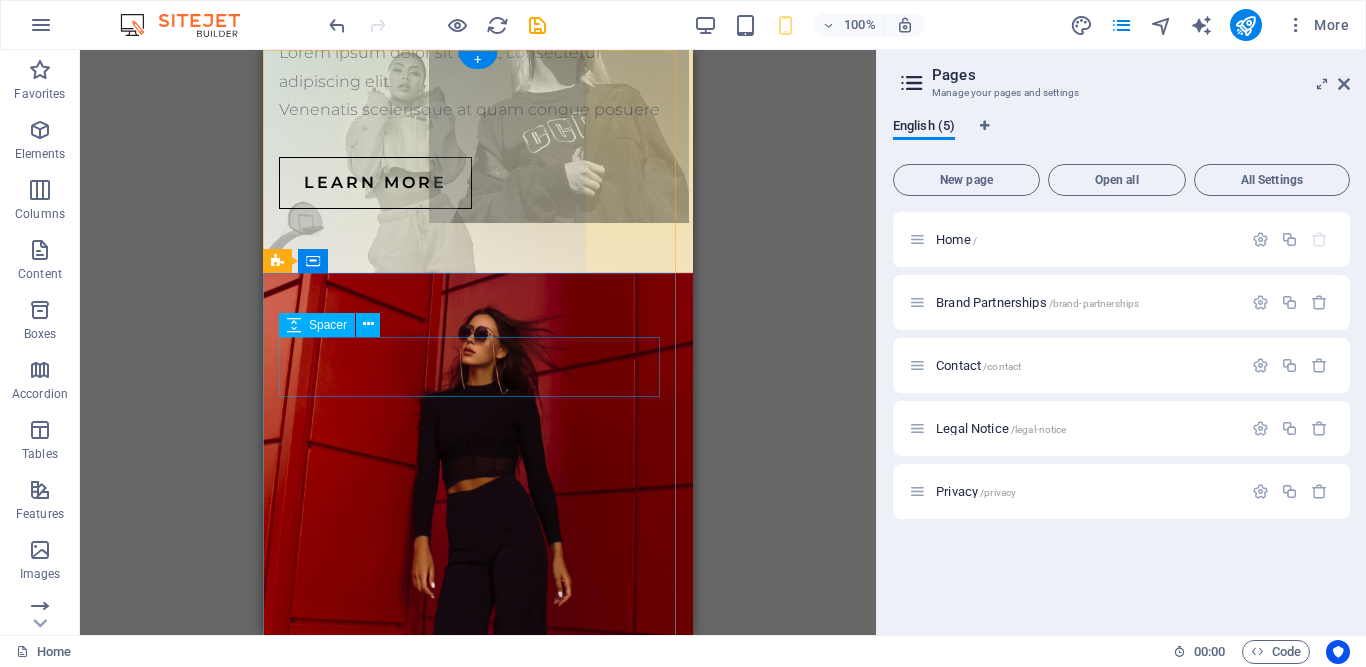 scroll, scrollTop: 0, scrollLeft: 0, axis: both 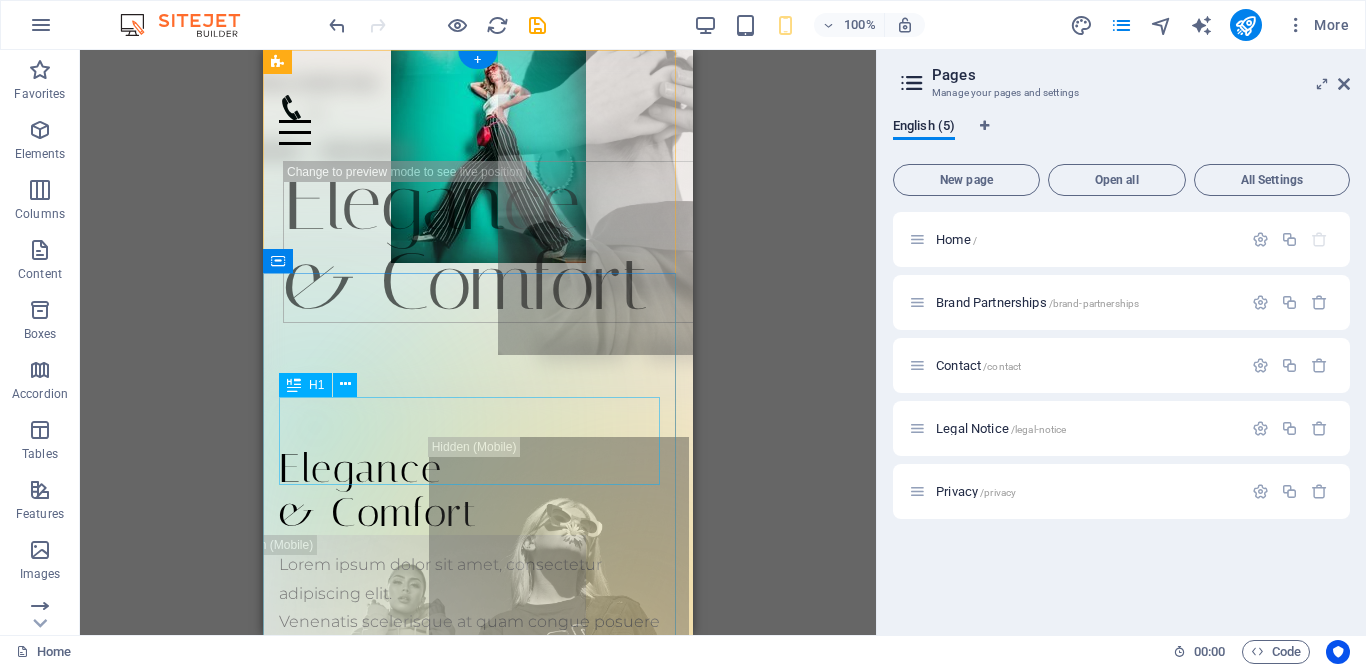 click on "Elegance & Comfort" at bounding box center (478, 491) 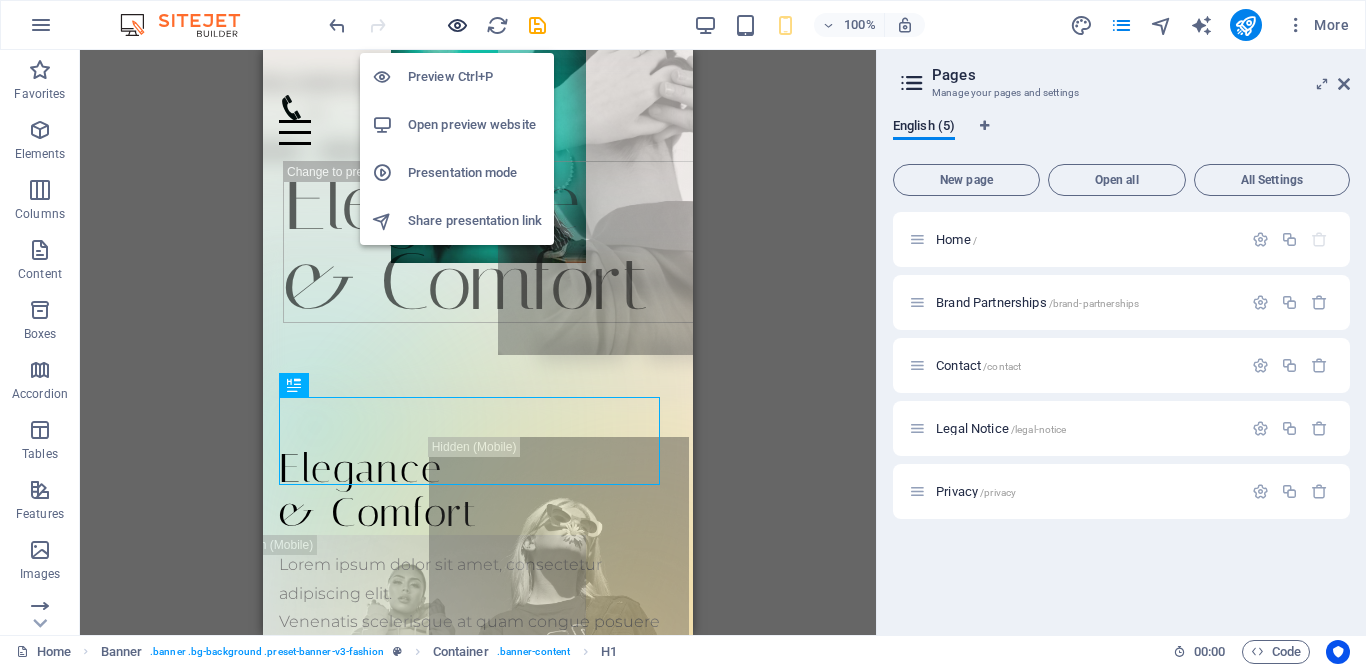 click at bounding box center [457, 25] 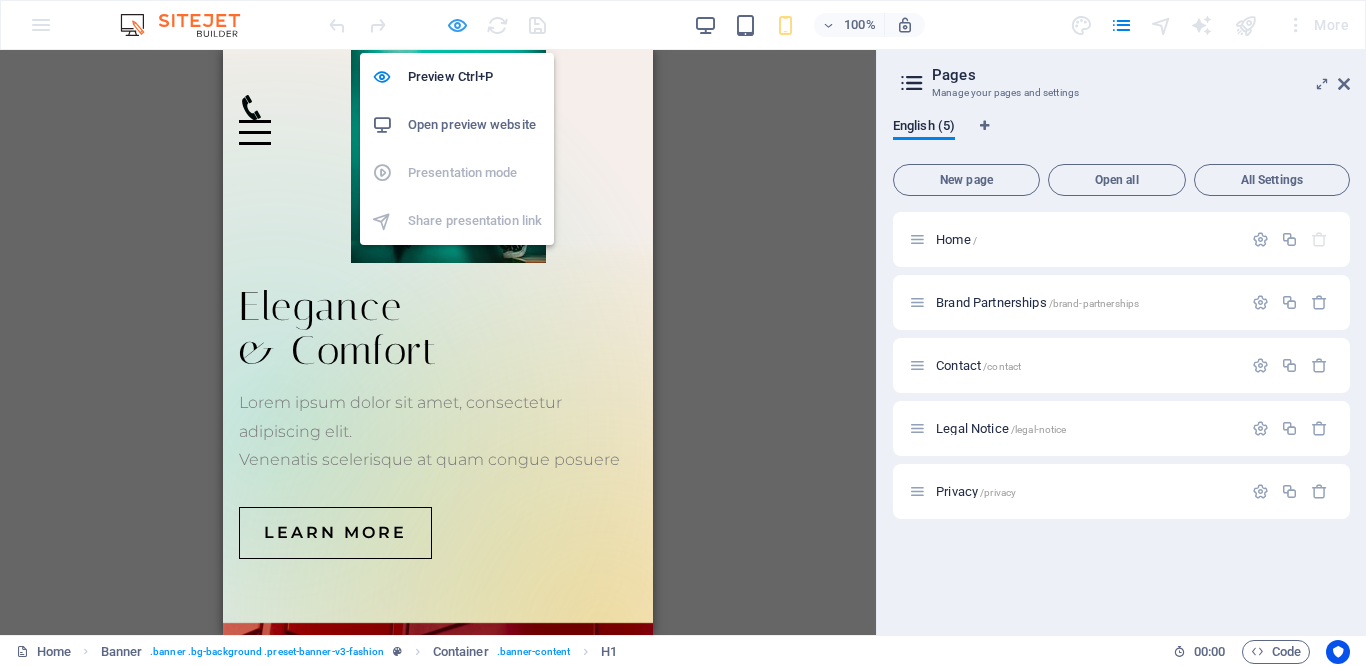 click at bounding box center (457, 25) 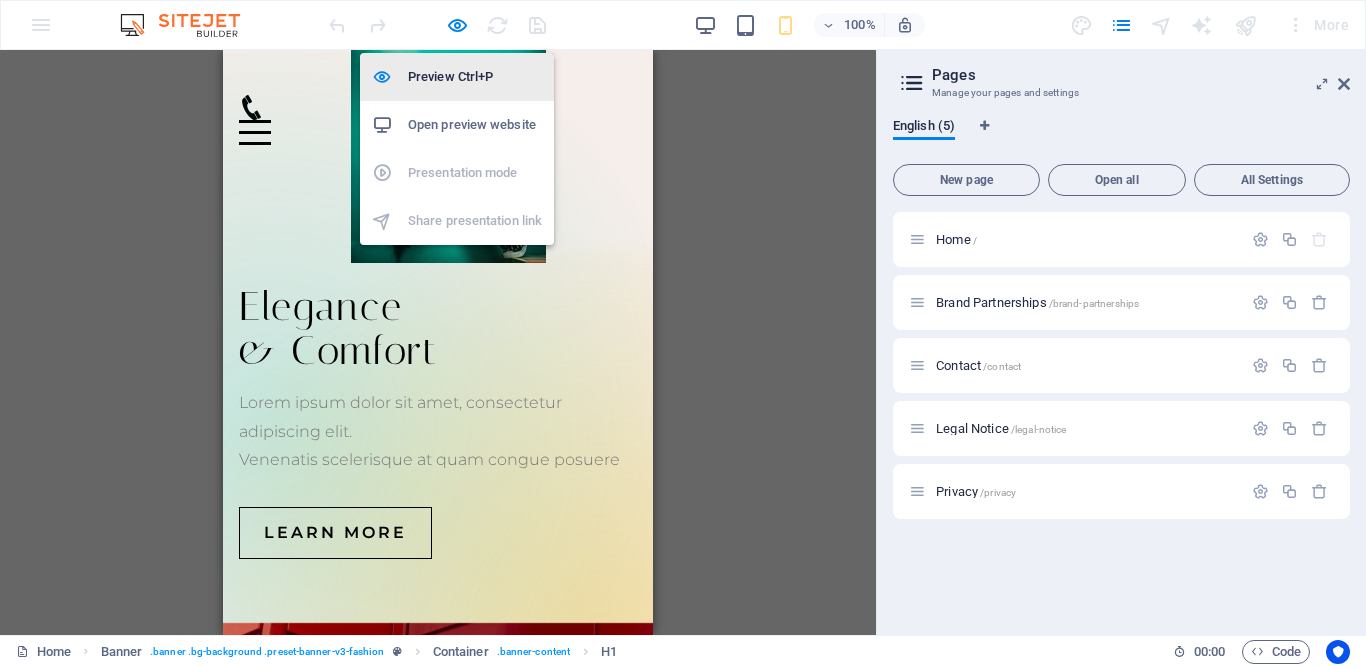 click on "Preview Ctrl+P" at bounding box center [475, 77] 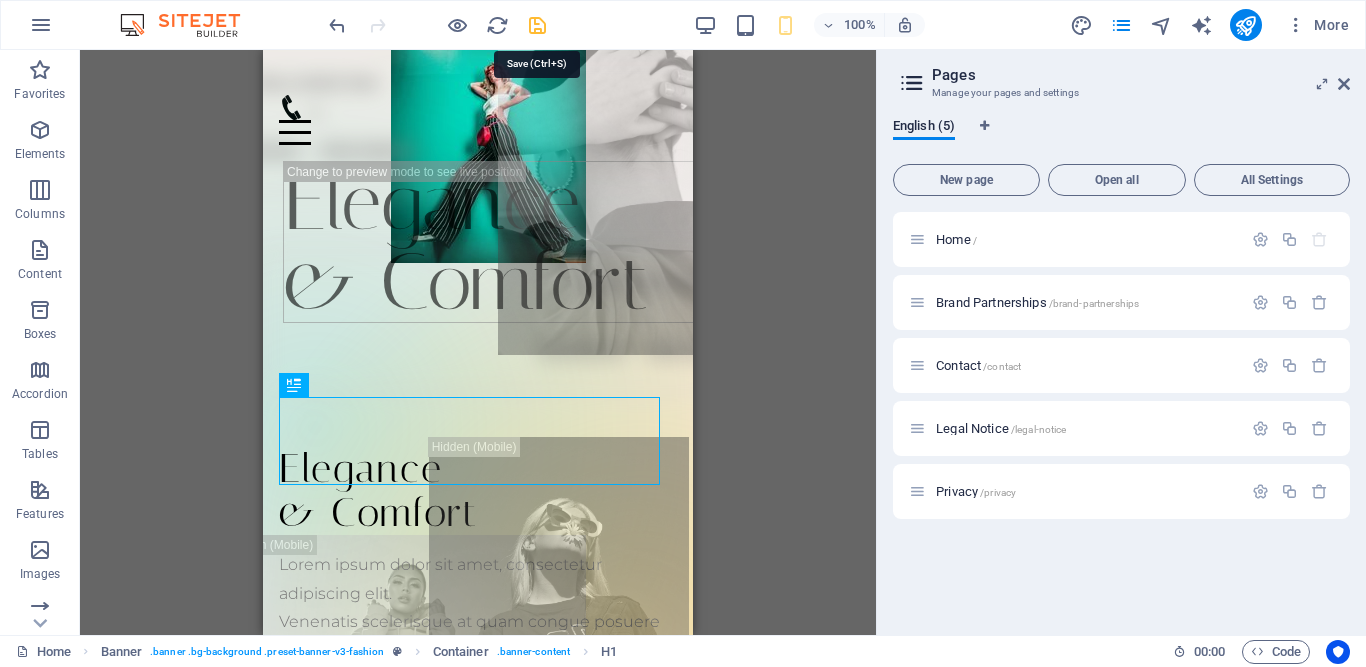 drag, startPoint x: 532, startPoint y: 29, endPoint x: 209, endPoint y: 119, distance: 335.30435 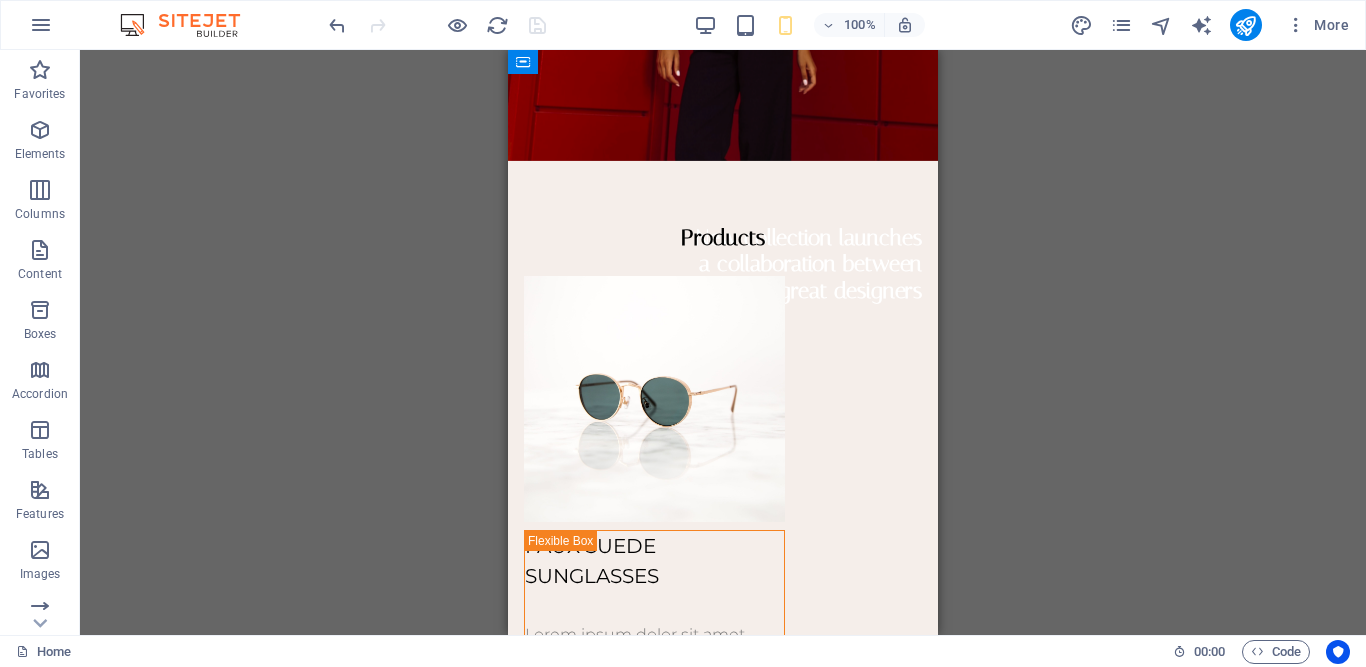 scroll, scrollTop: 0, scrollLeft: 0, axis: both 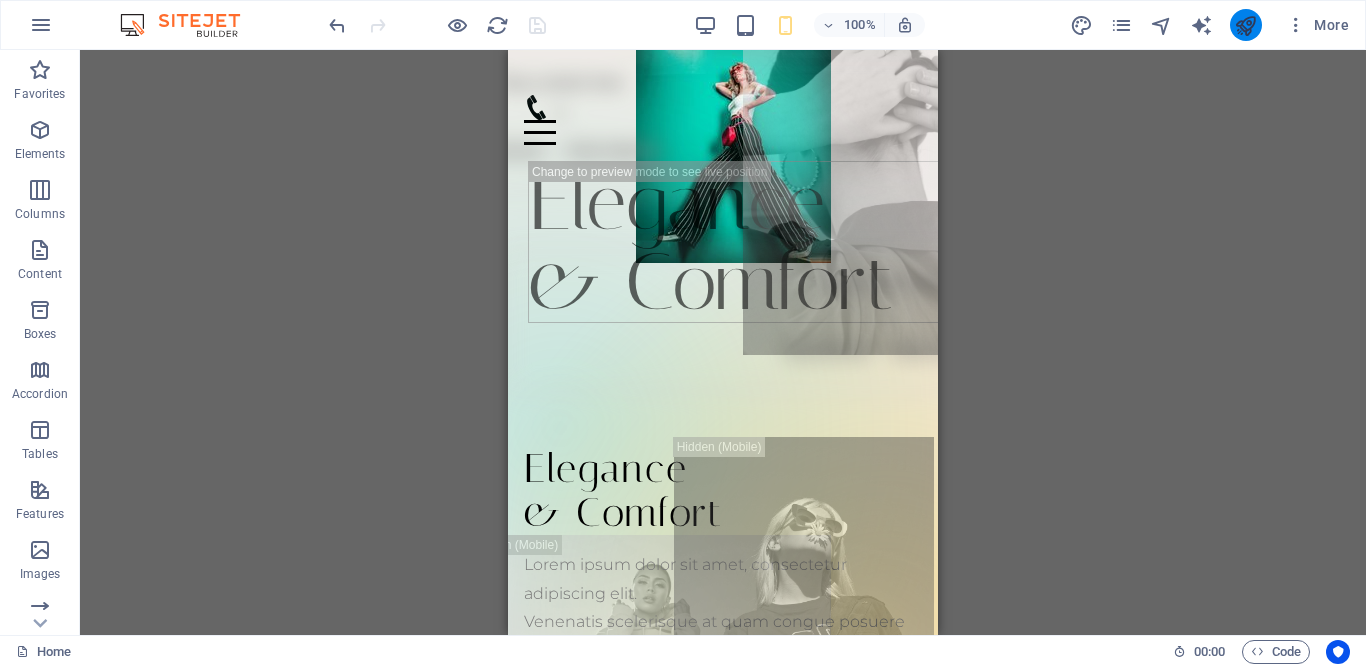 click at bounding box center [1246, 25] 